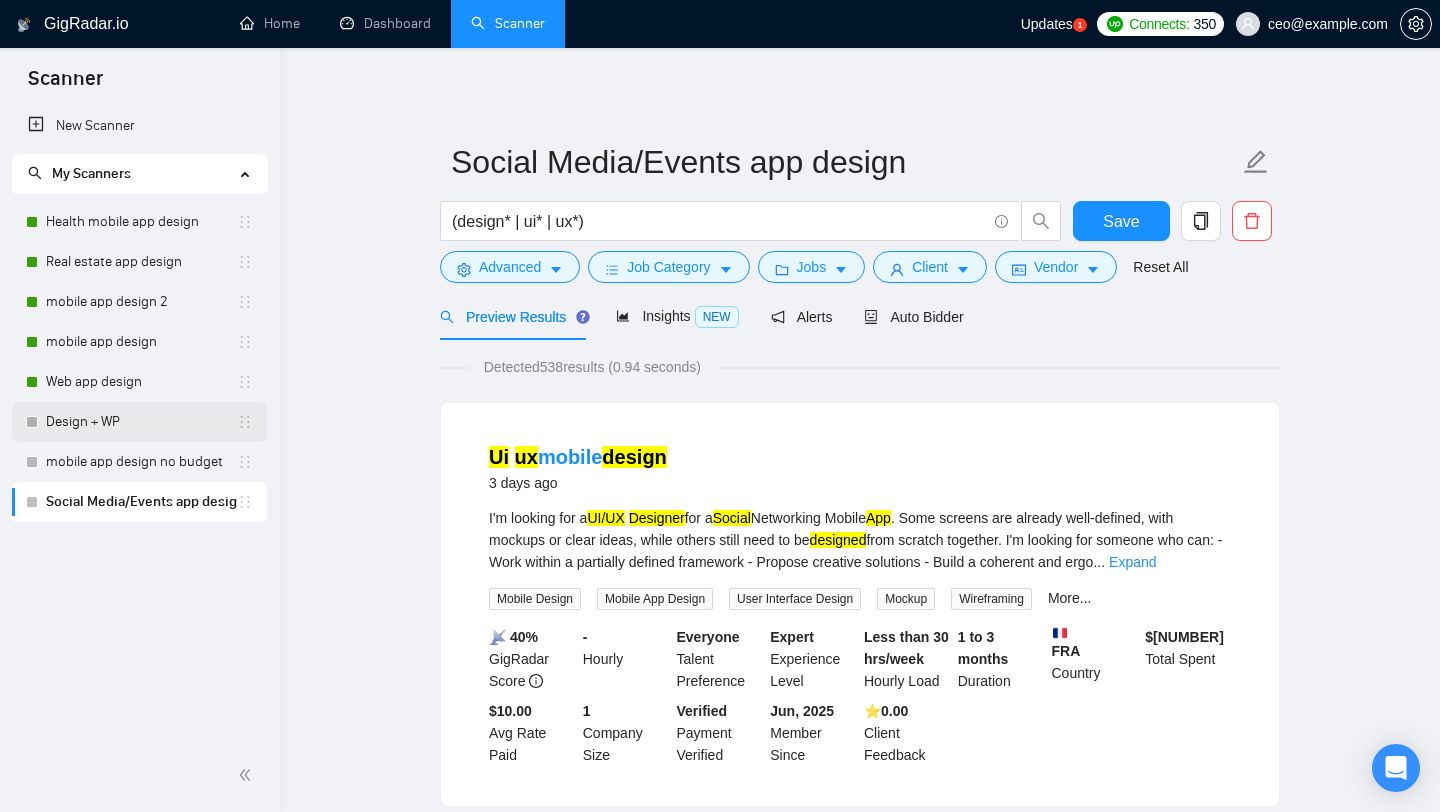 scroll, scrollTop: 0, scrollLeft: 0, axis: both 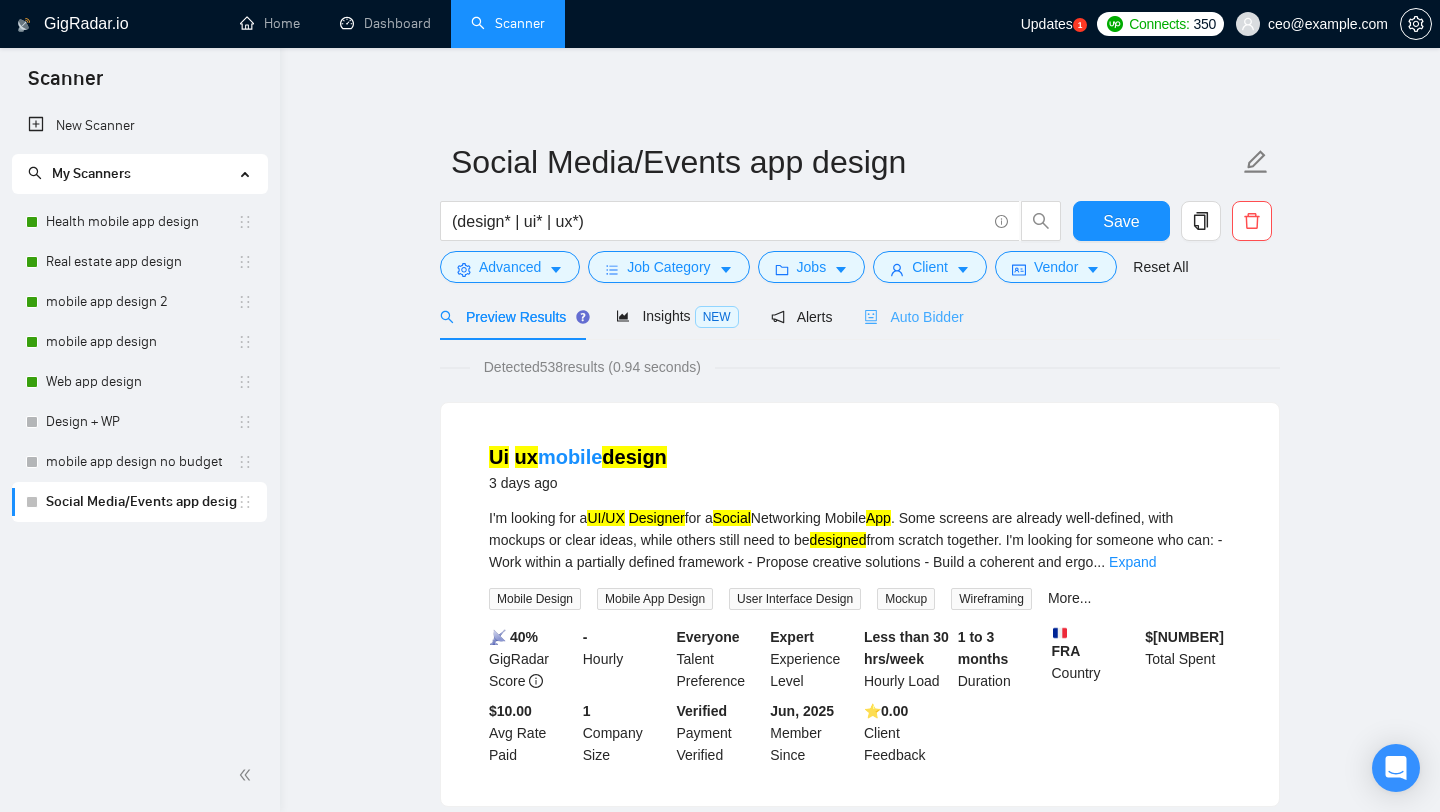 click on "Auto Bidder" at bounding box center (913, 316) 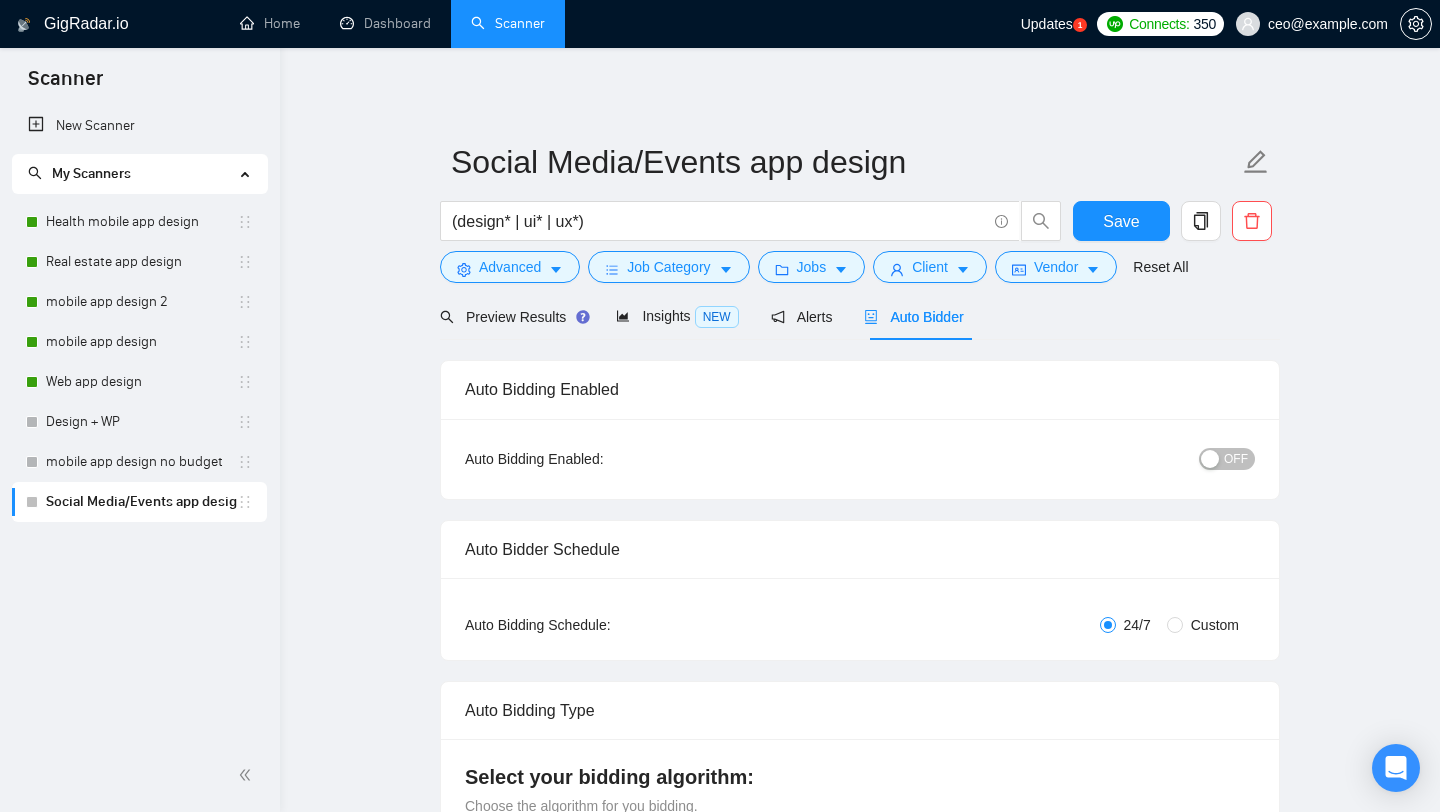 click on "OFF" at bounding box center (1236, 459) 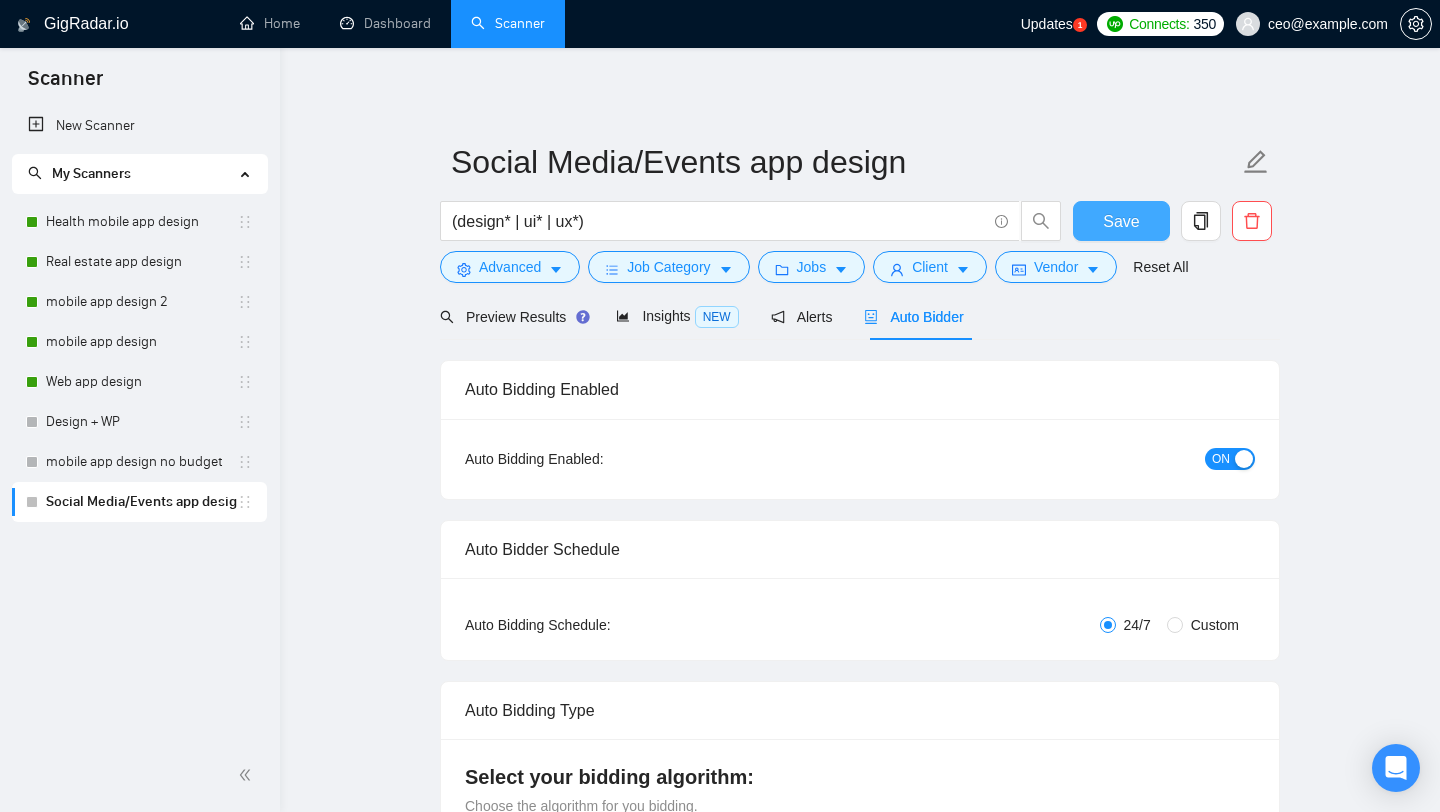 click on "Save" at bounding box center [1121, 221] 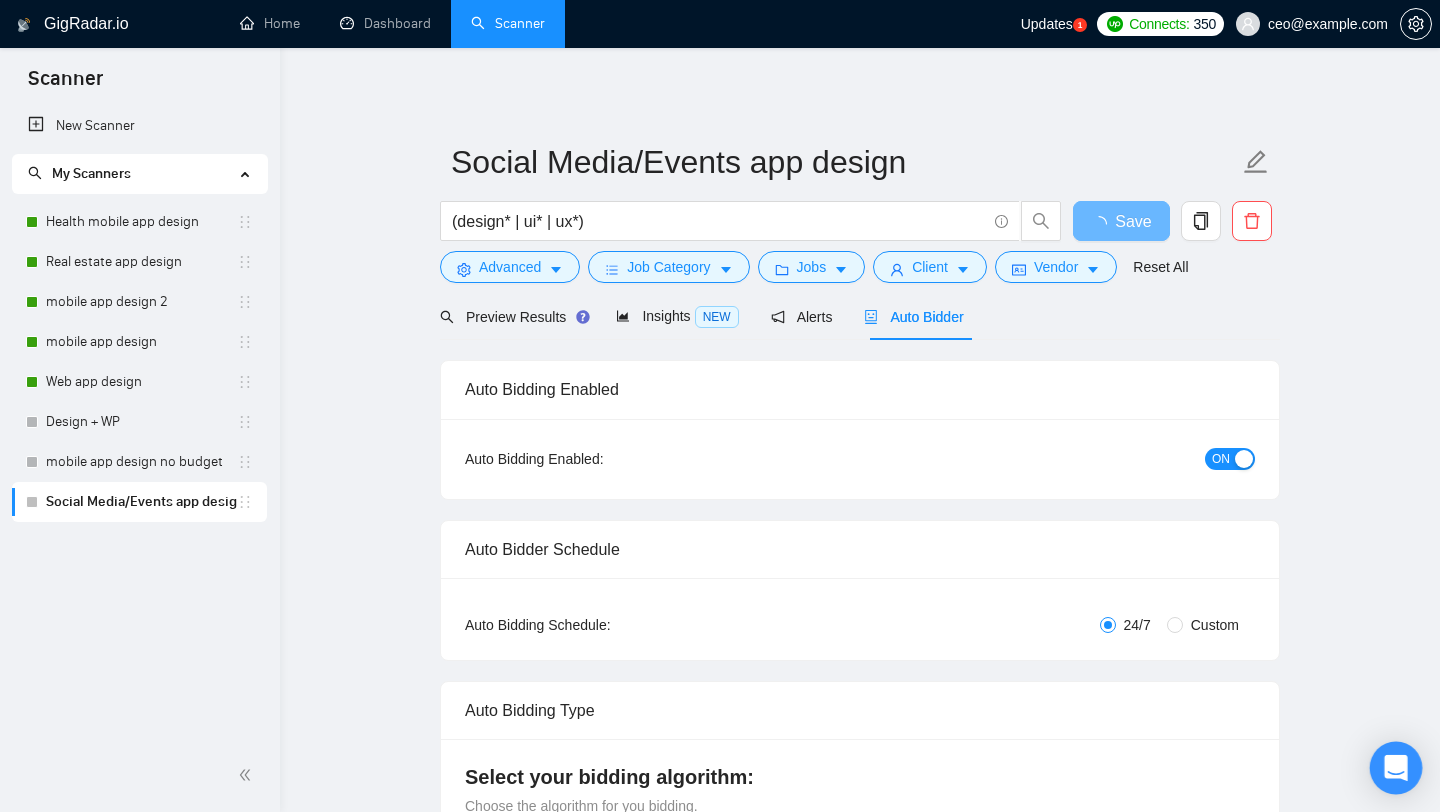 click 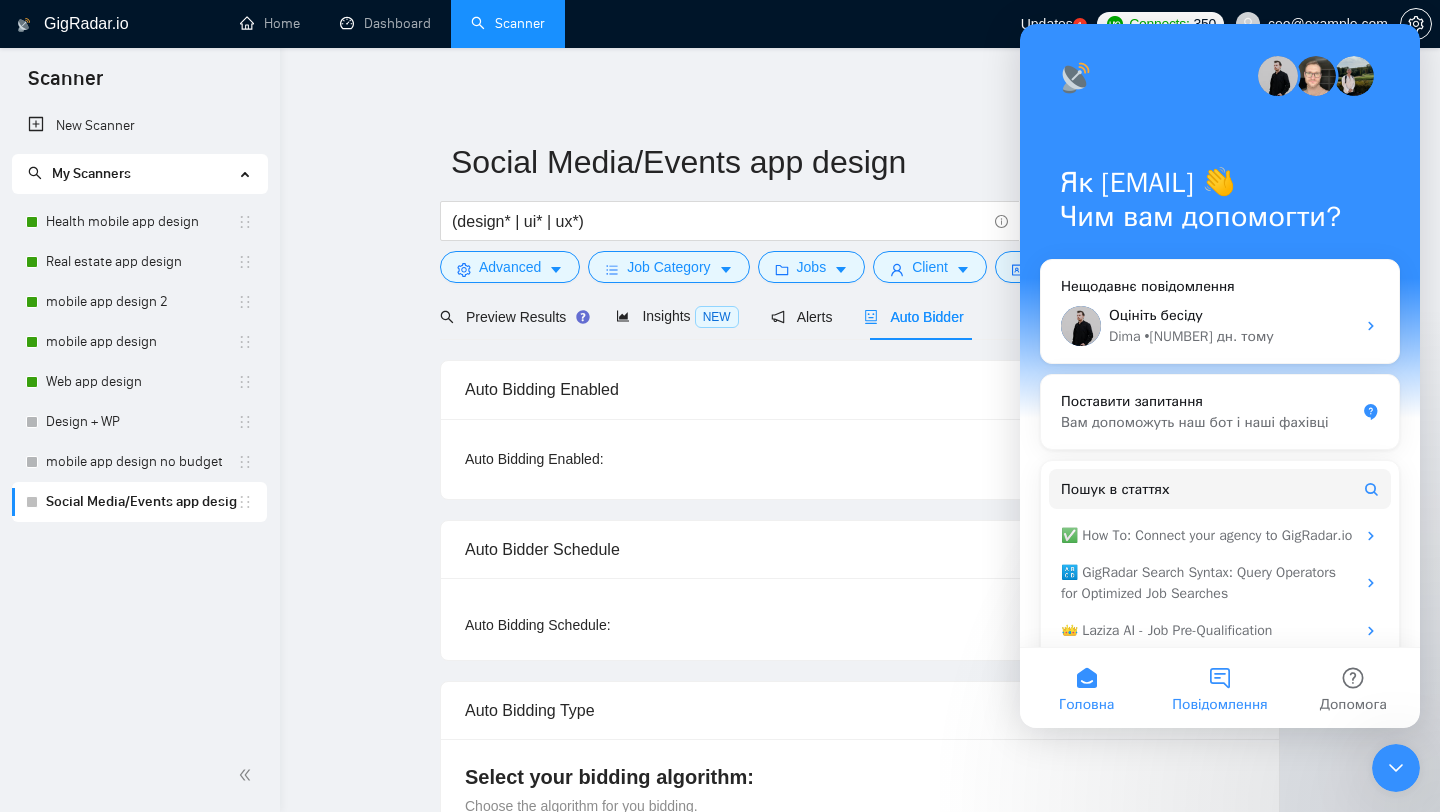 scroll, scrollTop: 0, scrollLeft: 0, axis: both 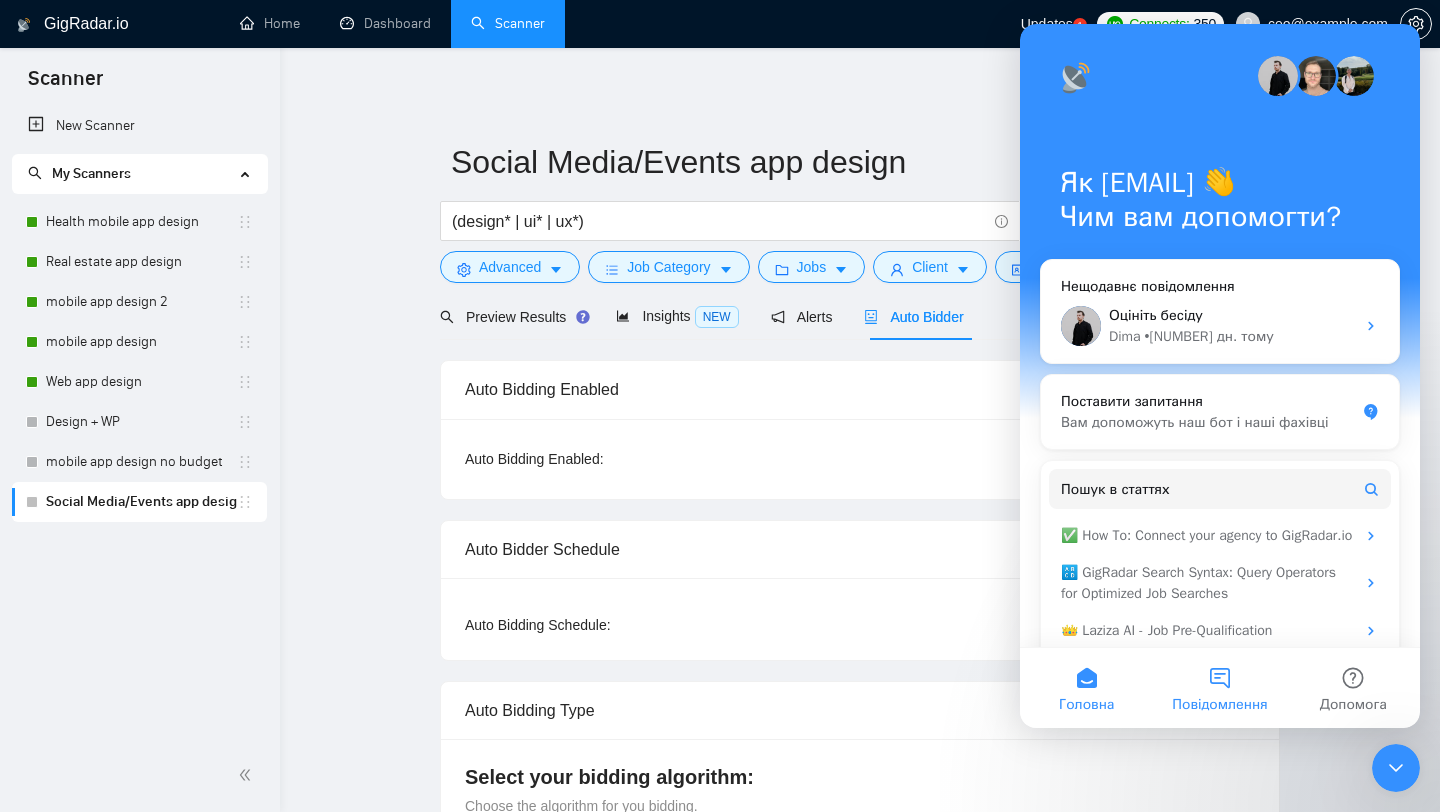 click on "Повідомлення" at bounding box center [1219, 688] 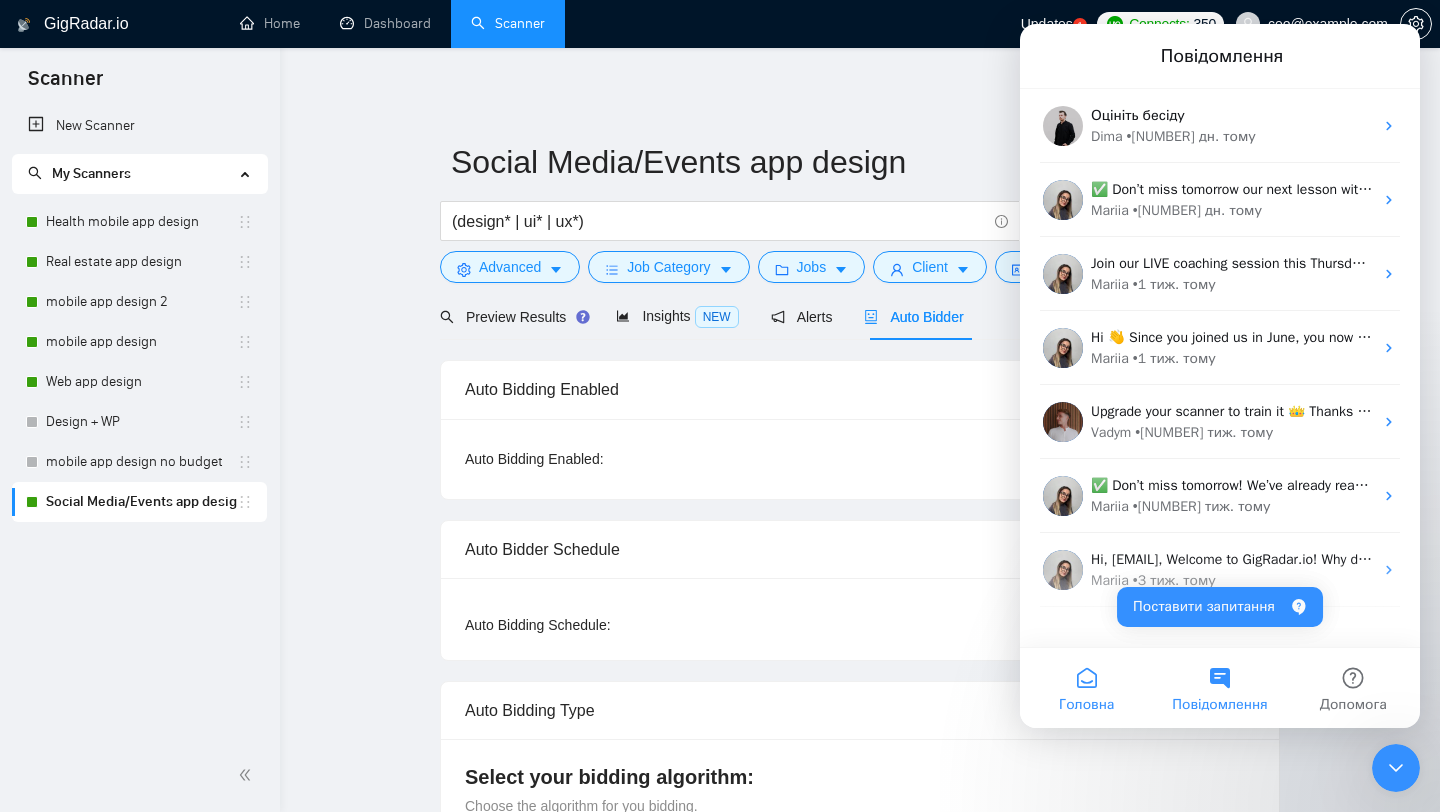 type 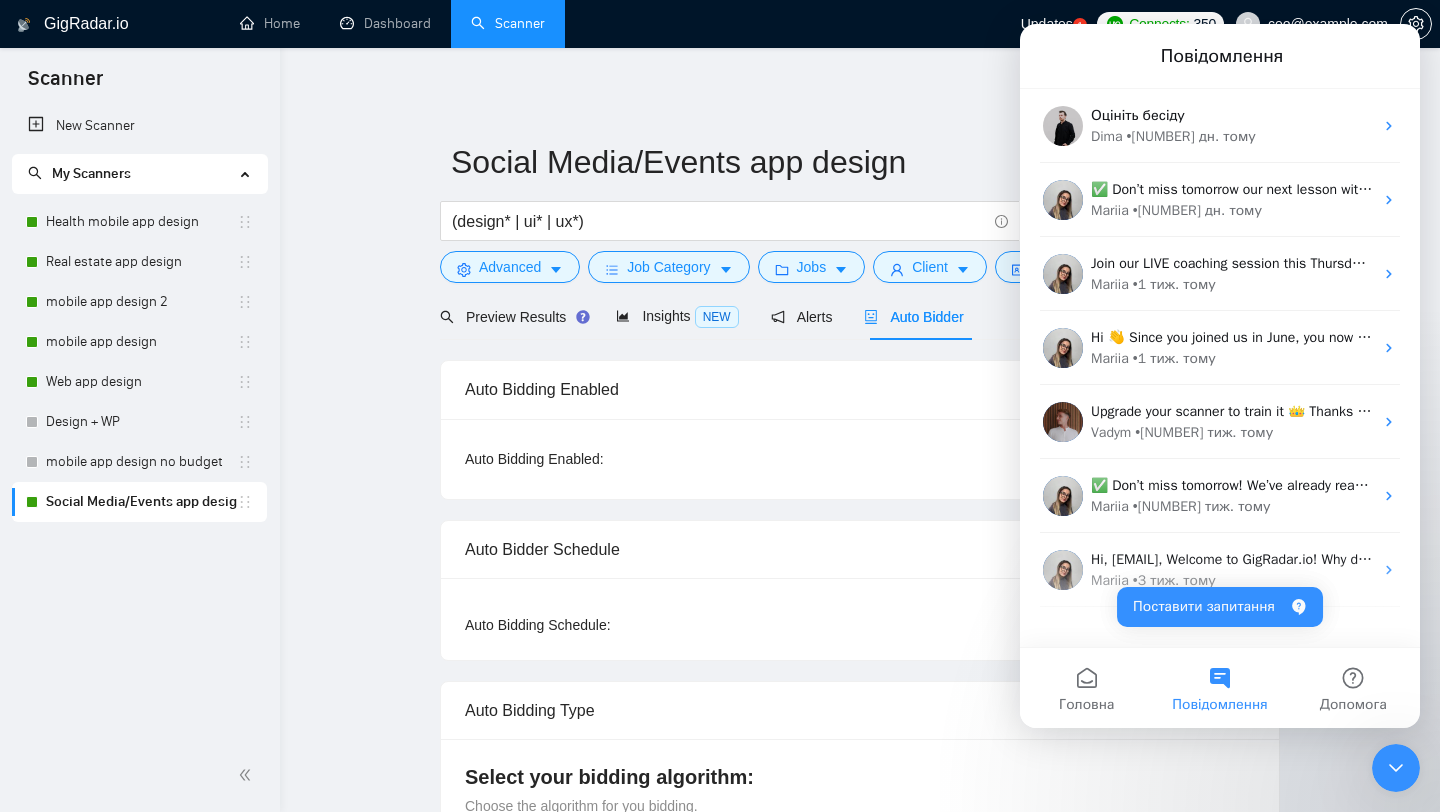 drag, startPoint x: 1078, startPoint y: 689, endPoint x: 1162, endPoint y: 618, distance: 109.98637 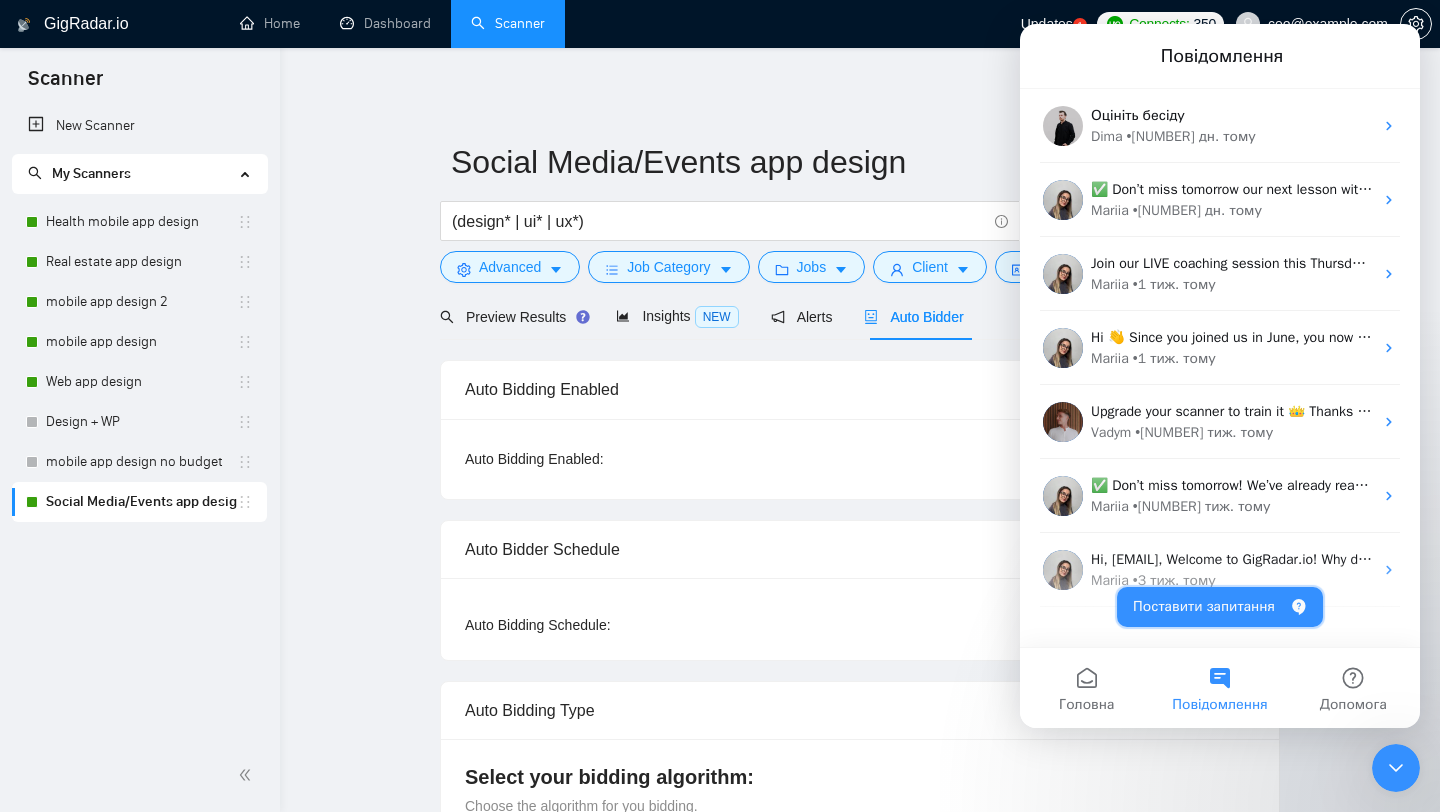 click on "Поставити запитання" at bounding box center [1220, 607] 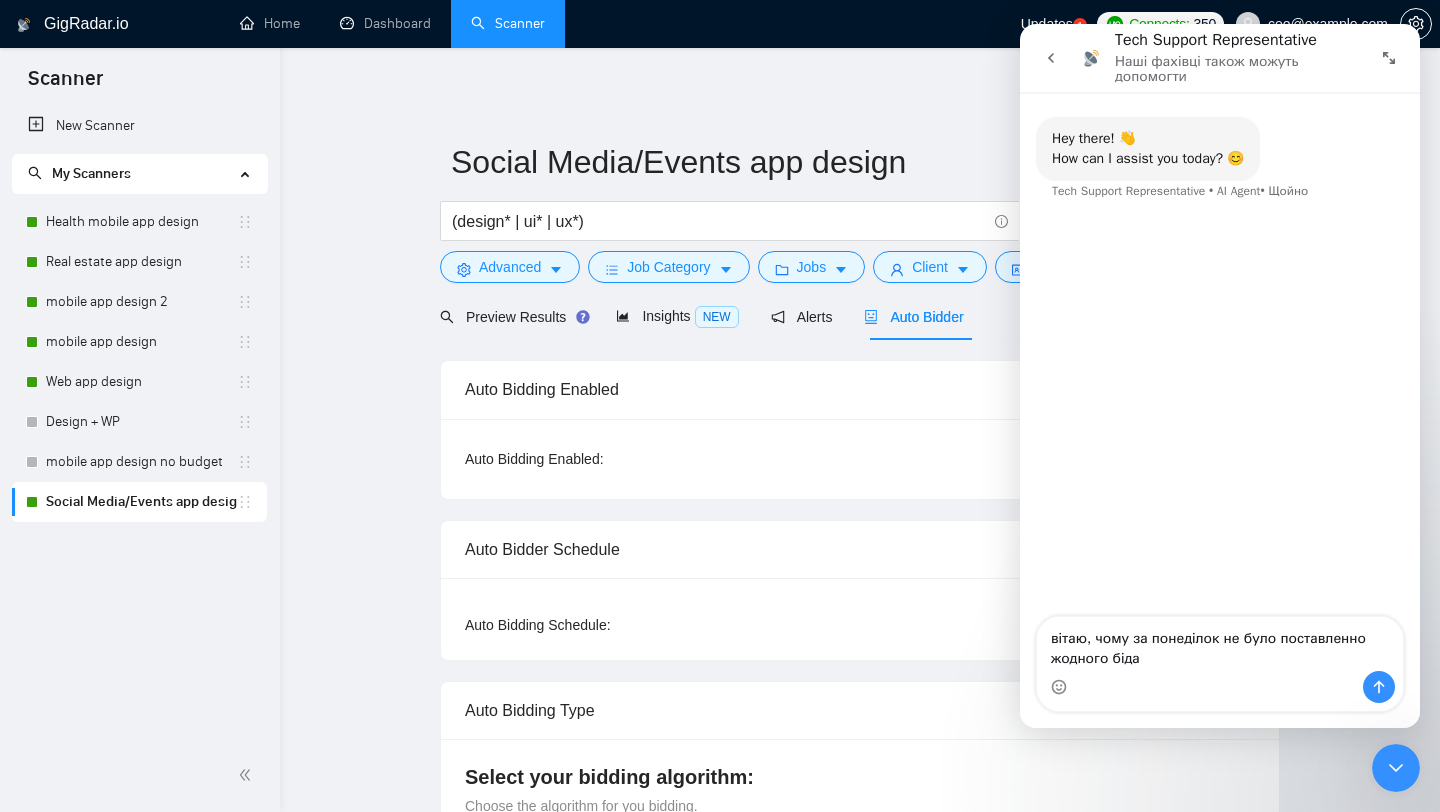 type on "вітаю, чому за понеділок не було поставленно жодного біда?" 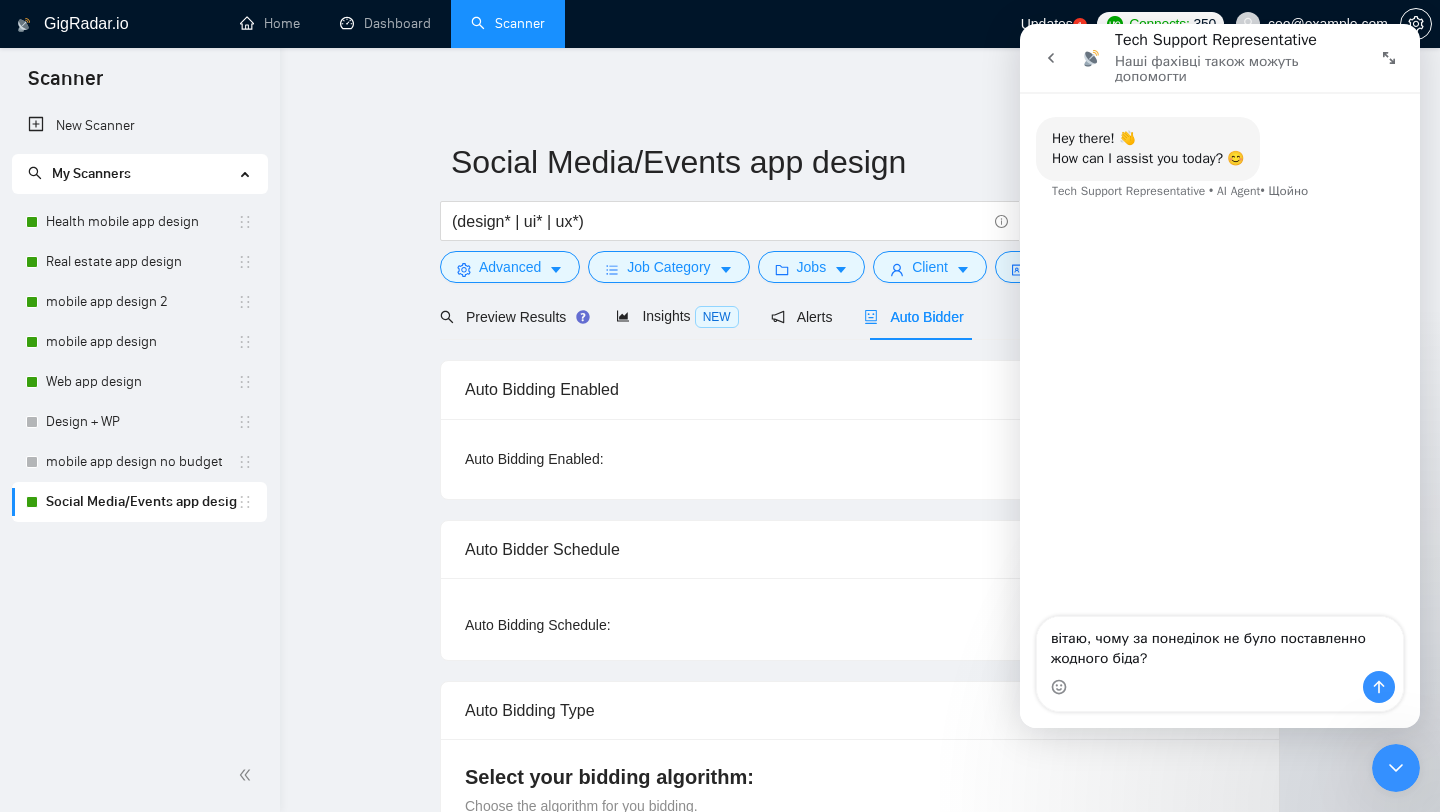 type 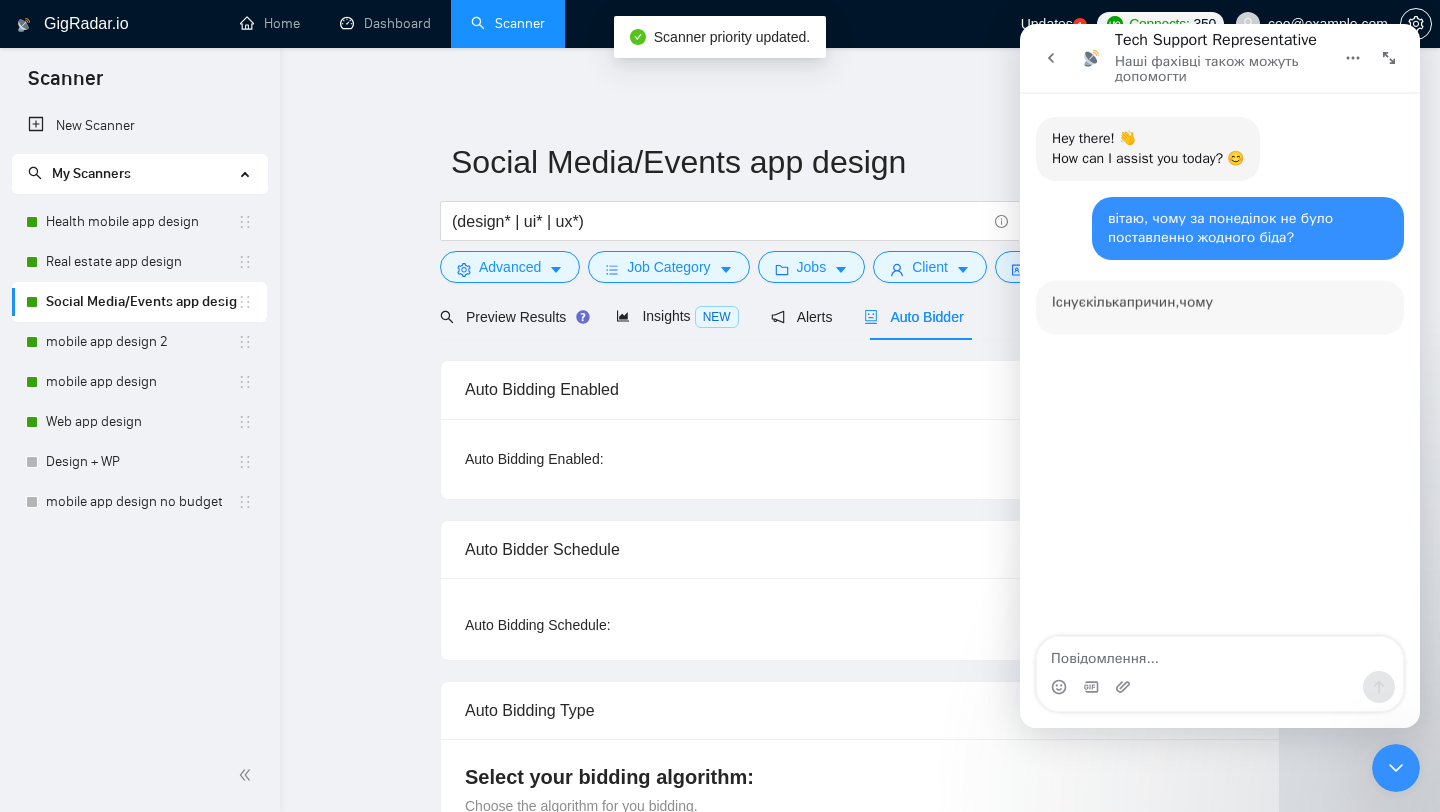 scroll, scrollTop: 3, scrollLeft: 0, axis: vertical 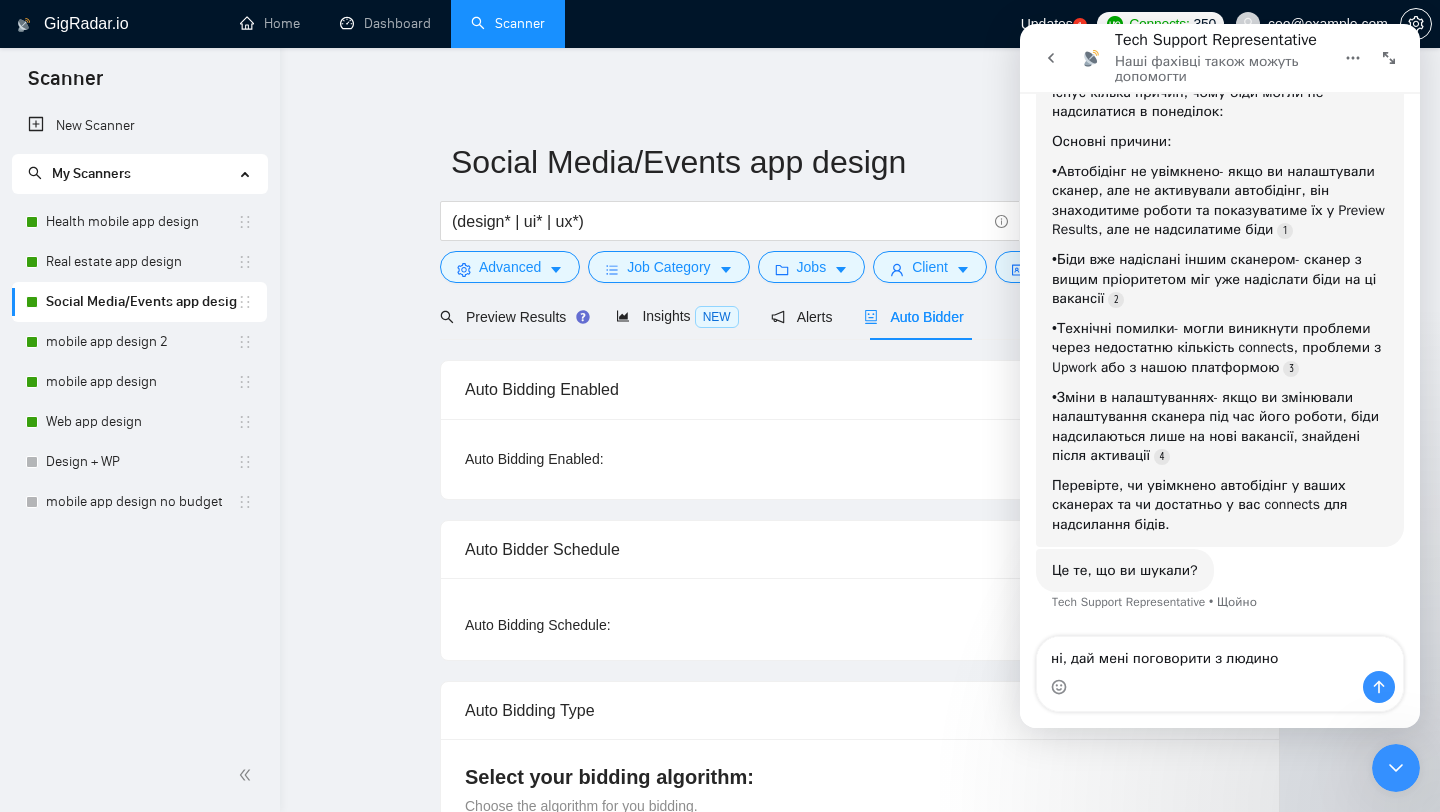 type on "ні, дай мені поговорити з людиною" 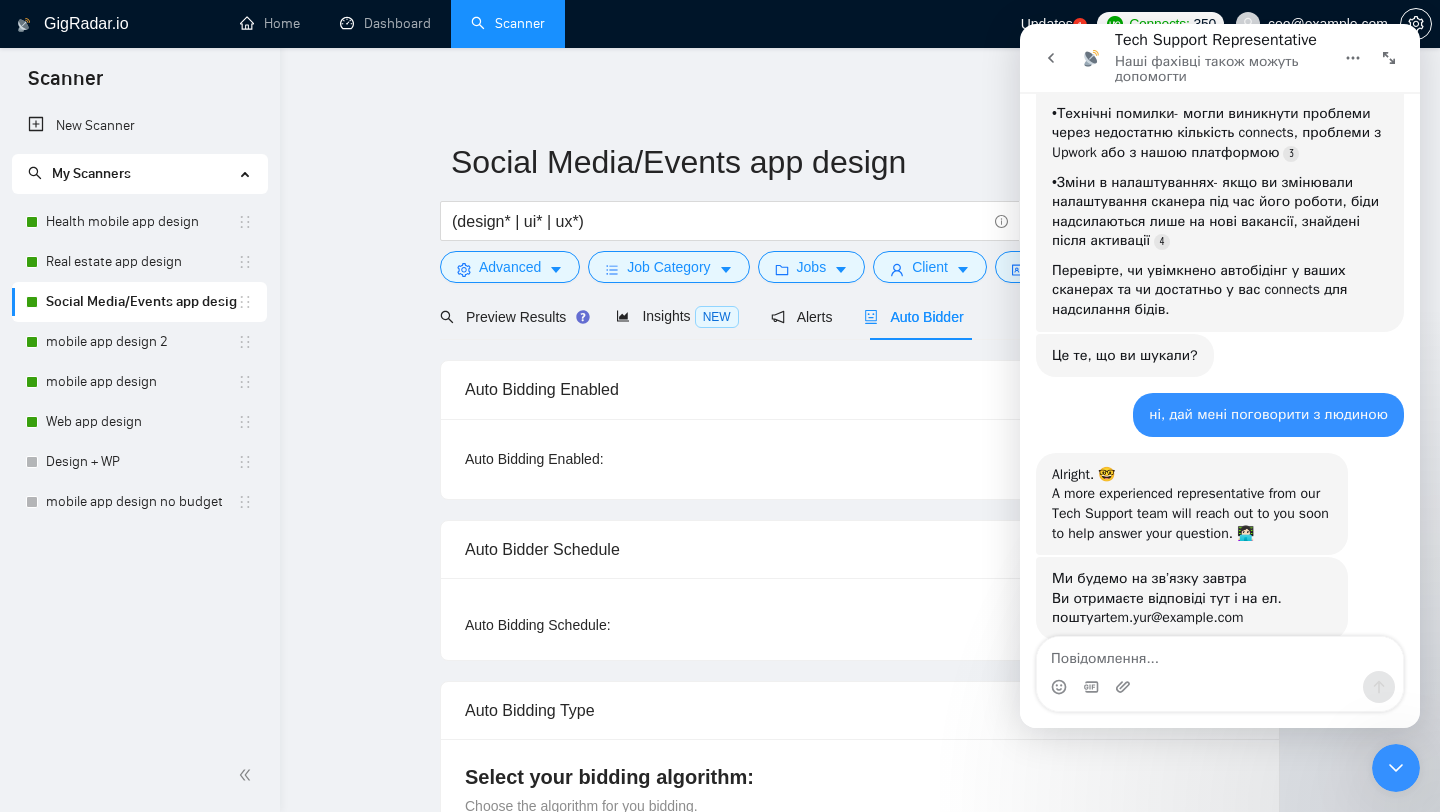 scroll, scrollTop: 502, scrollLeft: 0, axis: vertical 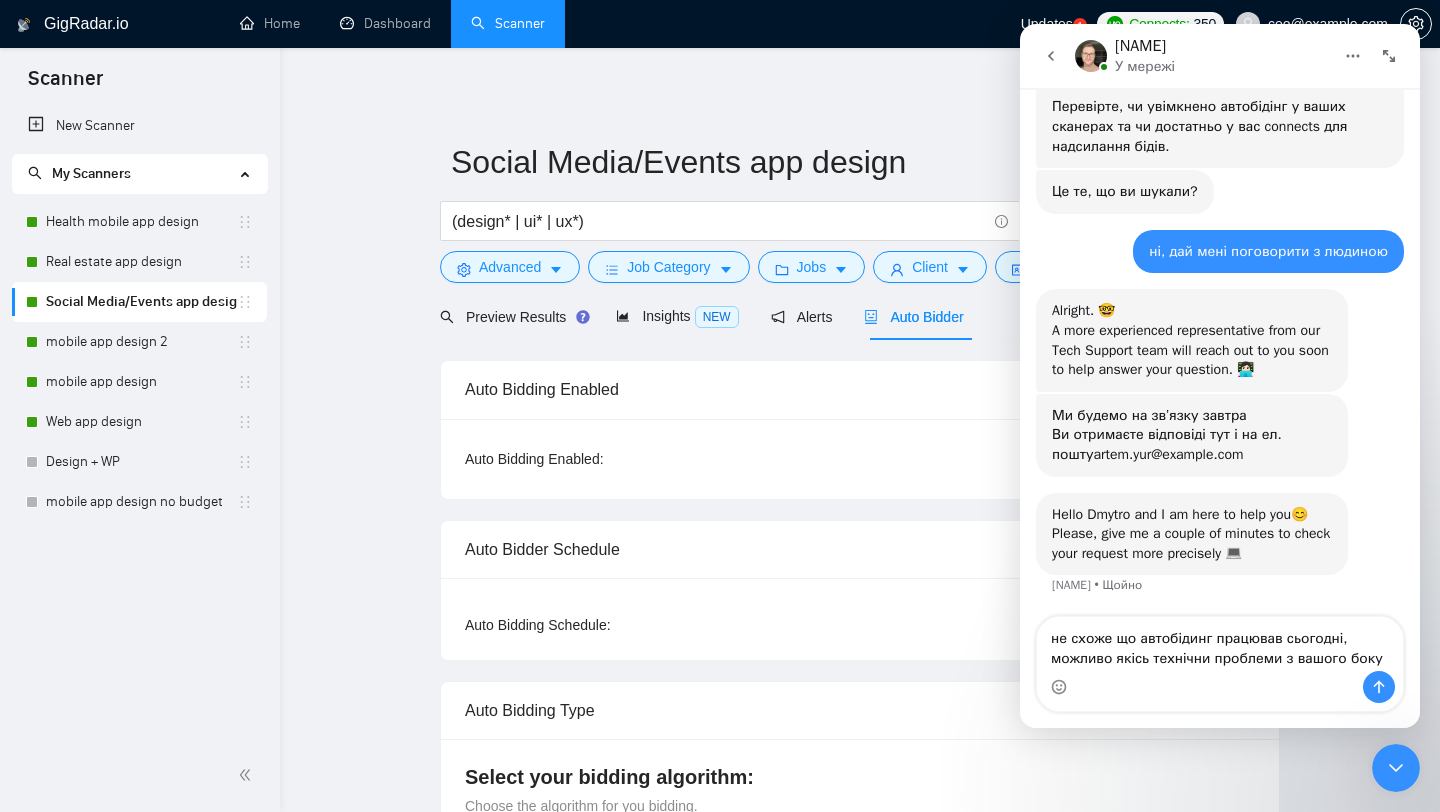 type on "не схоже що автобідинг працював сьогодні, можливо якісь технічни проблеми з вашого боку?" 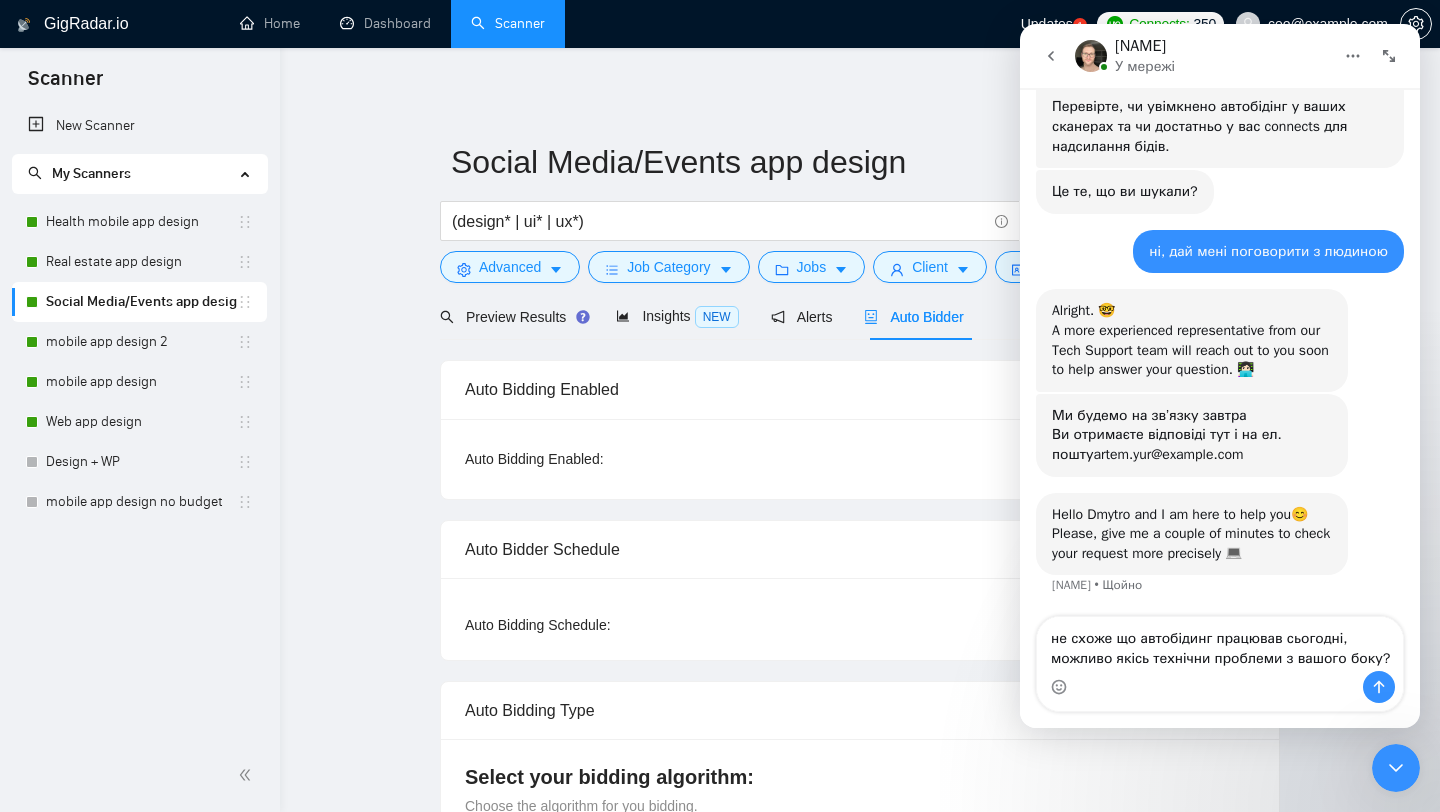 type 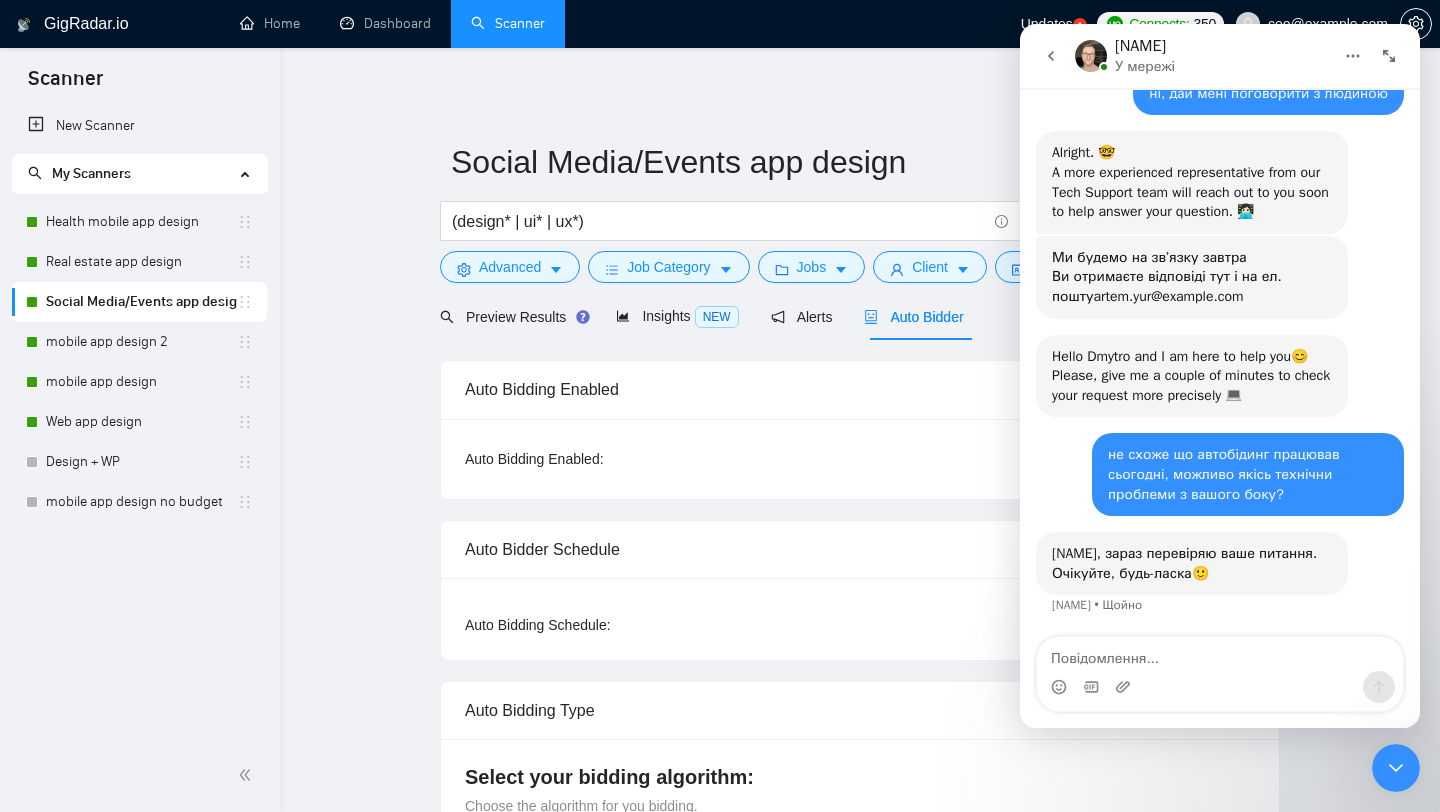 scroll, scrollTop: 776, scrollLeft: 0, axis: vertical 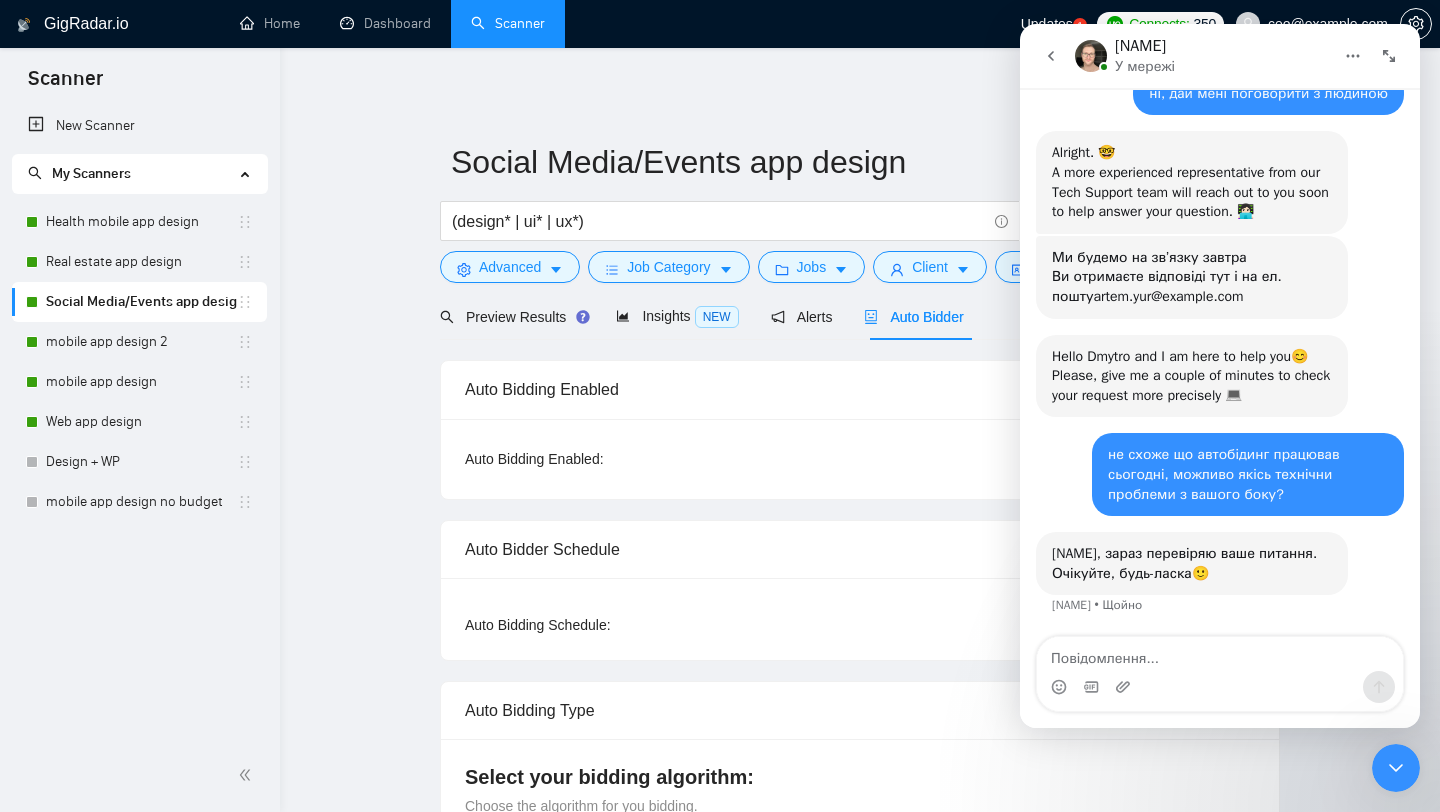 click on "Social Media/Events app design (design* | ui* | ux*) Save Advanced   Job Category   Jobs   Client   Vendor   Reset All Preview Results Insights NEW Alerts Auto Bidder Auto Bidding Enabled Auto Bidding Enabled: ON Auto Bidder Schedule Auto Bidding Type: Automated (recommended) Semi-automated Auto Bidding Schedule: 24/7 Custom Custom Auto Bidder Schedule Repeat every week on Monday Tuesday Wednesday Thursday Friday Saturday Sunday Active Hours ( Europe/Kiev ): From: To: ( 24  hours) Europe/Kiev Auto Bidding Type Select your bidding algorithm: Choose the algorithm for you bidding. The price per proposal does not include your connects expenditure. Template Bidder Works great for narrow segments and short cover letters that don't change. 0.50  credits / proposal Sardor AI 🤖 Personalise your cover letter with ai [placeholders] 1.00  credits / proposal Experimental Laziza AI  👑   NEW   Learn more 2.00  credits / proposal 15.95 credits savings Team & Freelancer Select team: Select freelancer: Ivan Anisimov 0 1" at bounding box center [860, 2545] 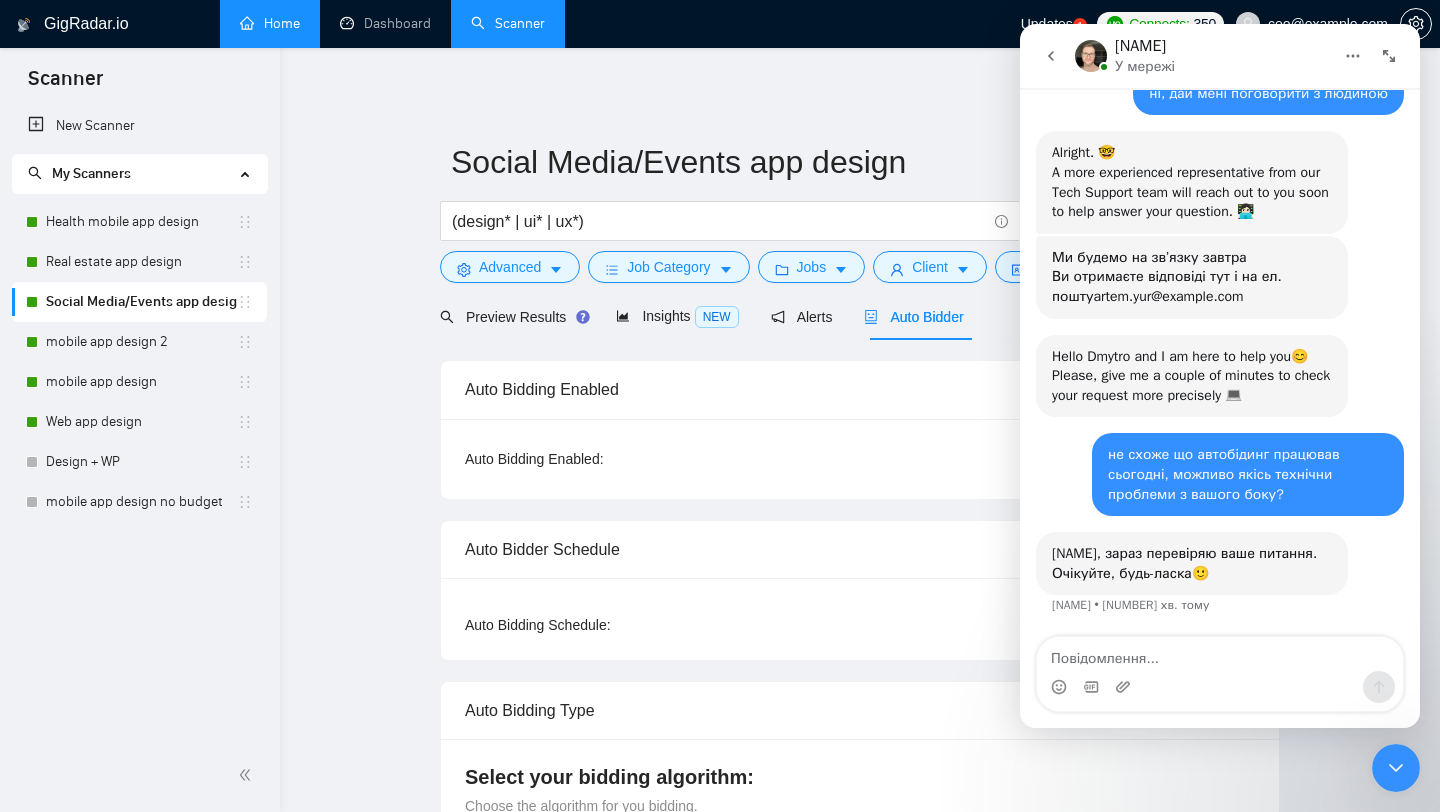 click on "Home" at bounding box center (270, 23) 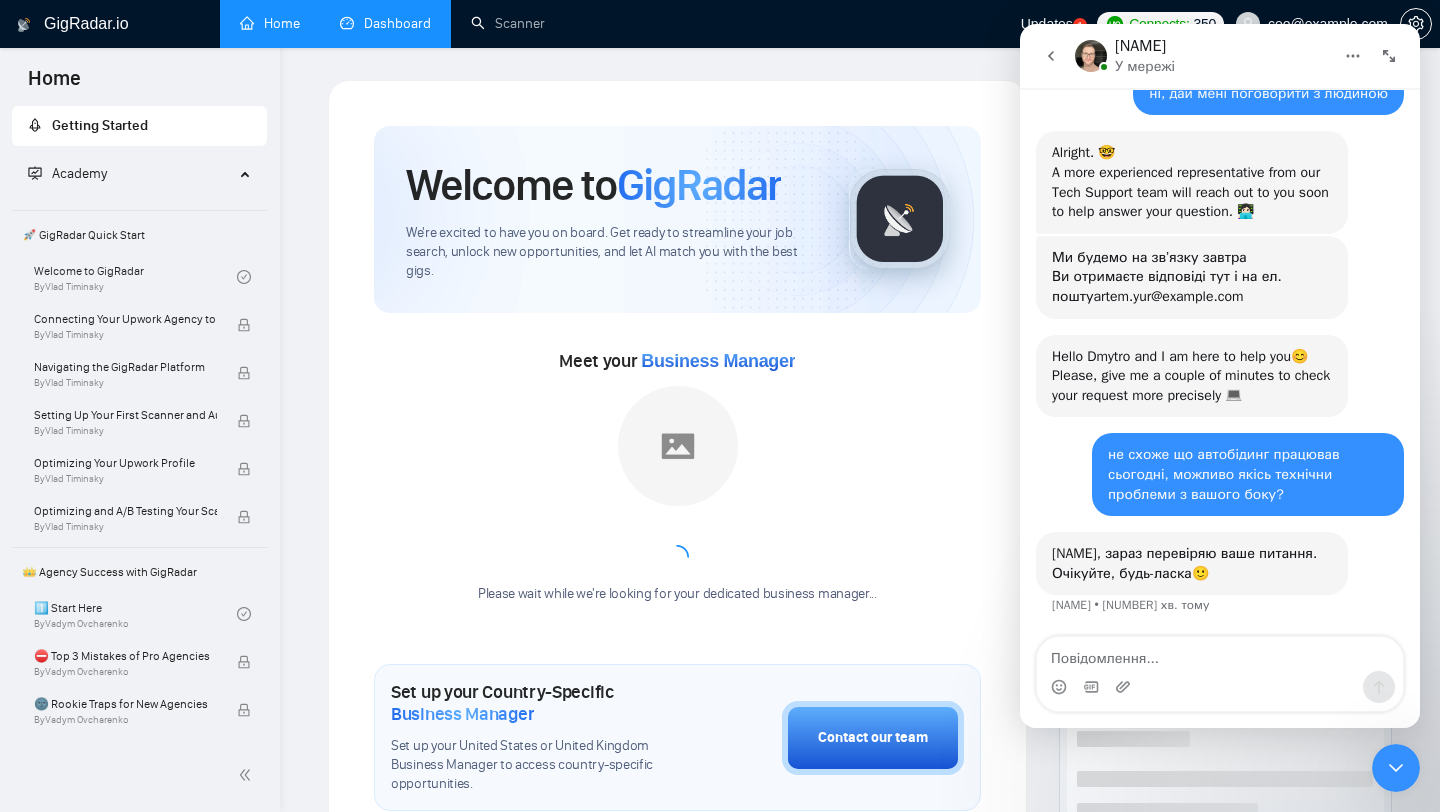 click on "Dashboard" at bounding box center (385, 23) 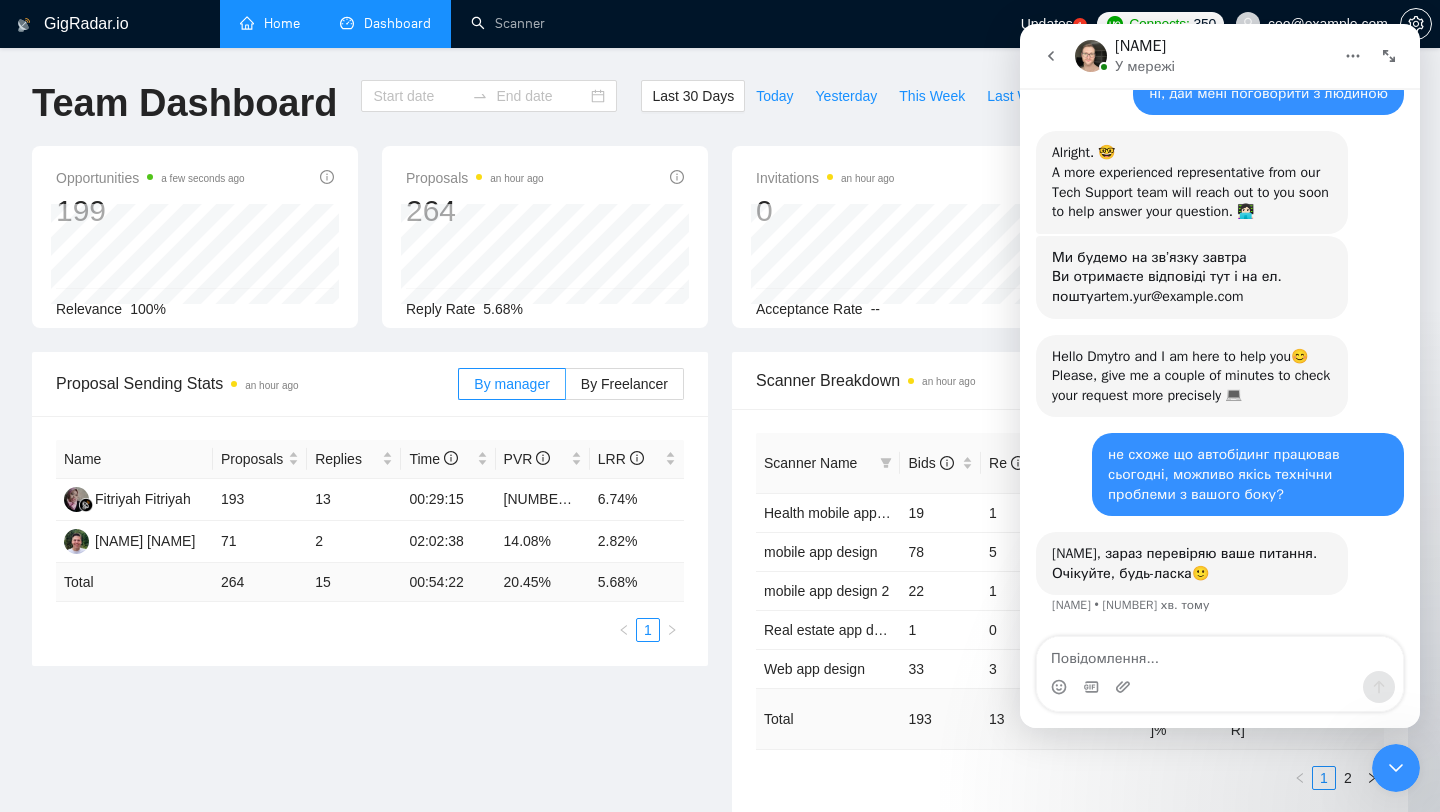type on "2025-06-14" 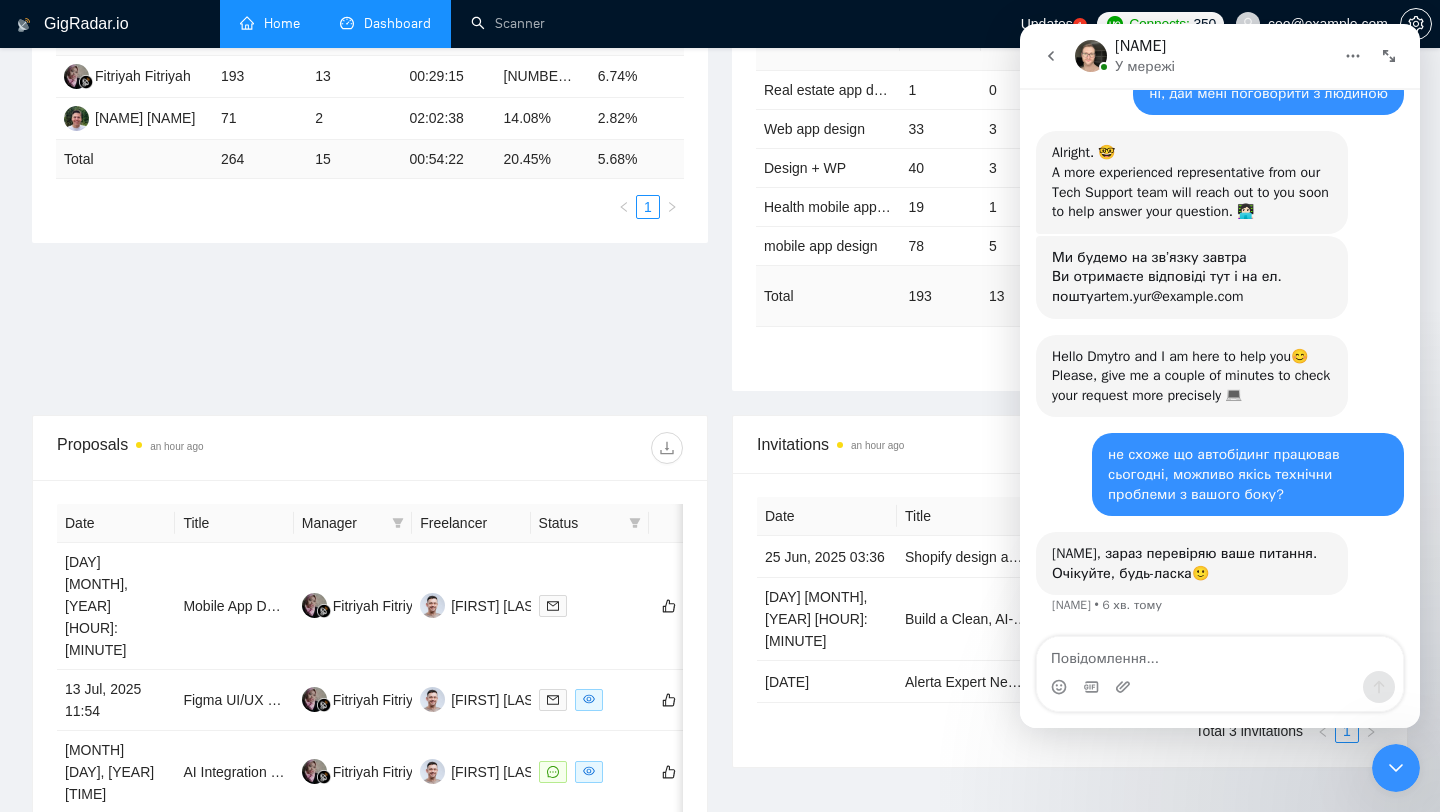 scroll, scrollTop: 0, scrollLeft: 0, axis: both 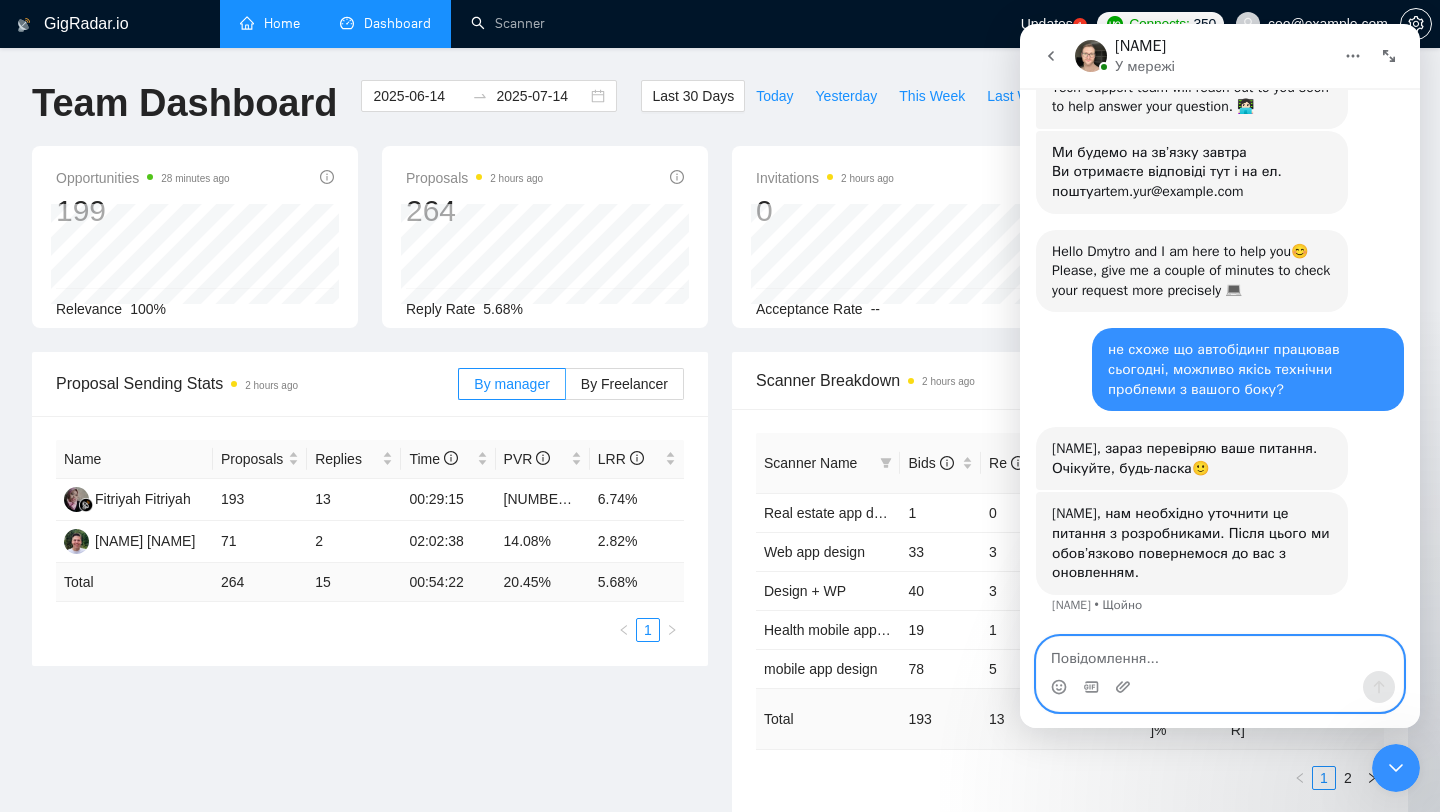click at bounding box center [1220, 654] 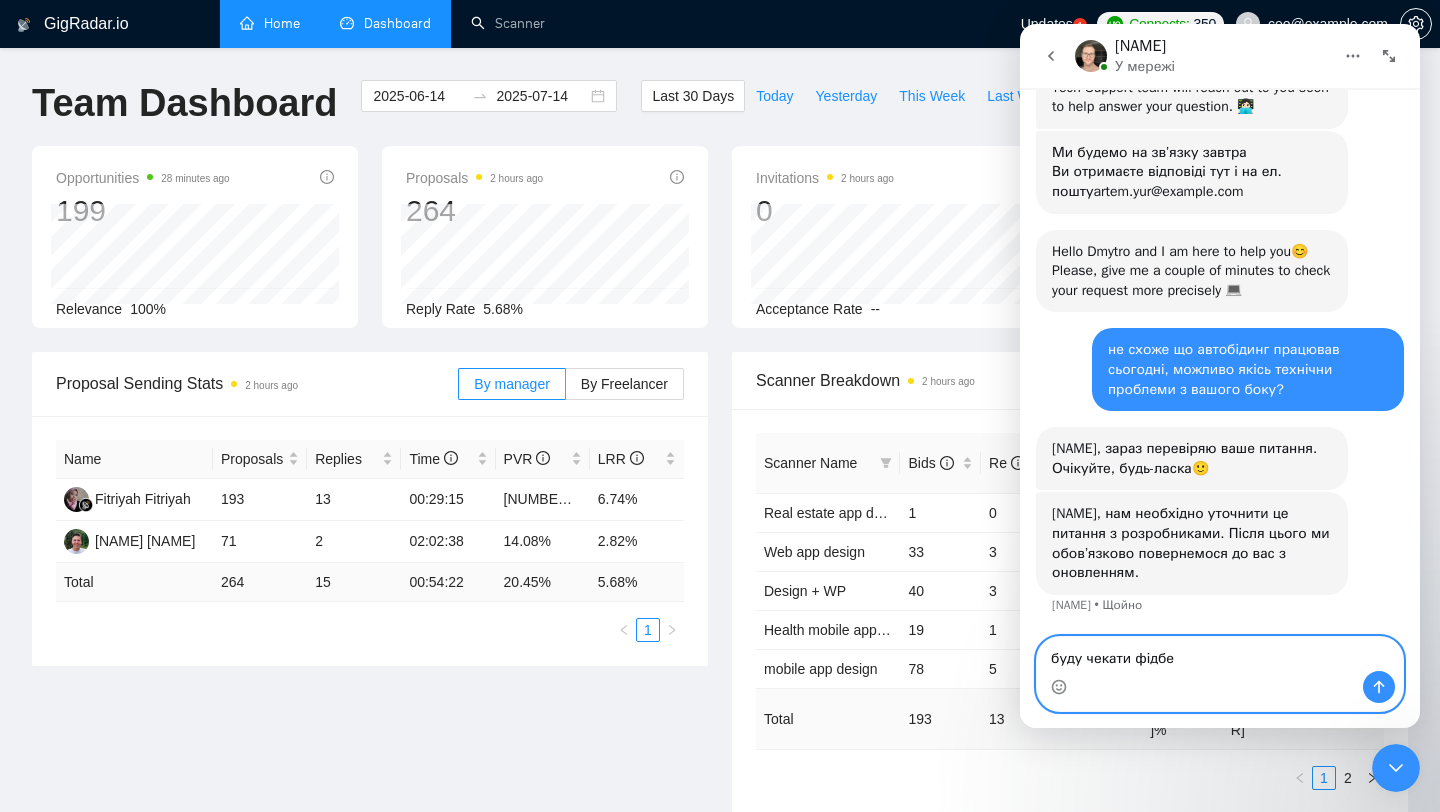 type on "буду чекати фідбек" 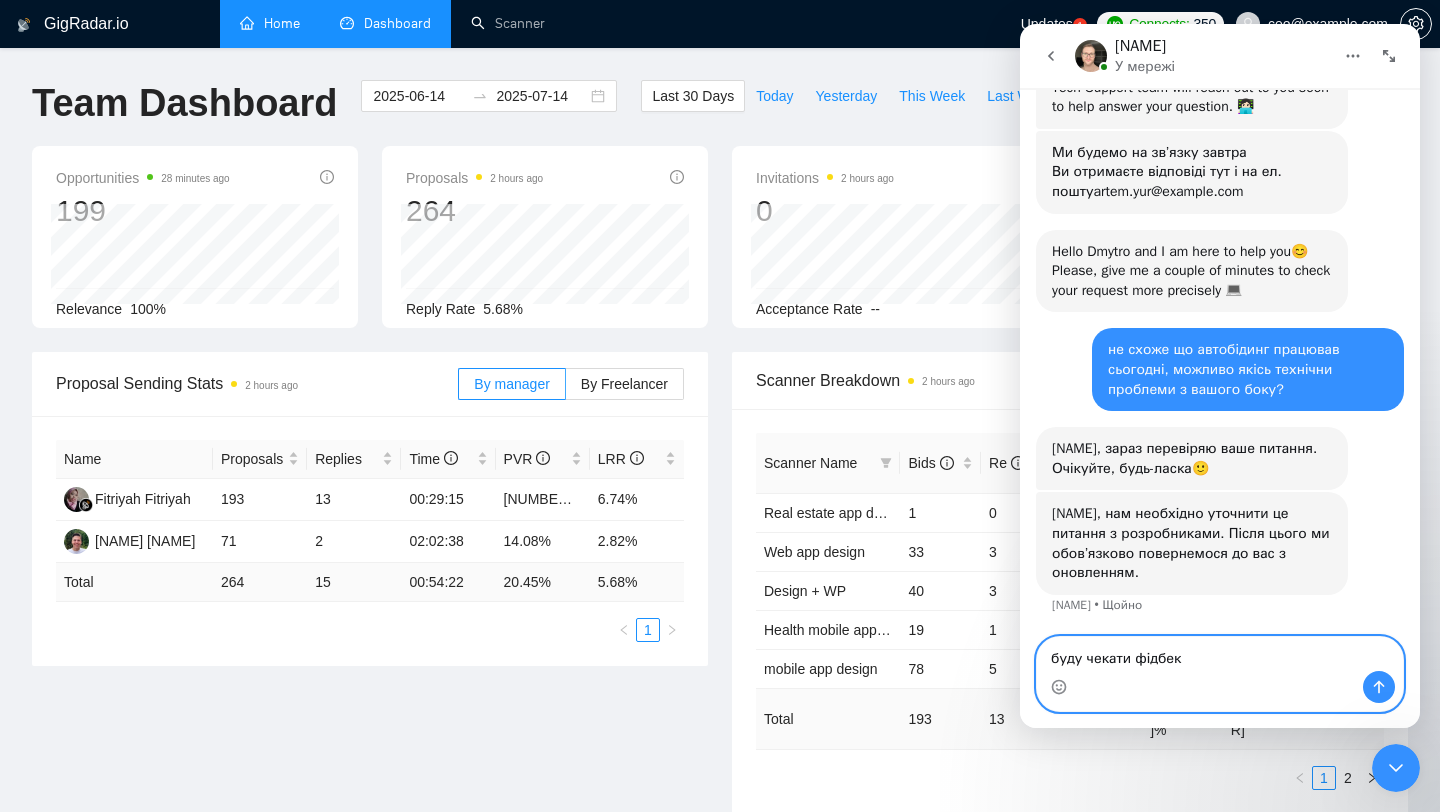 type 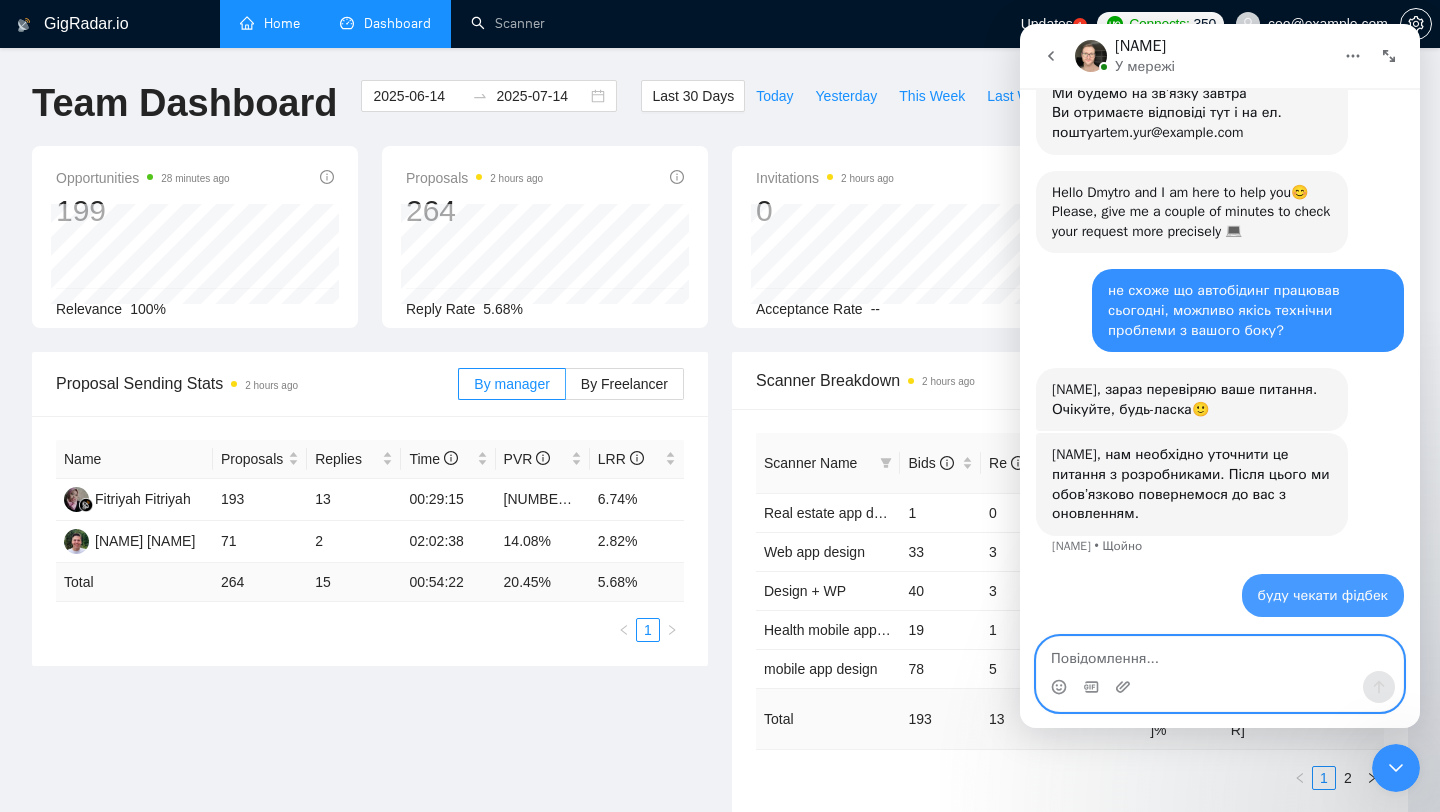 scroll, scrollTop: 940, scrollLeft: 0, axis: vertical 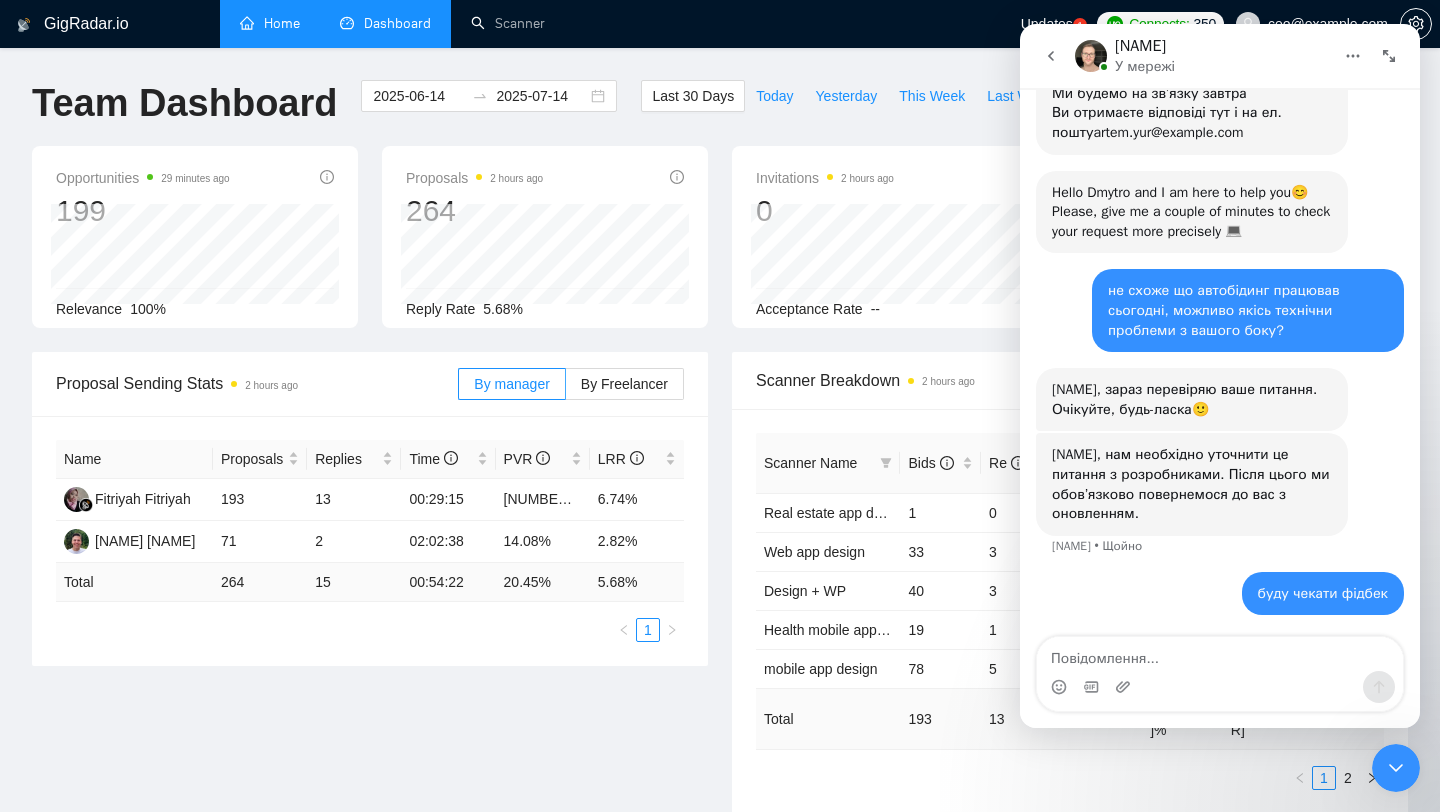 click on "Proposal Sending Stats 2 hours ago By manager By Freelancer Name Proposals Replies Time   PVR   LRR   Fitriyah Fitriyah 193 13 00:29:15 22.80% 6.74% Artem Yur 71 2 02:02:38 14.08% 2.82% Total 264 15 00:54:22 20.45 % 5.68 % 1 Scanner Breakdown 2 hours ago Scanner Name Bids   Re   PVR   LRR   CPR   Score   Real estate app design 1 0 0.00% 0.00% $0.00 0.00% Web app design 33 3 33.33% 9.09% $31.68 36.96% Design + WP 40 3 12.50% 7.50% $26.03 40.82% Health mobile app design 19 1 36.84% 5.26% $53.05 21.85% mobile app design 78 5 23.08% 6.41% $40.45 34.43% Total 193 13 22.80 % 6.74 % $ 36.74 34.41 % 1 2 New" at bounding box center (720, 595) 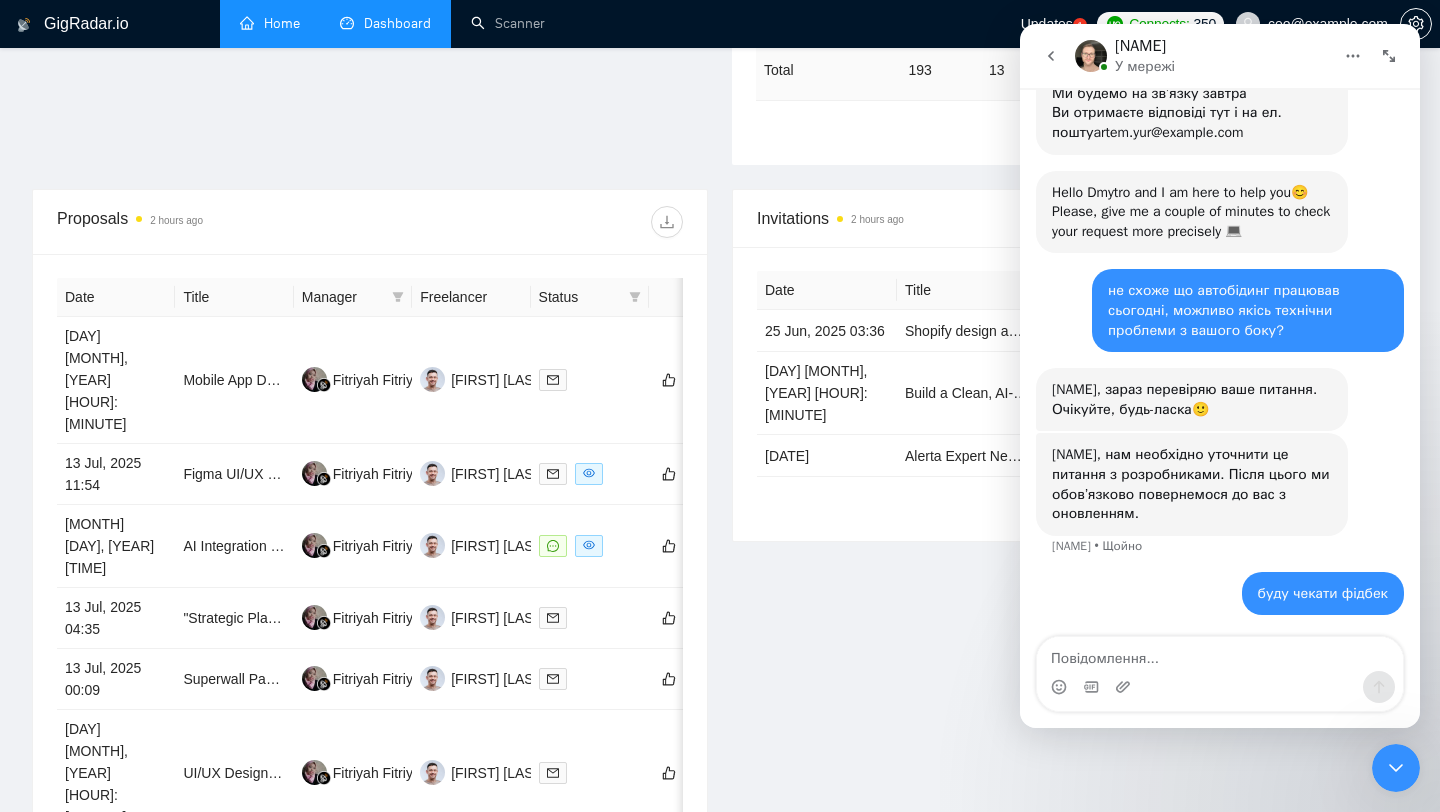 scroll, scrollTop: 0, scrollLeft: 0, axis: both 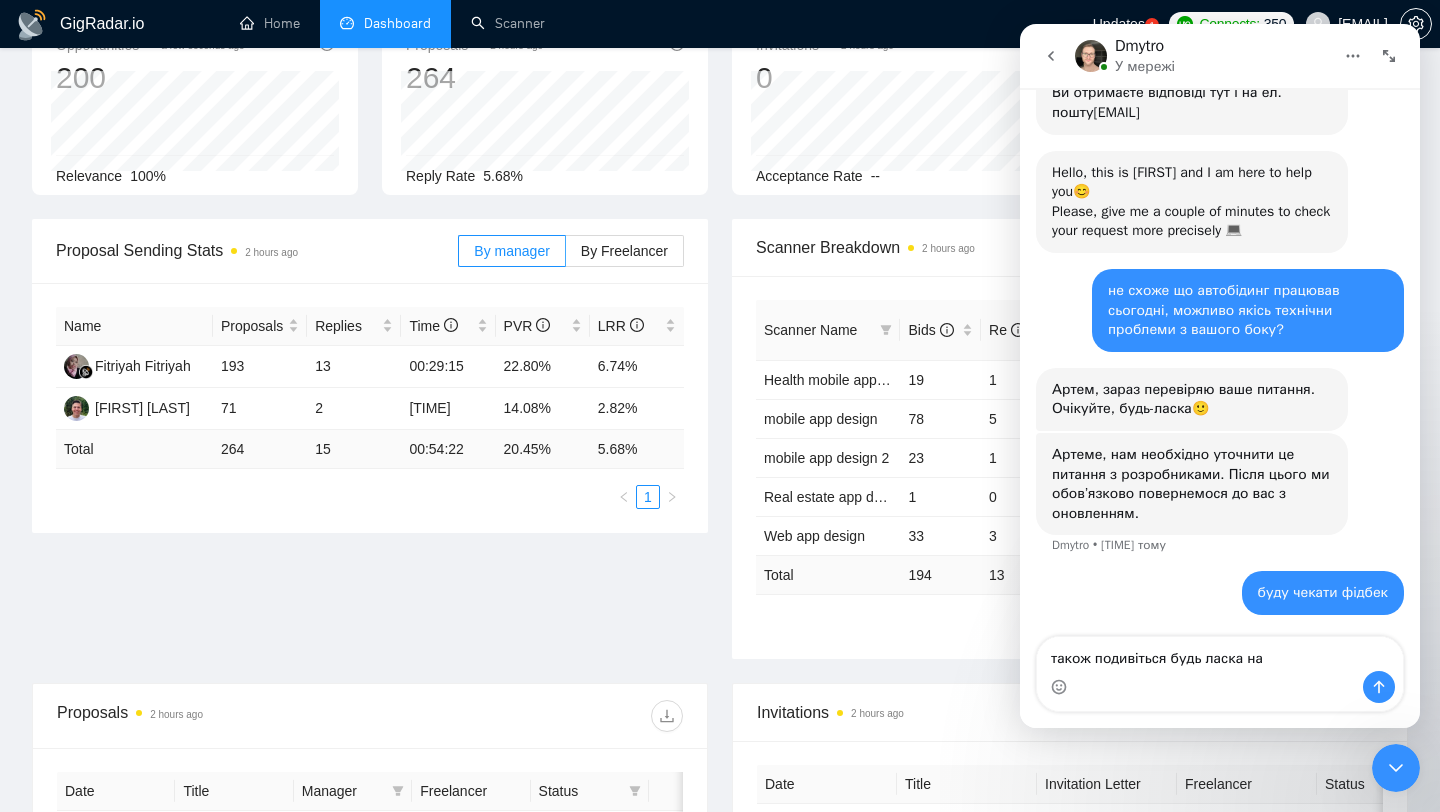 click on "Invitations [TIME] ago" at bounding box center (1070, 712) 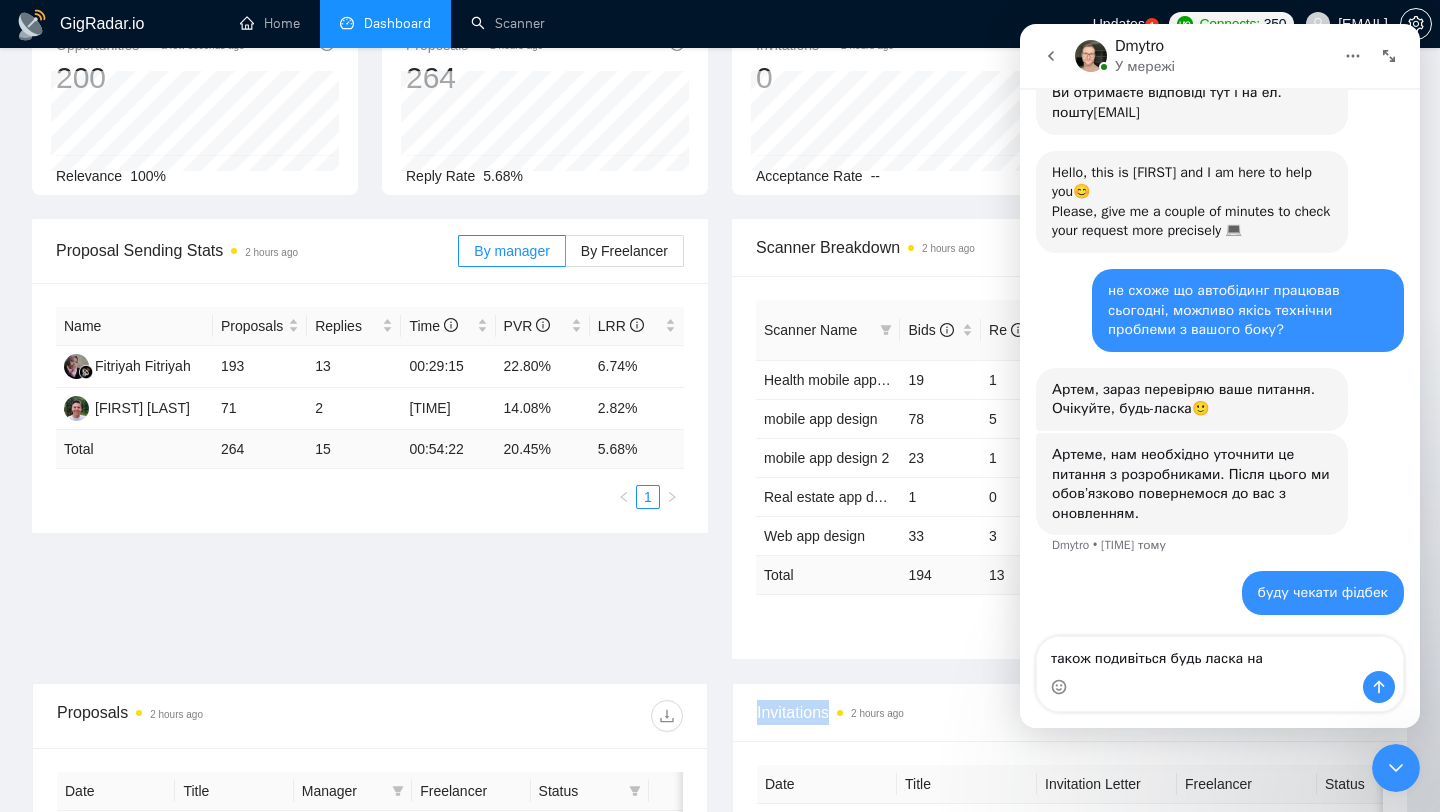 click on "Invitations [TIME] ago" at bounding box center (1070, 712) 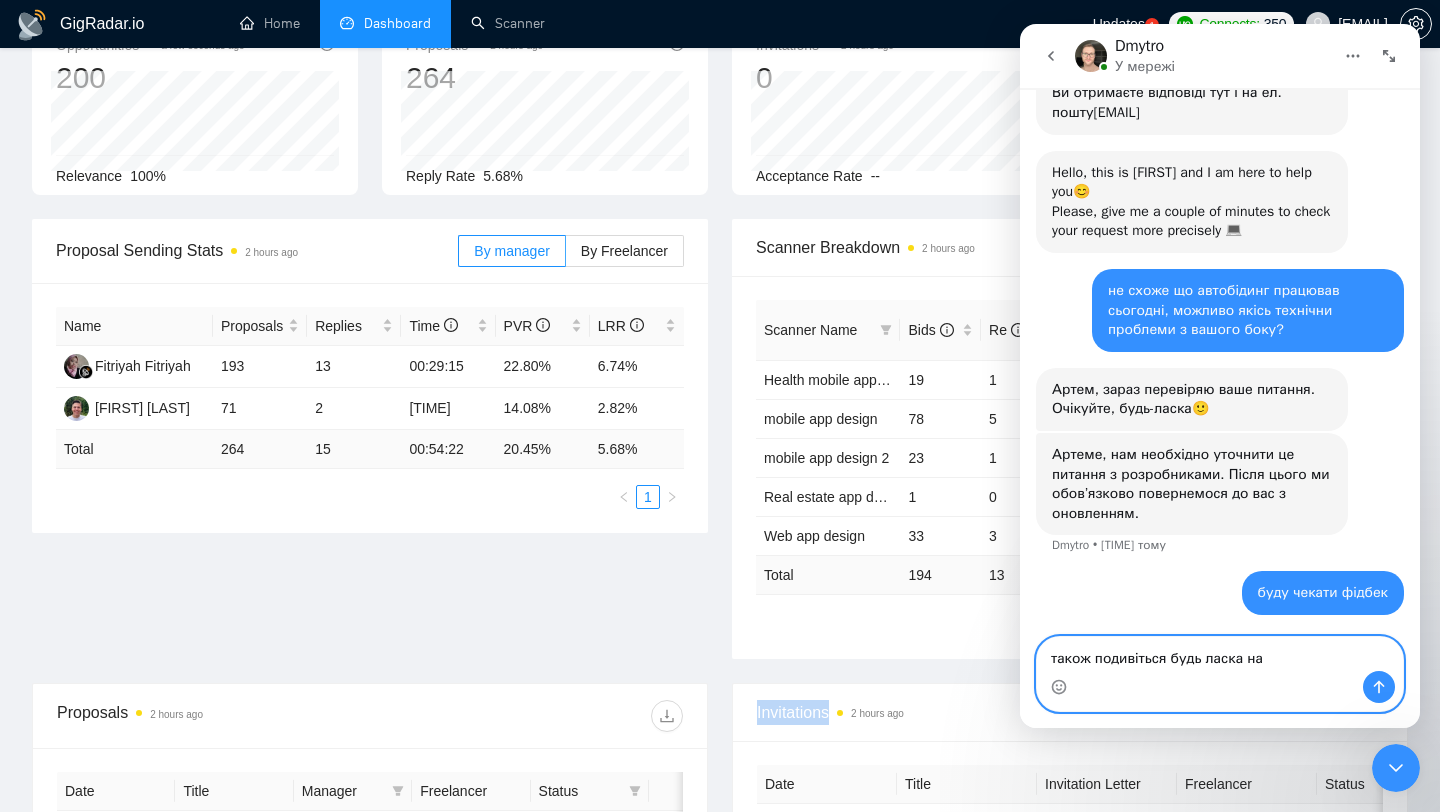 click on "також подивіться будь ласка на" at bounding box center [1220, 654] 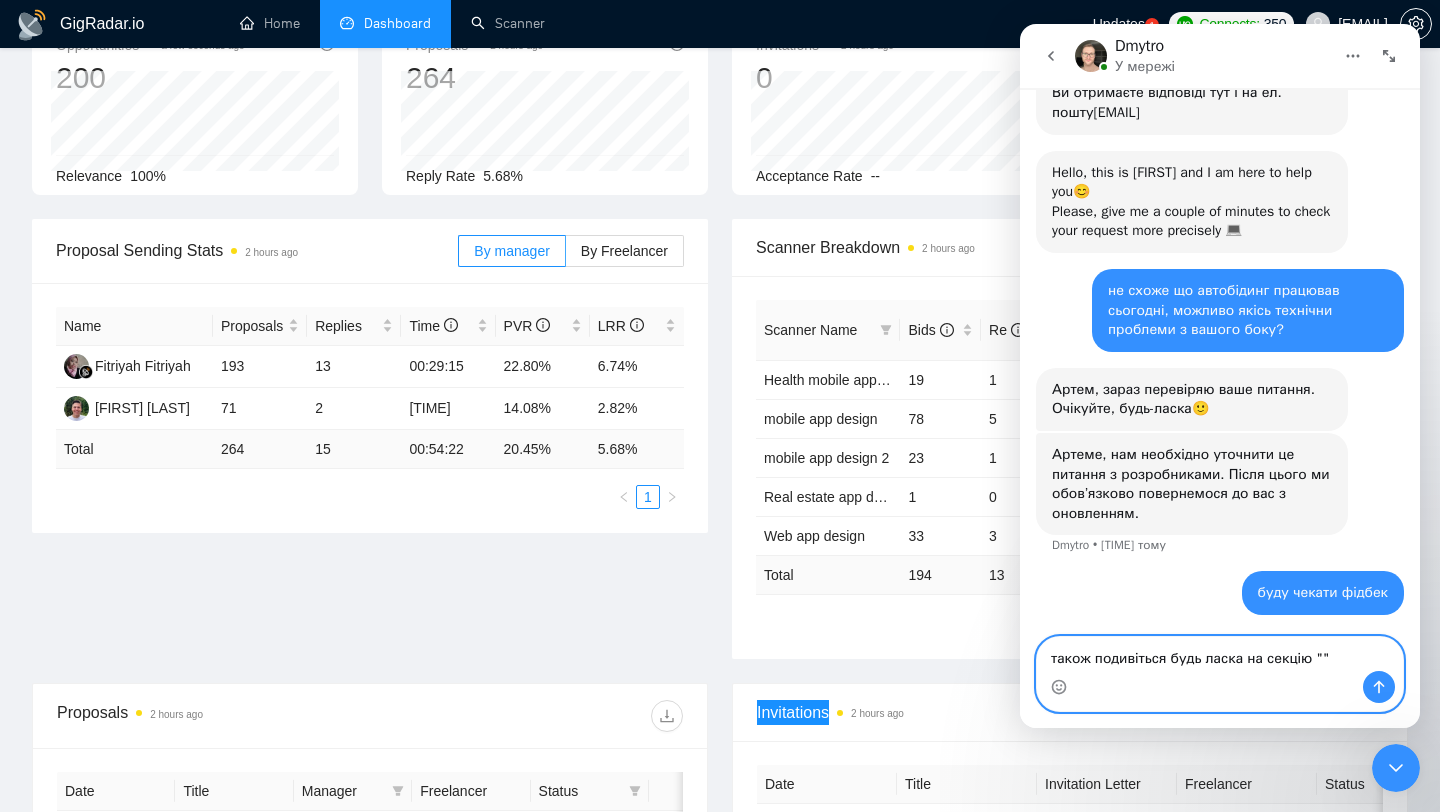 paste on "Invitations" 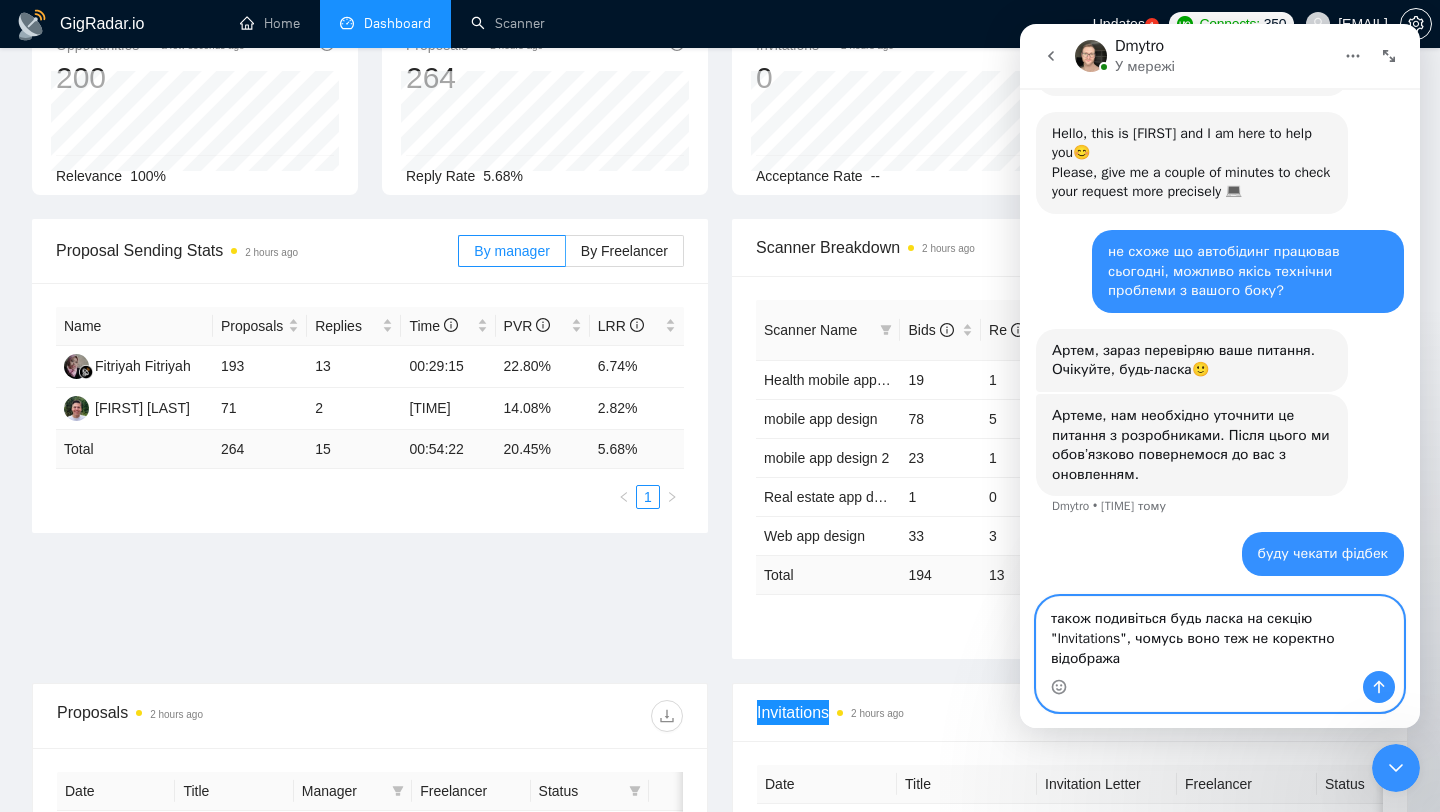 scroll, scrollTop: 980, scrollLeft: 0, axis: vertical 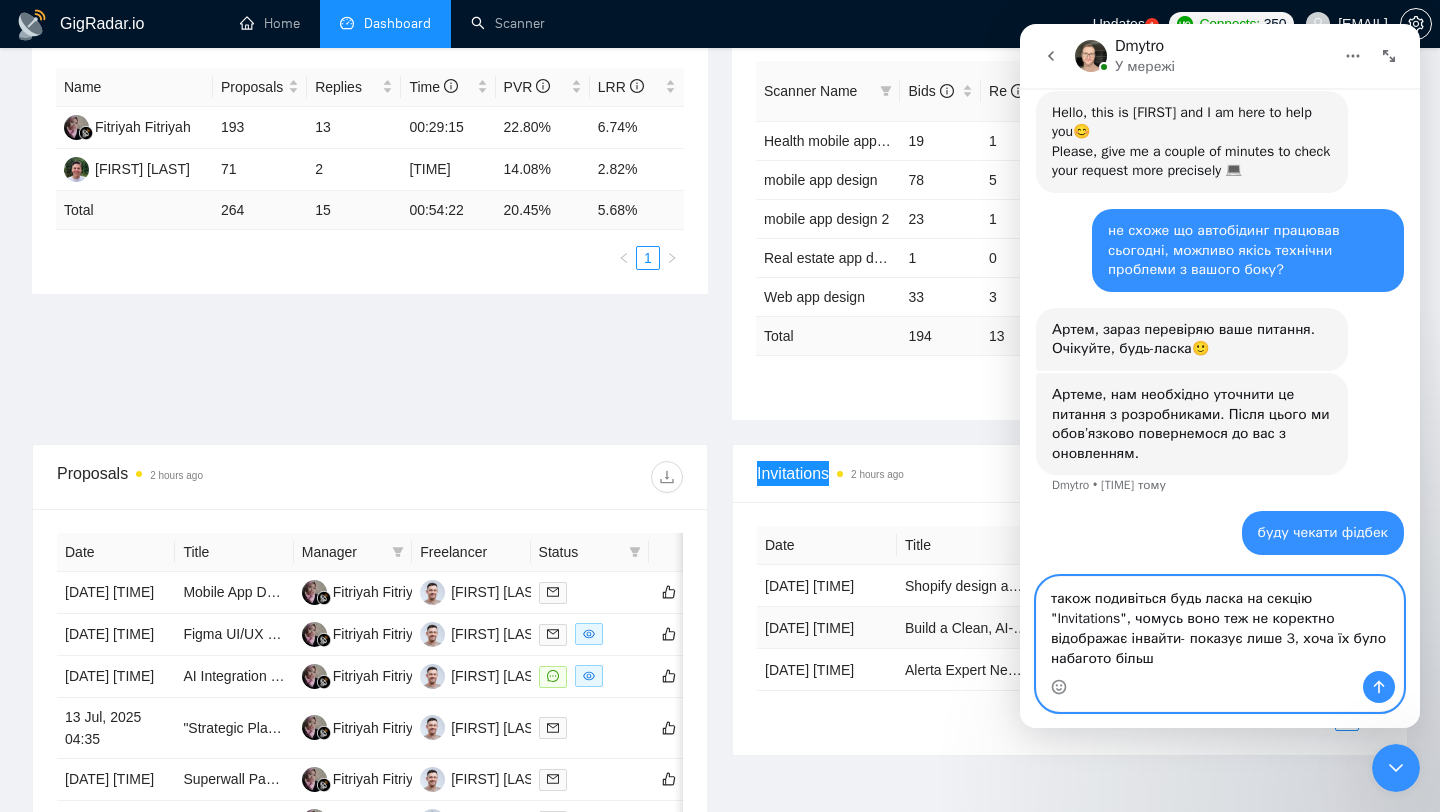type on "також подивіться будь ласка на секцію "Invitations", чомусь воно теж не коректно відображає інвайти- показує лише 3, хоча їх було набагото більше" 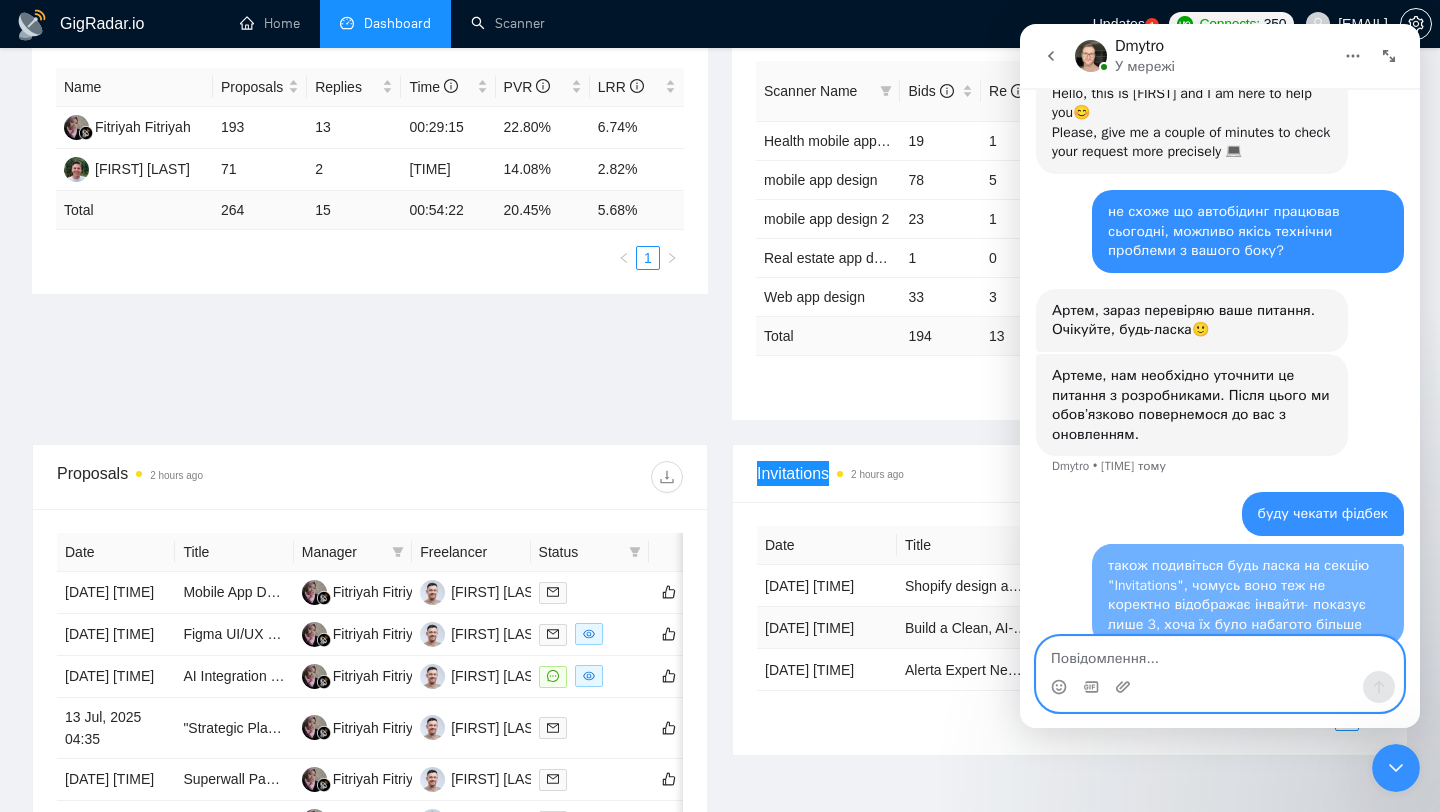 scroll, scrollTop: 1045, scrollLeft: 0, axis: vertical 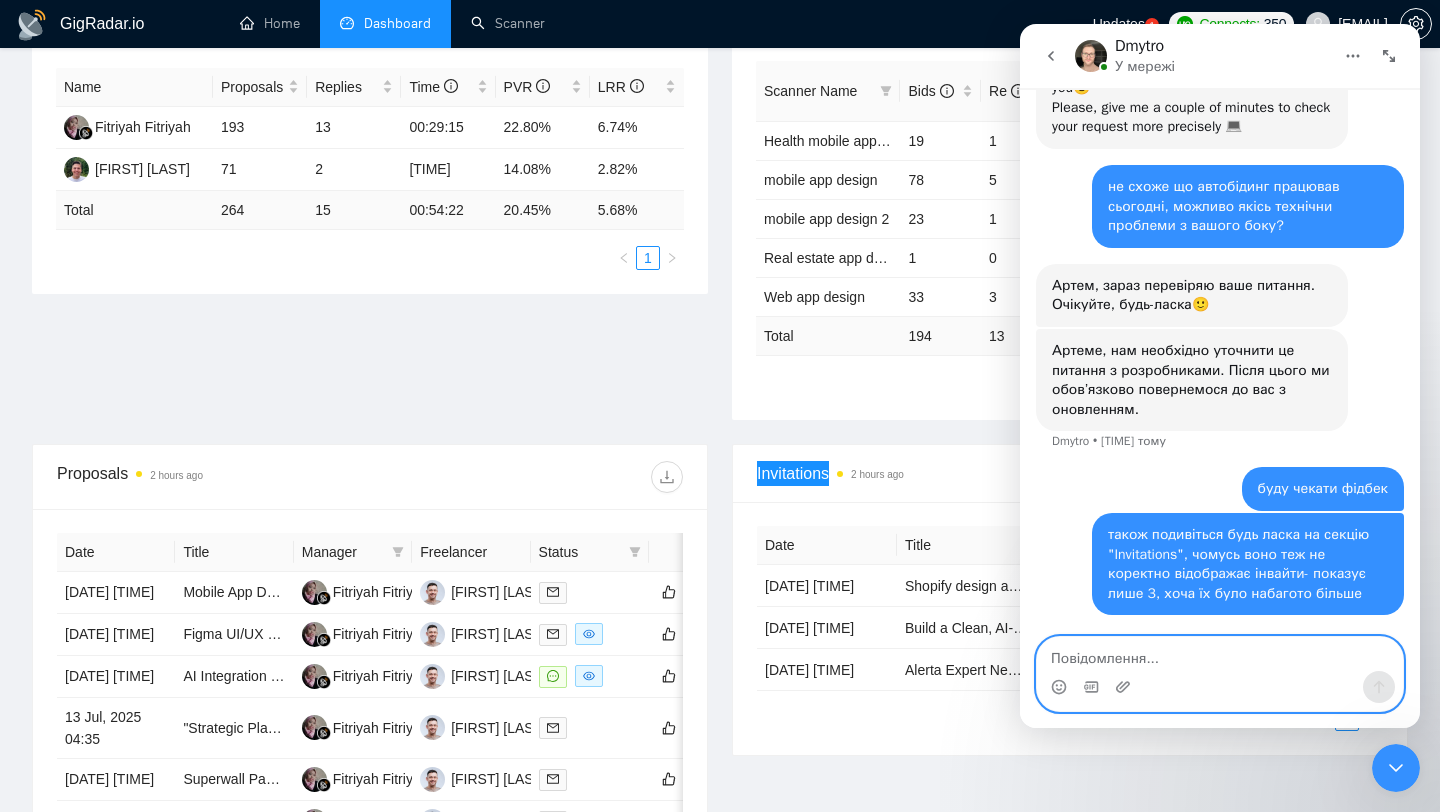 type 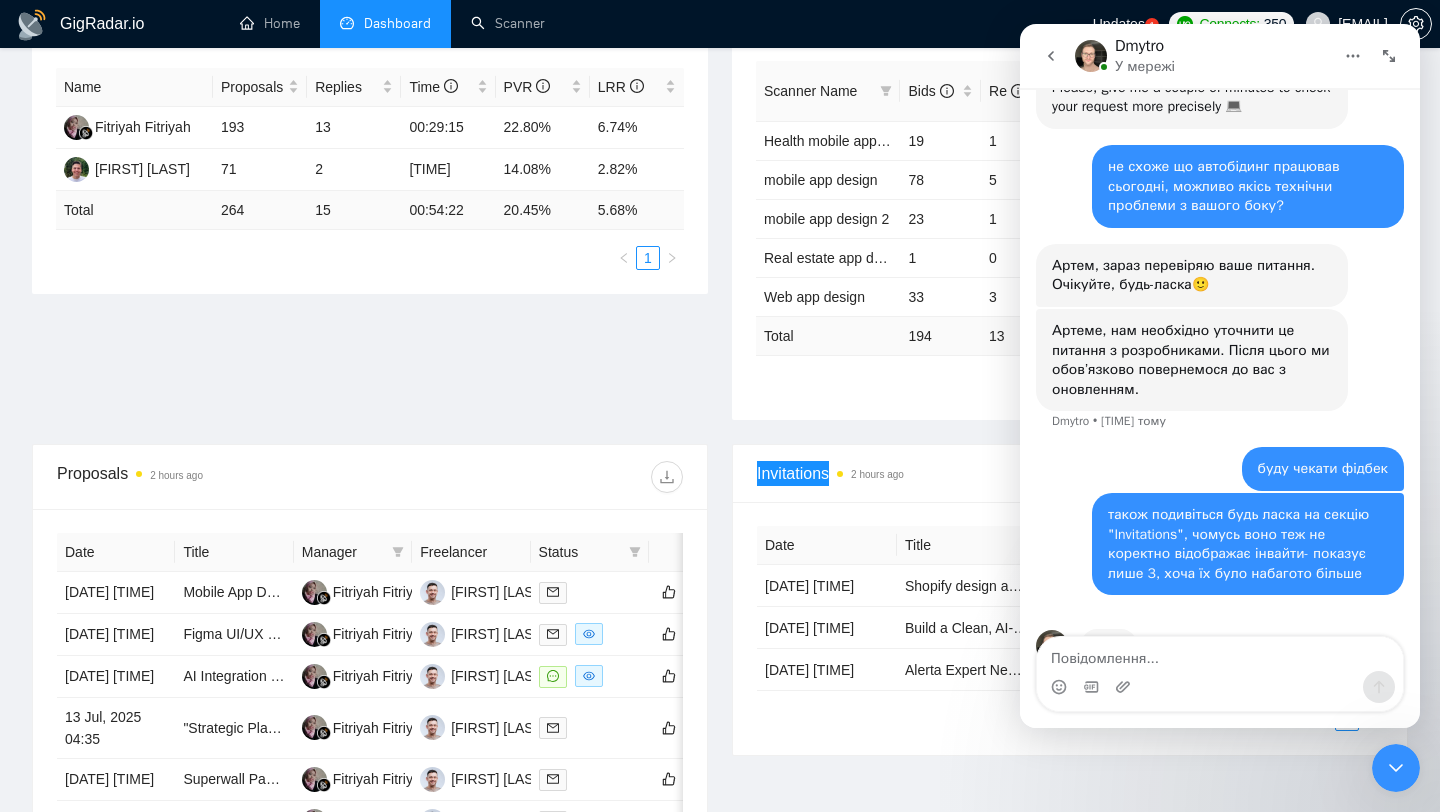 scroll, scrollTop: 1122, scrollLeft: 0, axis: vertical 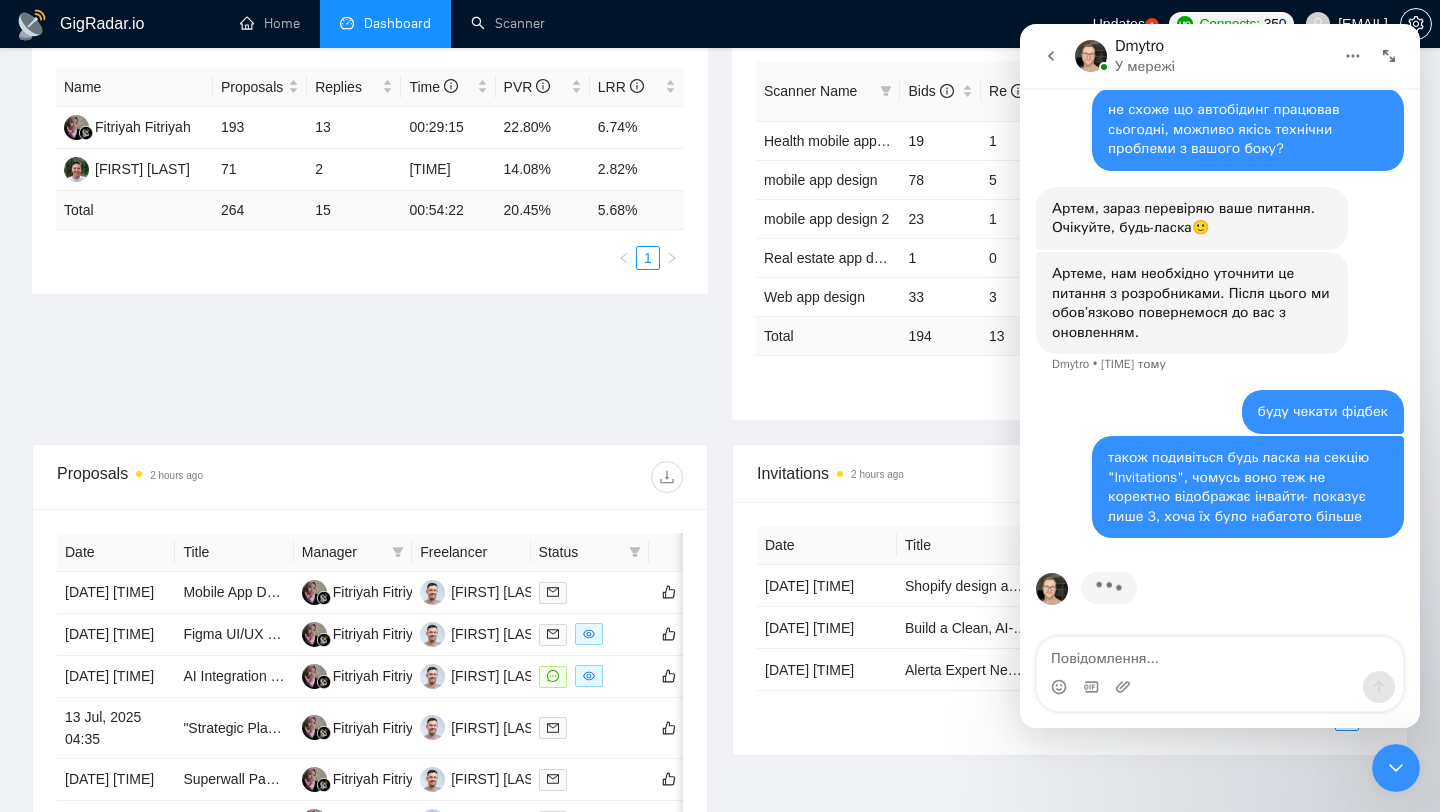 click on "Invitations [TIME] ago Date Title Invitation Letter Freelancer Status           [DATE] [TIME] Shopify design and development Hello [FIRST], please let me know if you are able to help! [FIRST] [LAST] Pending [DATE] [TIME] Build a Clean, AI-Powered Legal Simulation App (MVP - Mobile Only) Hello!
I'd like to invite you to take a look at the job I've posted. Please submit a proposal if you're available and interested.
[FIRST] [LAST] [FIRST] Declined [DATE] [TIME] Alerta Expert Needed – L2/L3 Monitoring & Alerting Systems Hello!
I'd like to invite you to take a look at the job I've posted. Please submit a proposal if you're available and interested.
[FIRST] [LAST] [FIRST] Declined Total 3 invitations 1" at bounding box center [1070, 780] 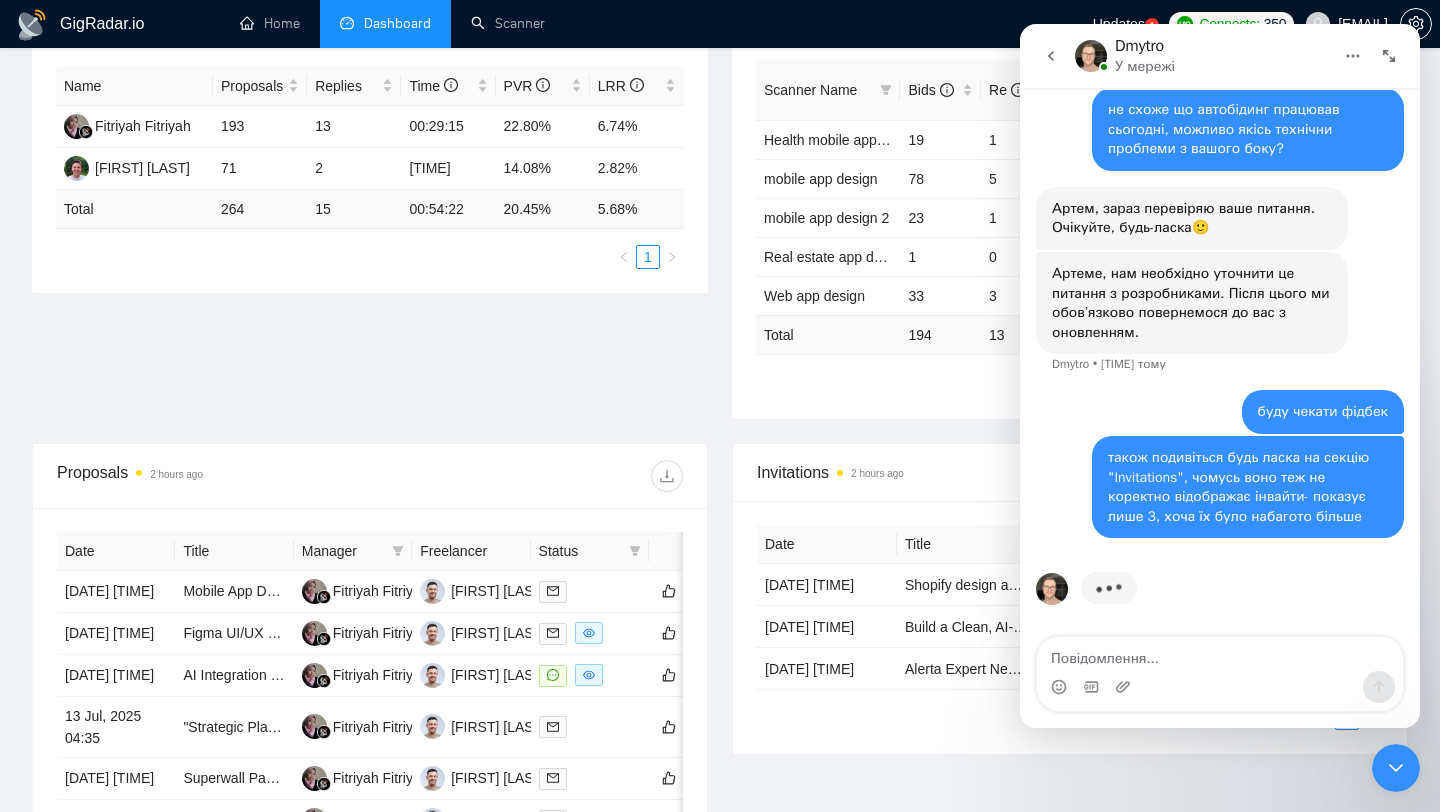 scroll, scrollTop: 370, scrollLeft: 0, axis: vertical 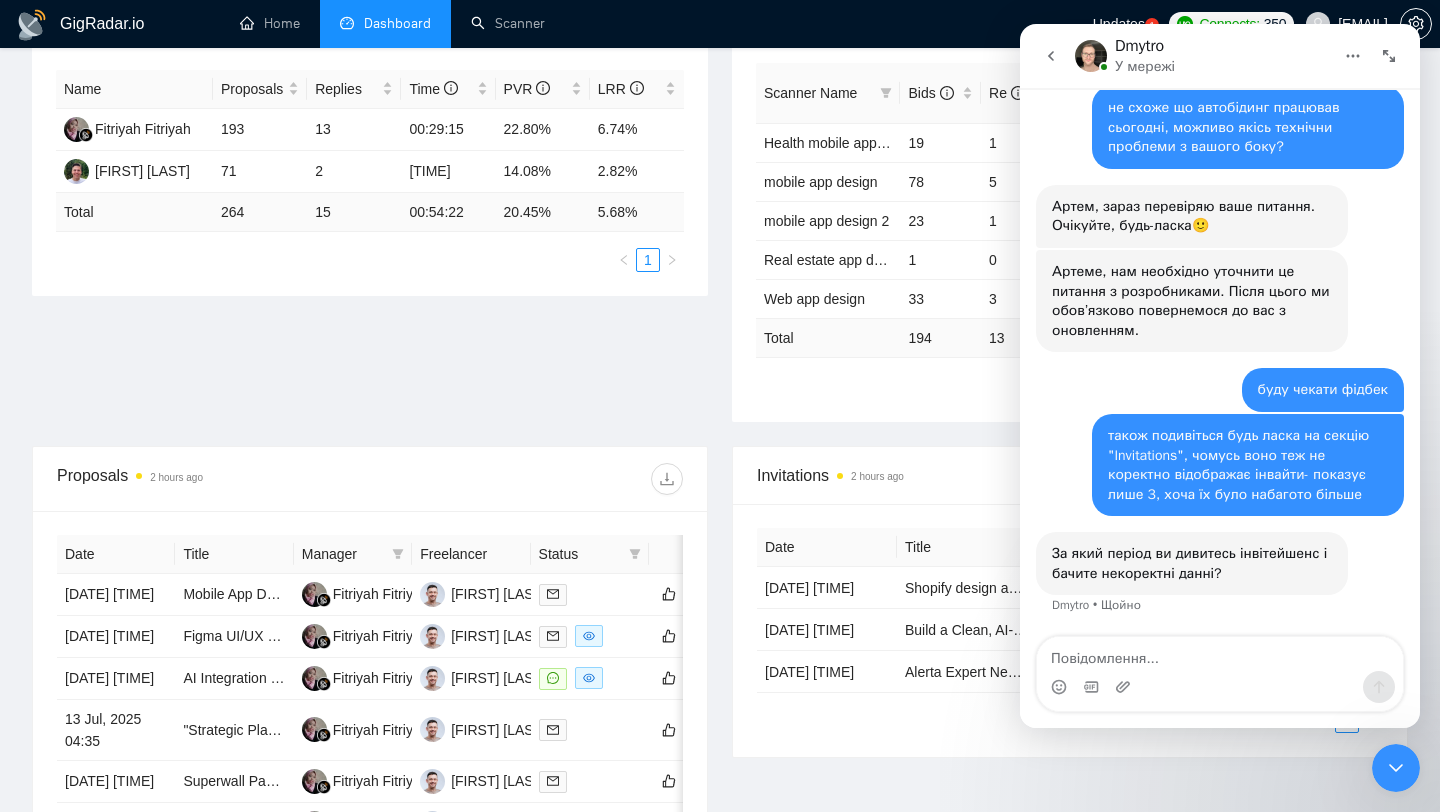 click on "Scanner Name Bids   Re   PVR   LRR   CPR   Score   mobile app design 19 1 36.84% 5.26% $53.05 21.85% mobile app design 78 5 23.08% 6.41% $40.45 34.43% mobile app design 2 23 1 13.04% 4.35% $53.15 20.00% Real estate app design 1 0 0.00% 0.00% $0.00 0.00% Web app design 33 3 33.33% 9.09% $31.68 36.96% Total 194 13 22.68 % 6.70 % $ 37.05 34.41 % 1 2" at bounding box center (1070, 230) 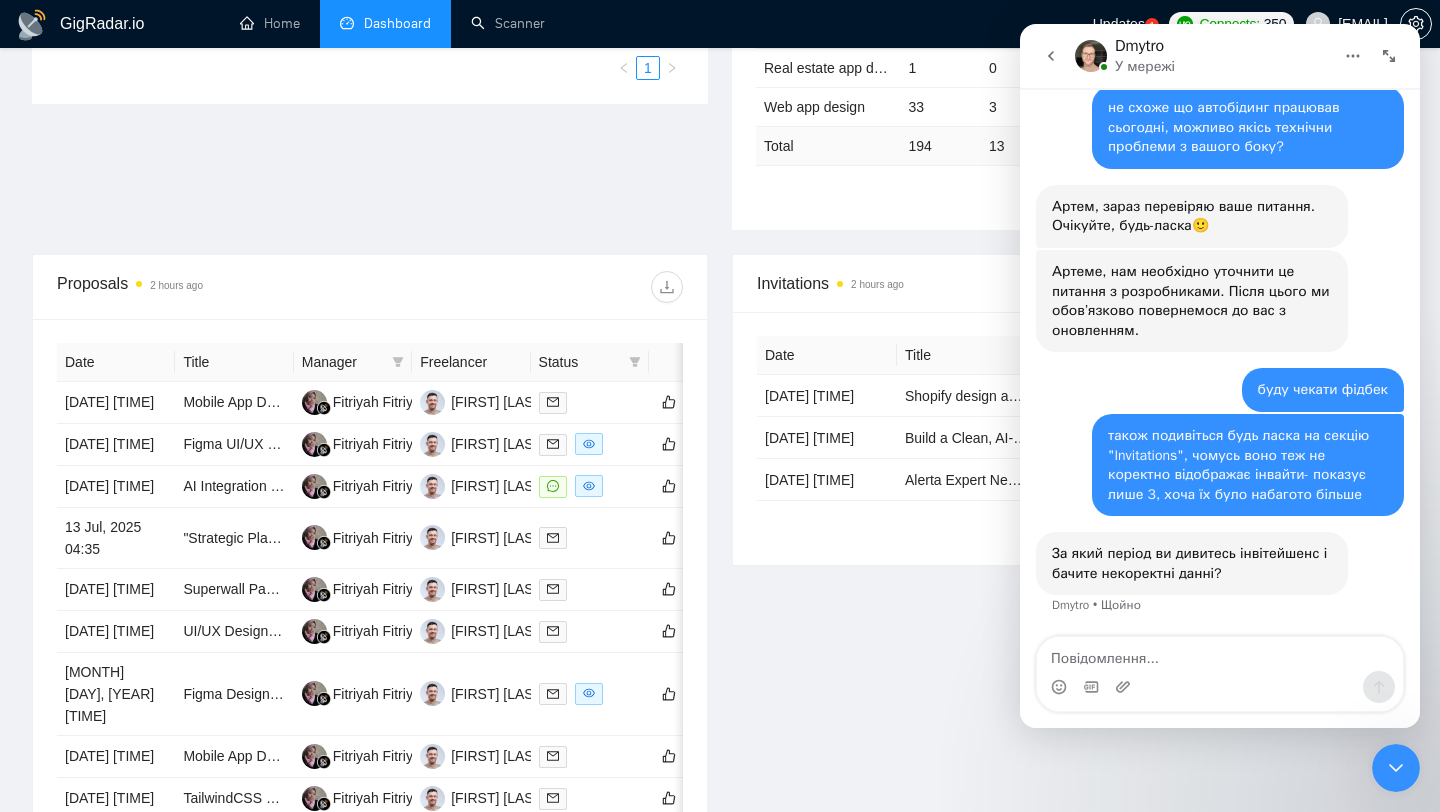 scroll, scrollTop: 566, scrollLeft: 0, axis: vertical 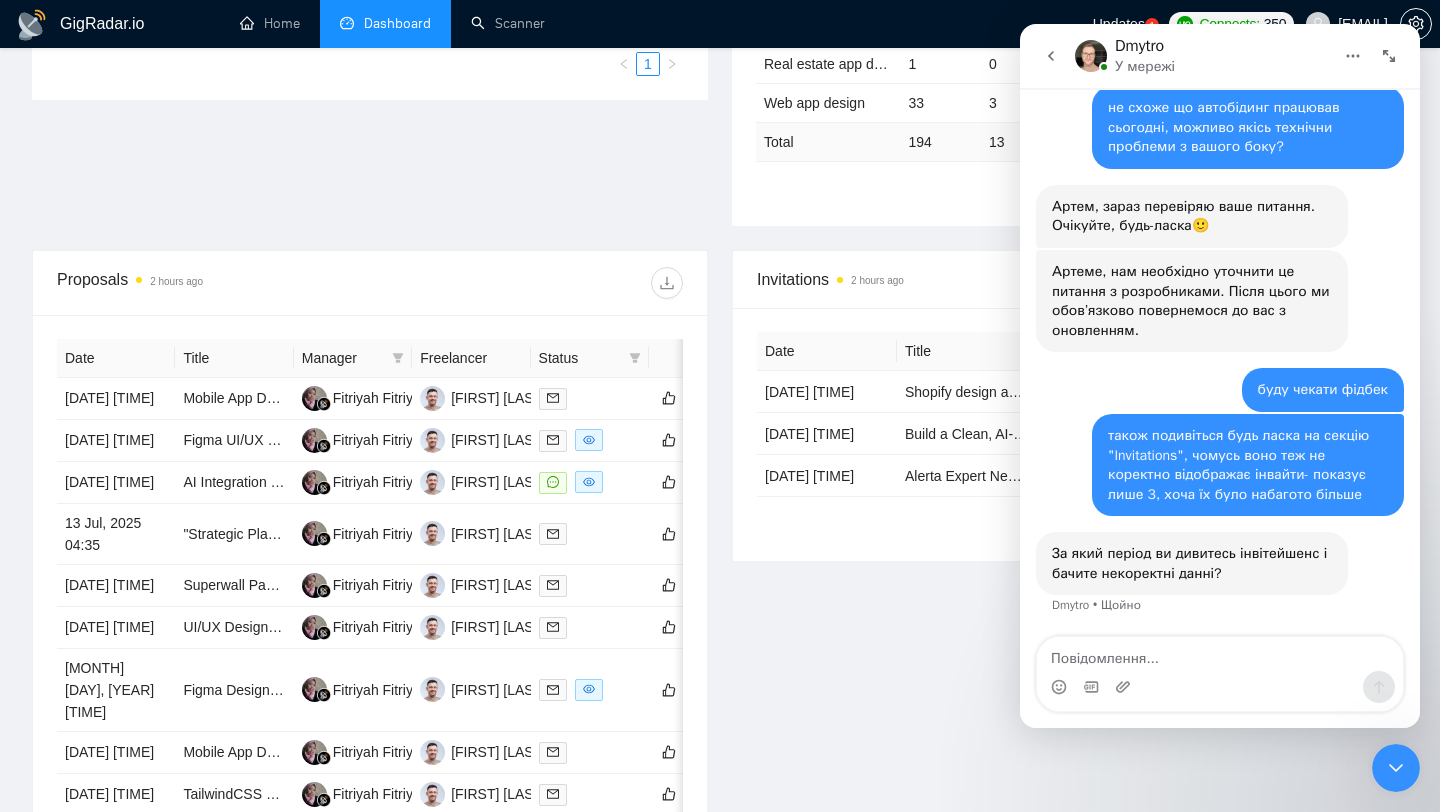 drag, startPoint x: 1043, startPoint y: 58, endPoint x: 940, endPoint y: 218, distance: 190.28662 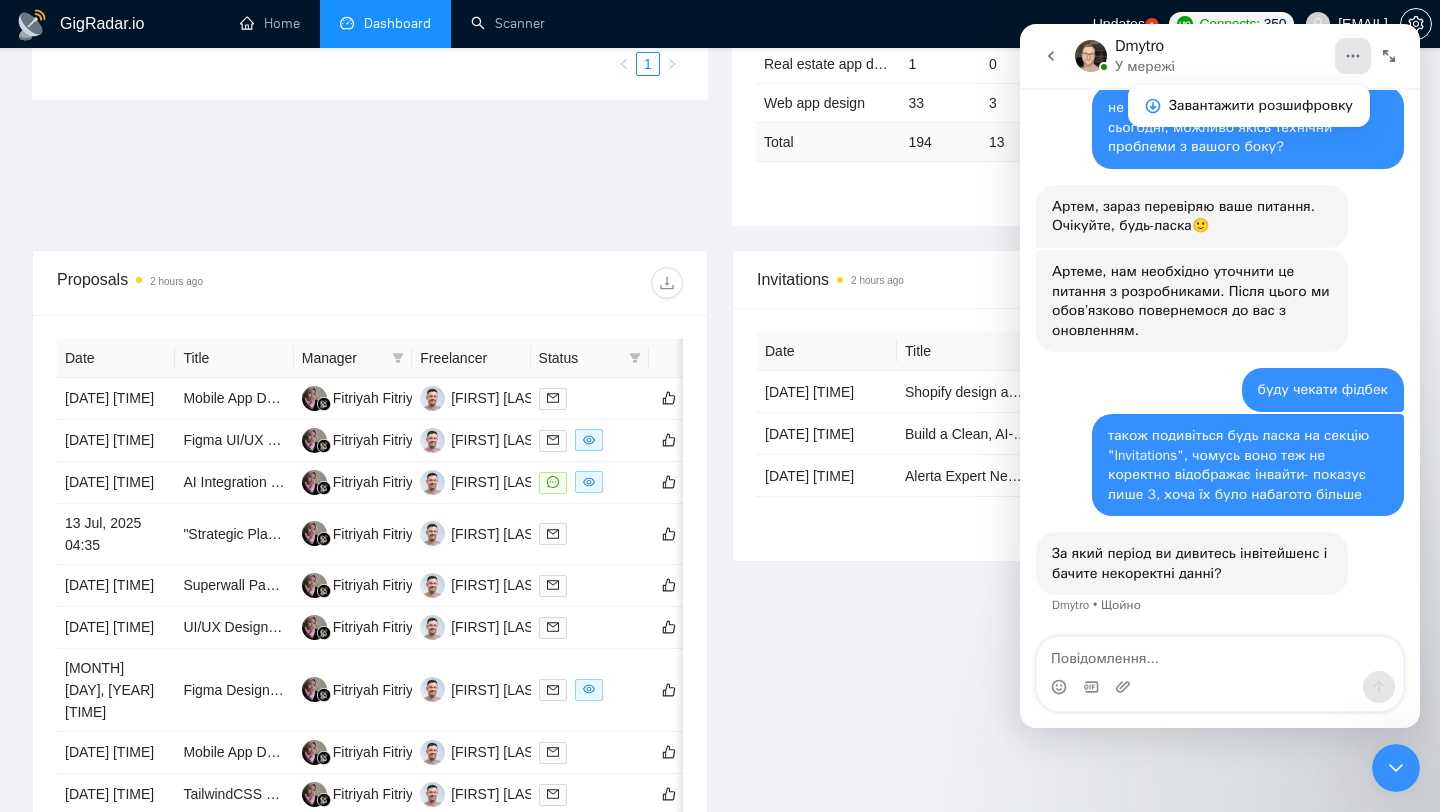 click 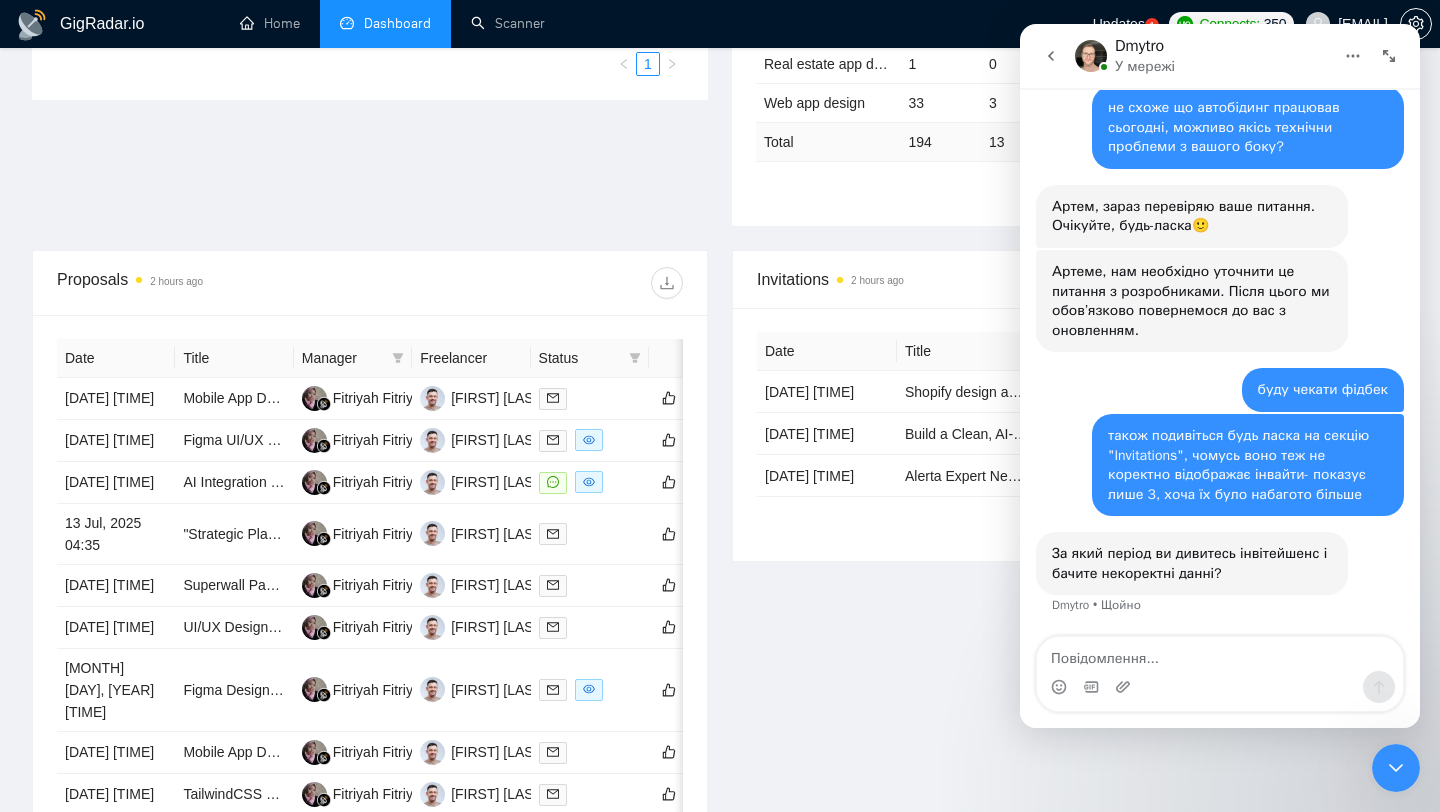click 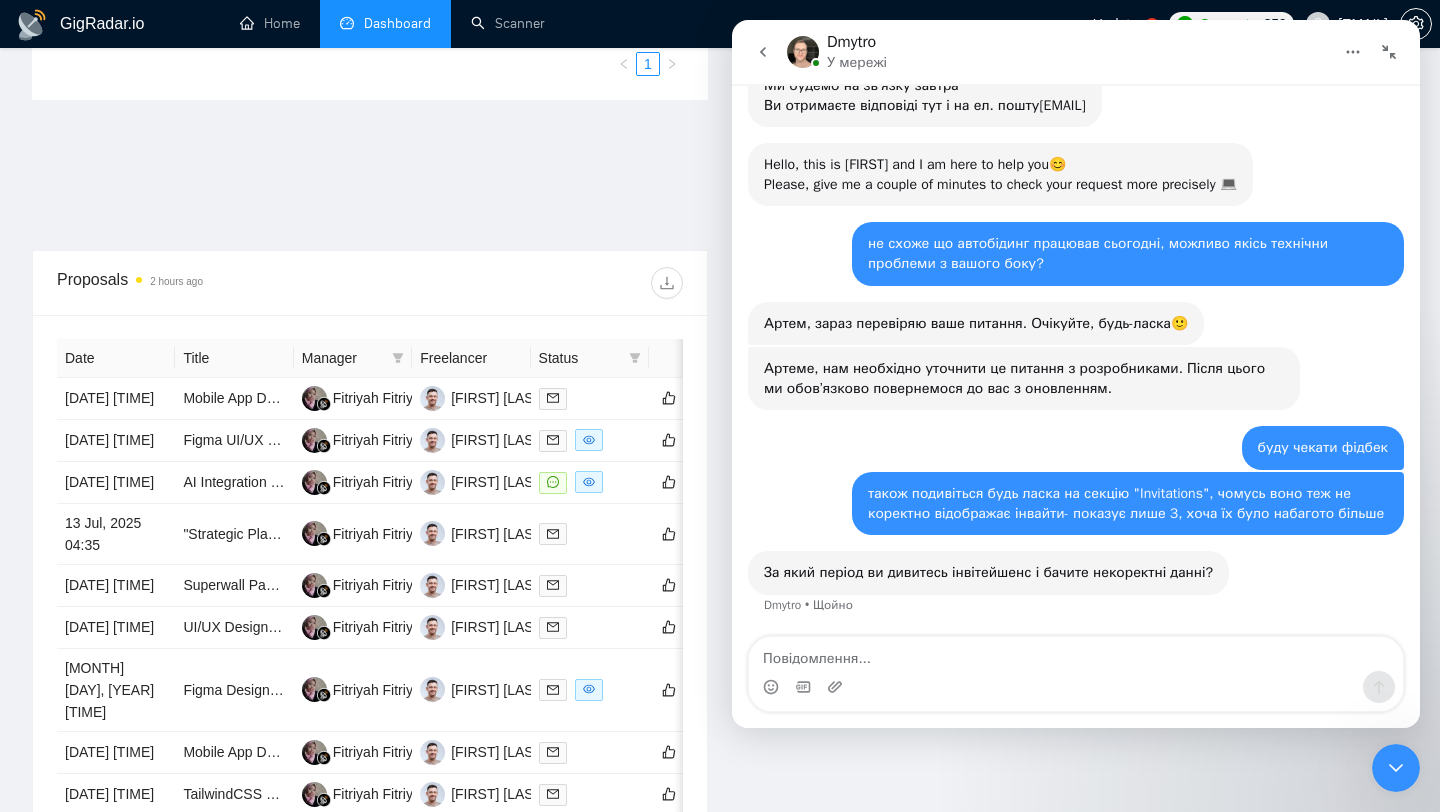 click 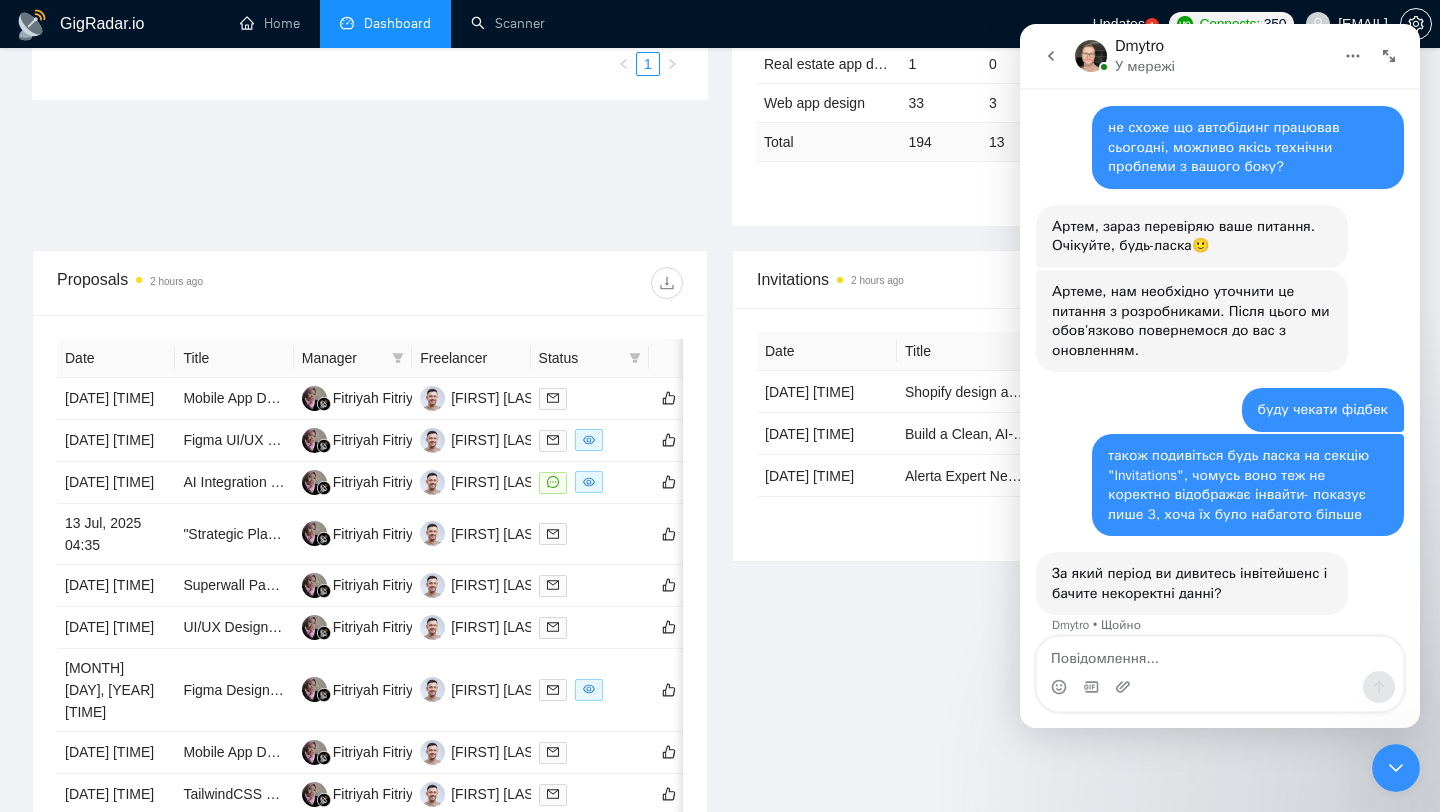 scroll, scrollTop: 1124, scrollLeft: 0, axis: vertical 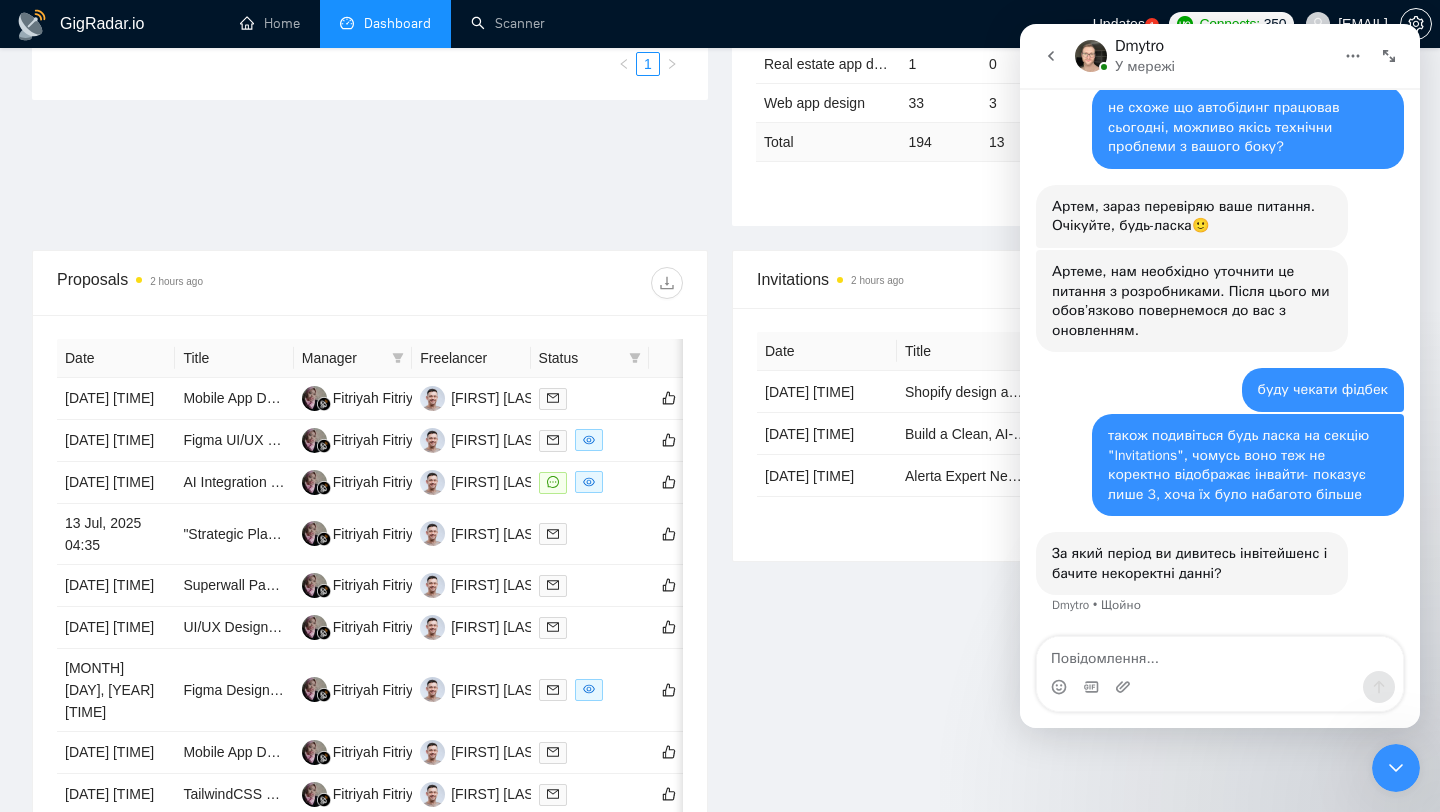 click 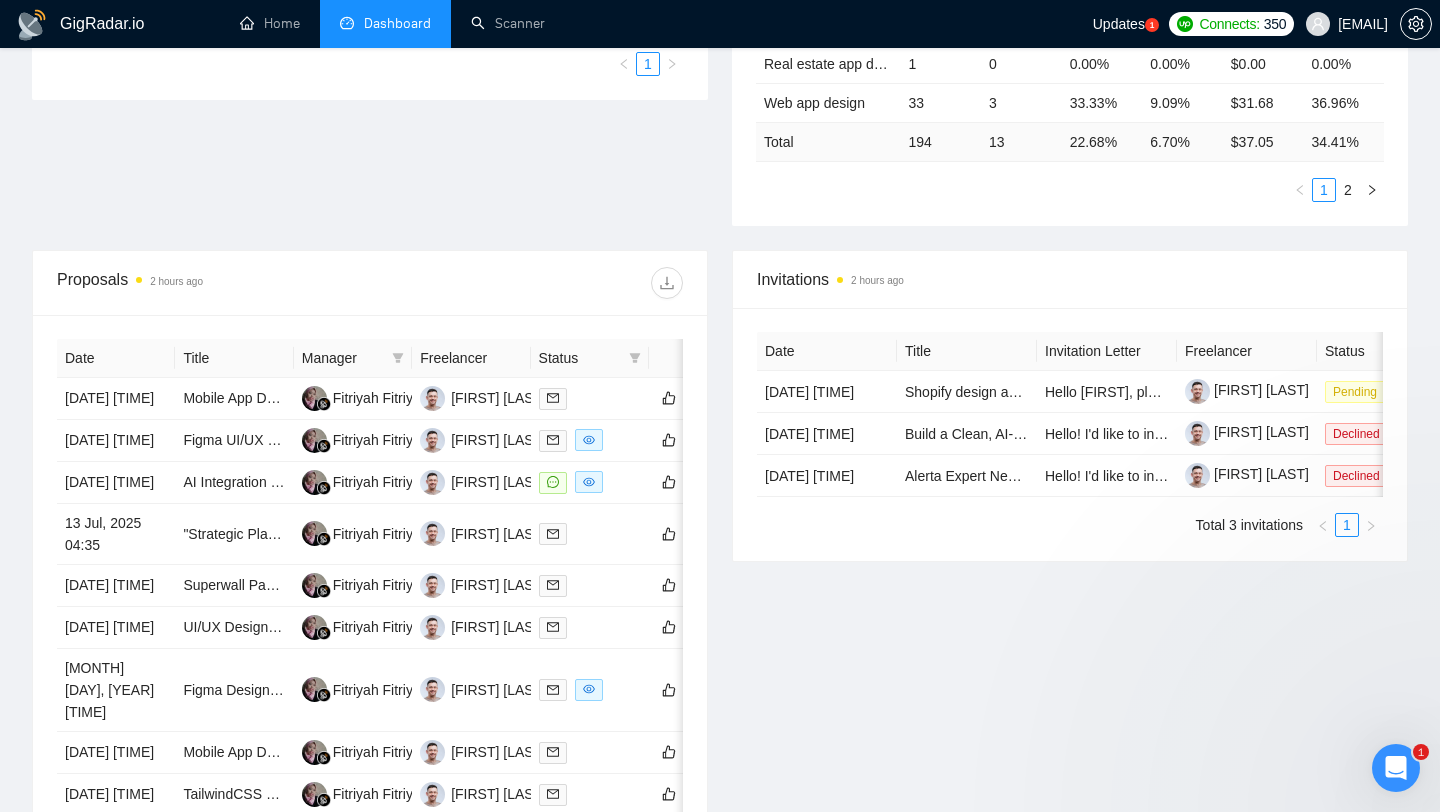 scroll, scrollTop: 0, scrollLeft: 0, axis: both 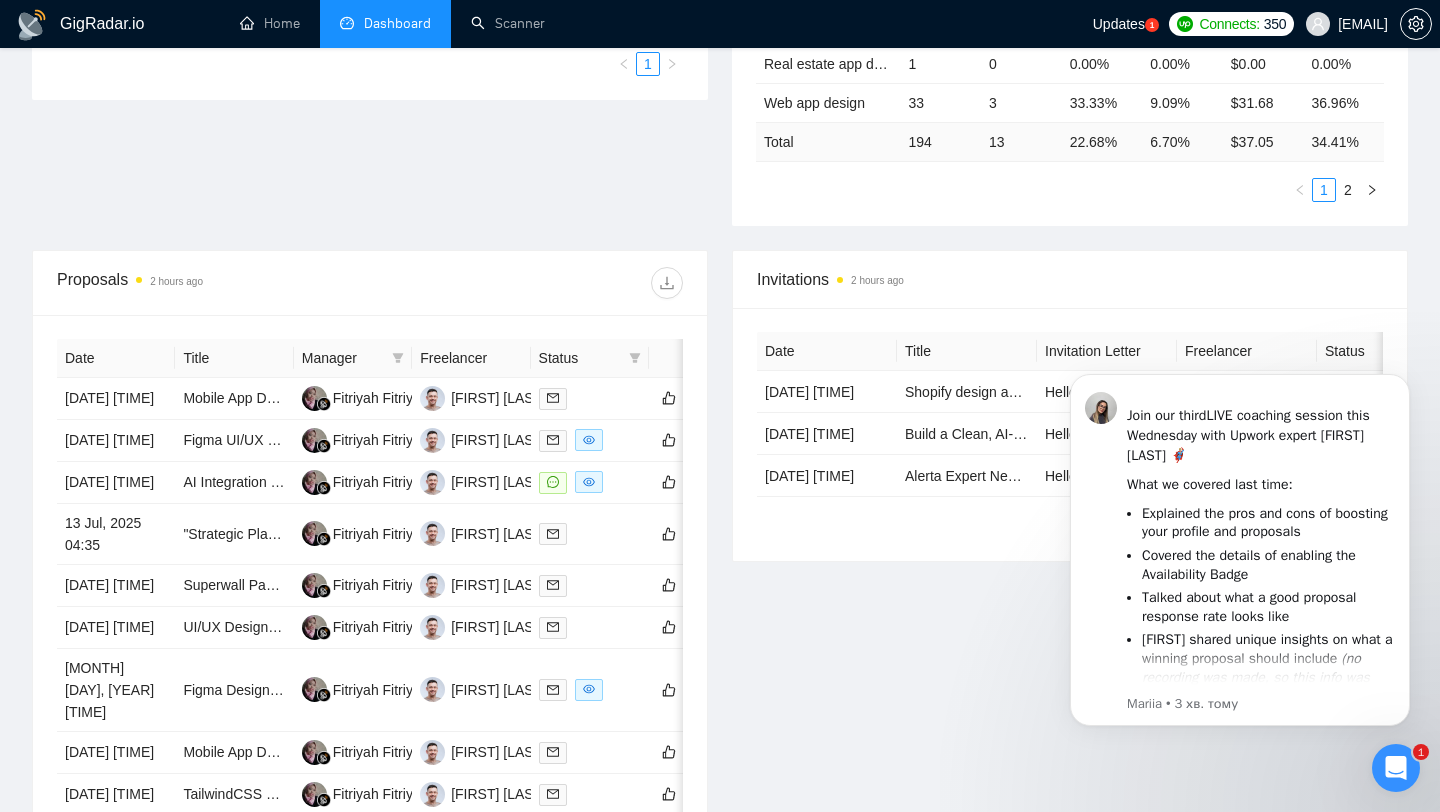click on "Invitations [TIME] ago Date Title Invitation Letter Freelancer Status           [DATE] [TIME] Shopify design and development Hello [FIRST], please let me know if you are able to help! [FIRST] [LAST] Pending [DATE] [TIME] Build a Clean, AI-Powered Legal Simulation App (MVP - Mobile Only) Hello!
I'd like to invite you to take a look at the job I've posted. Please submit a proposal if you're available and interested.
[FIRST] [LAST] [FIRST] Declined [DATE] [TIME] Alerta Expert Needed – L2/L3 Monitoring & Alerting Systems Hello!
I'd like to invite you to take a look at the job I've posted. Please submit a proposal if you're available and interested.
[FIRST] [LAST] [FIRST] Declined Total 3 invitations 1" at bounding box center (1070, 586) 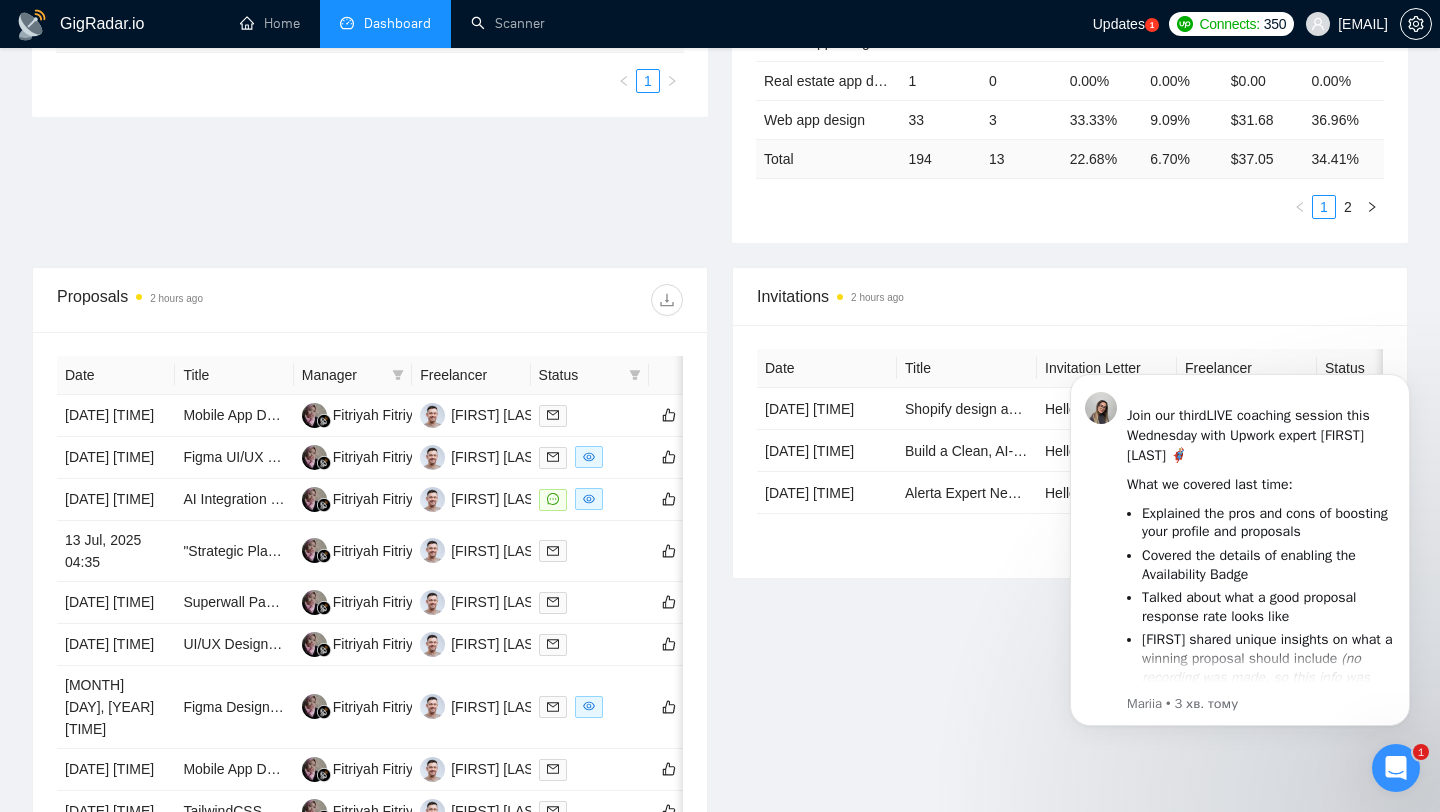 scroll, scrollTop: 546, scrollLeft: 0, axis: vertical 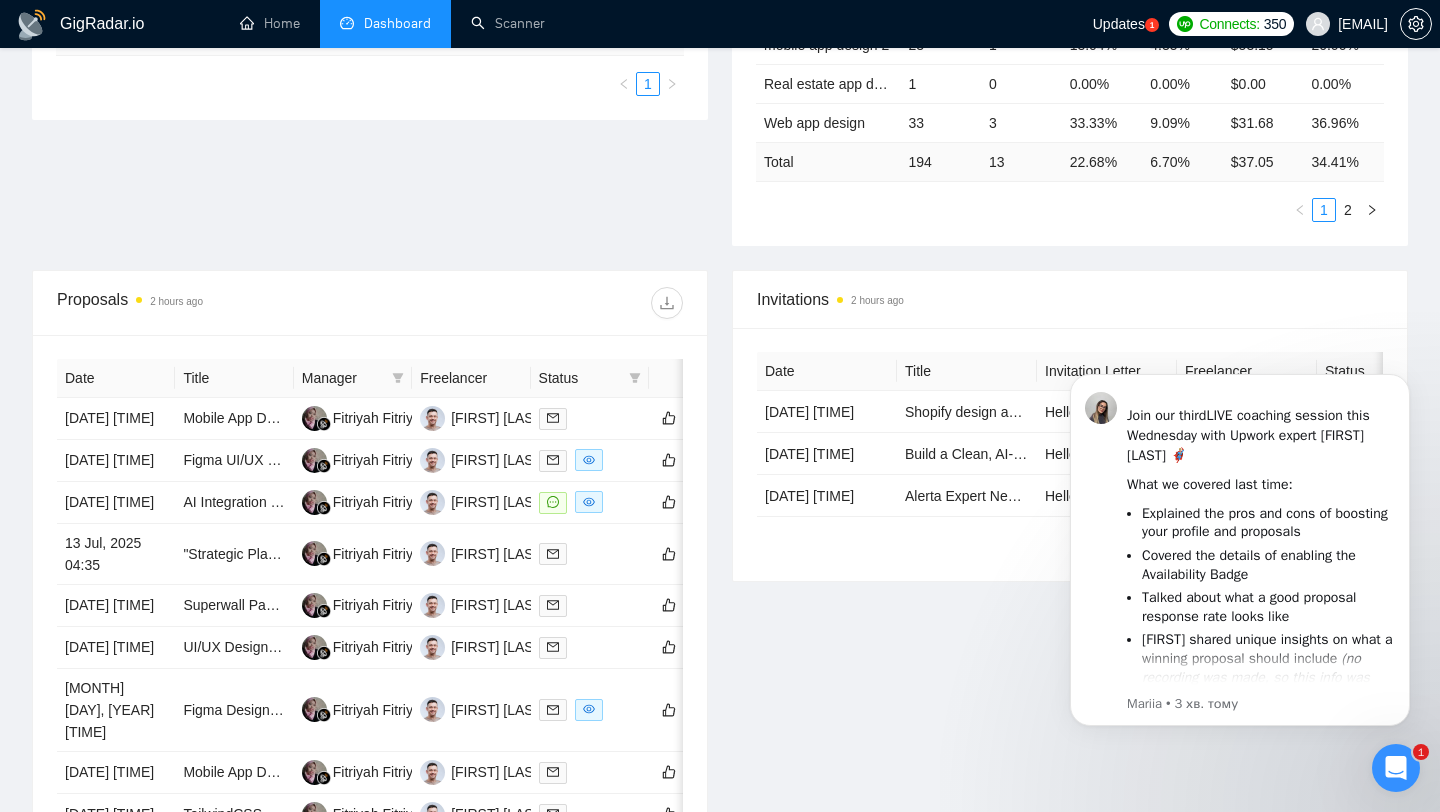 click 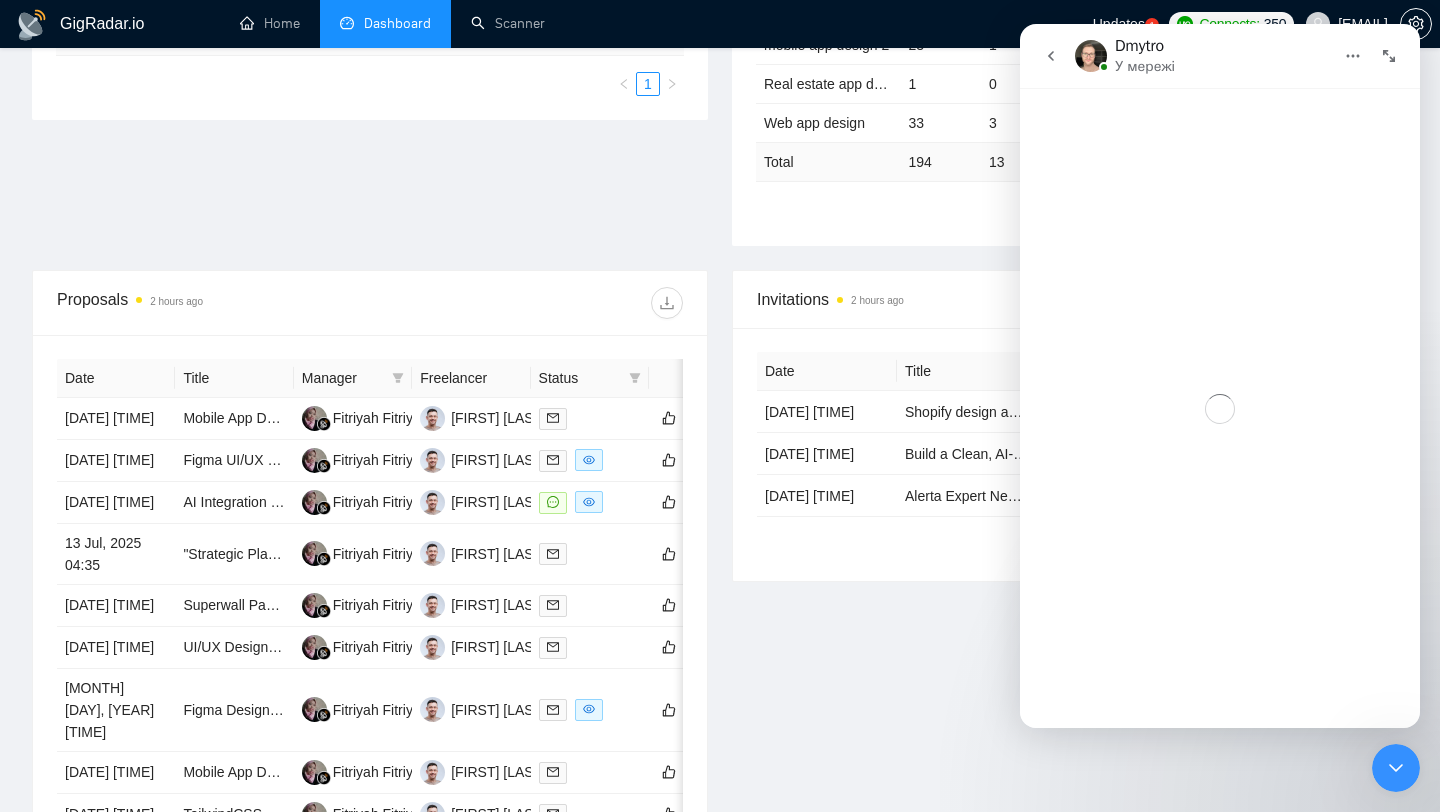 click 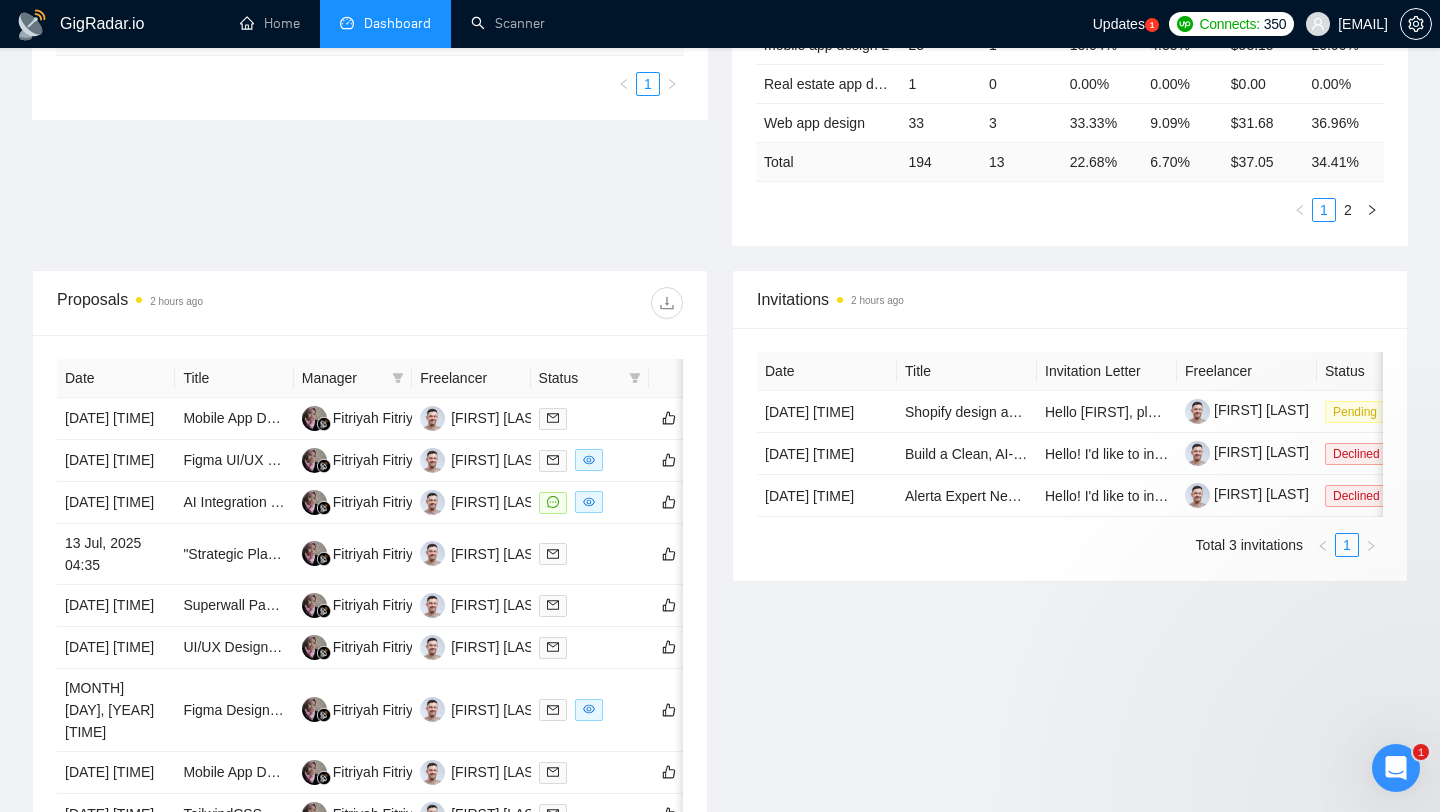 scroll, scrollTop: 1124, scrollLeft: 0, axis: vertical 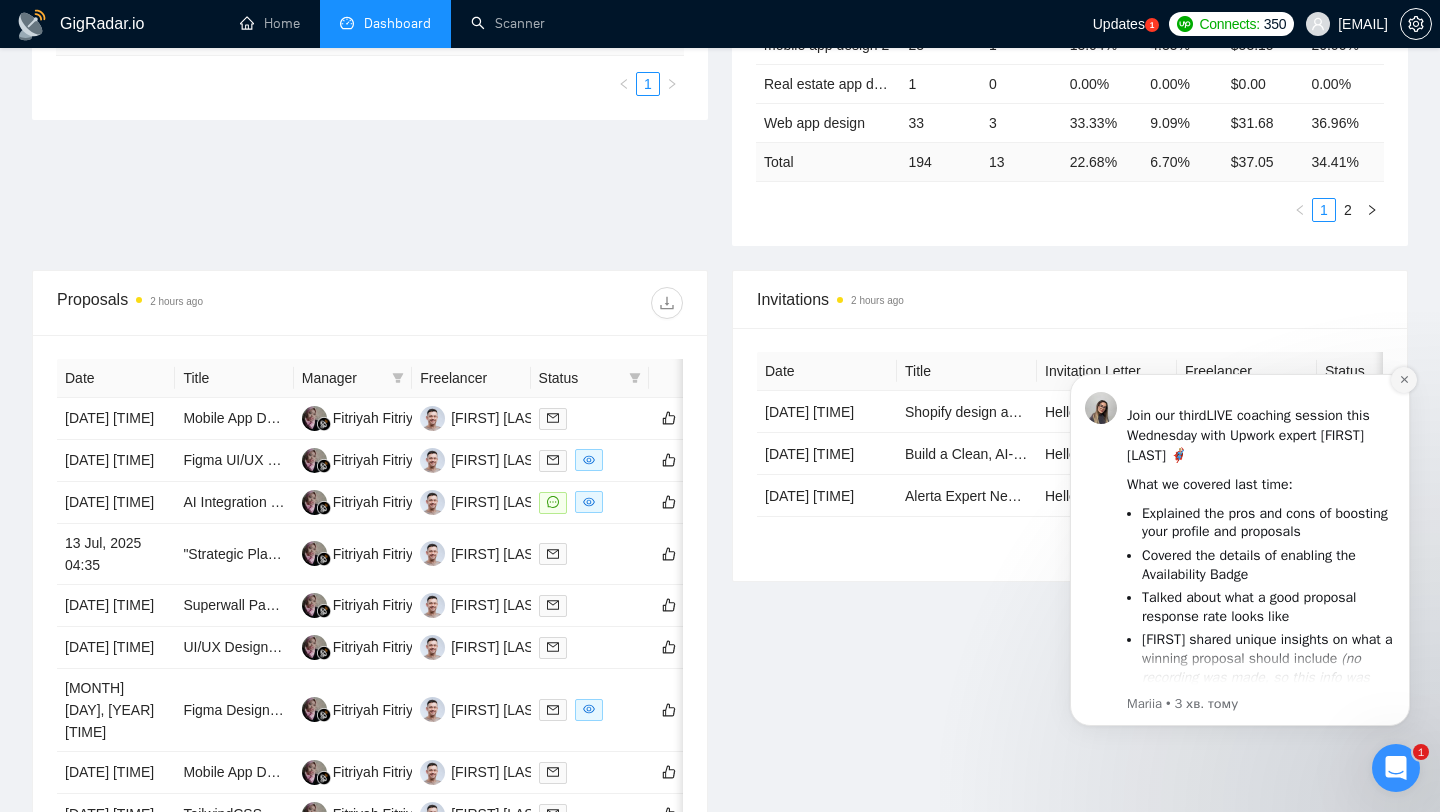 click at bounding box center [1404, 380] 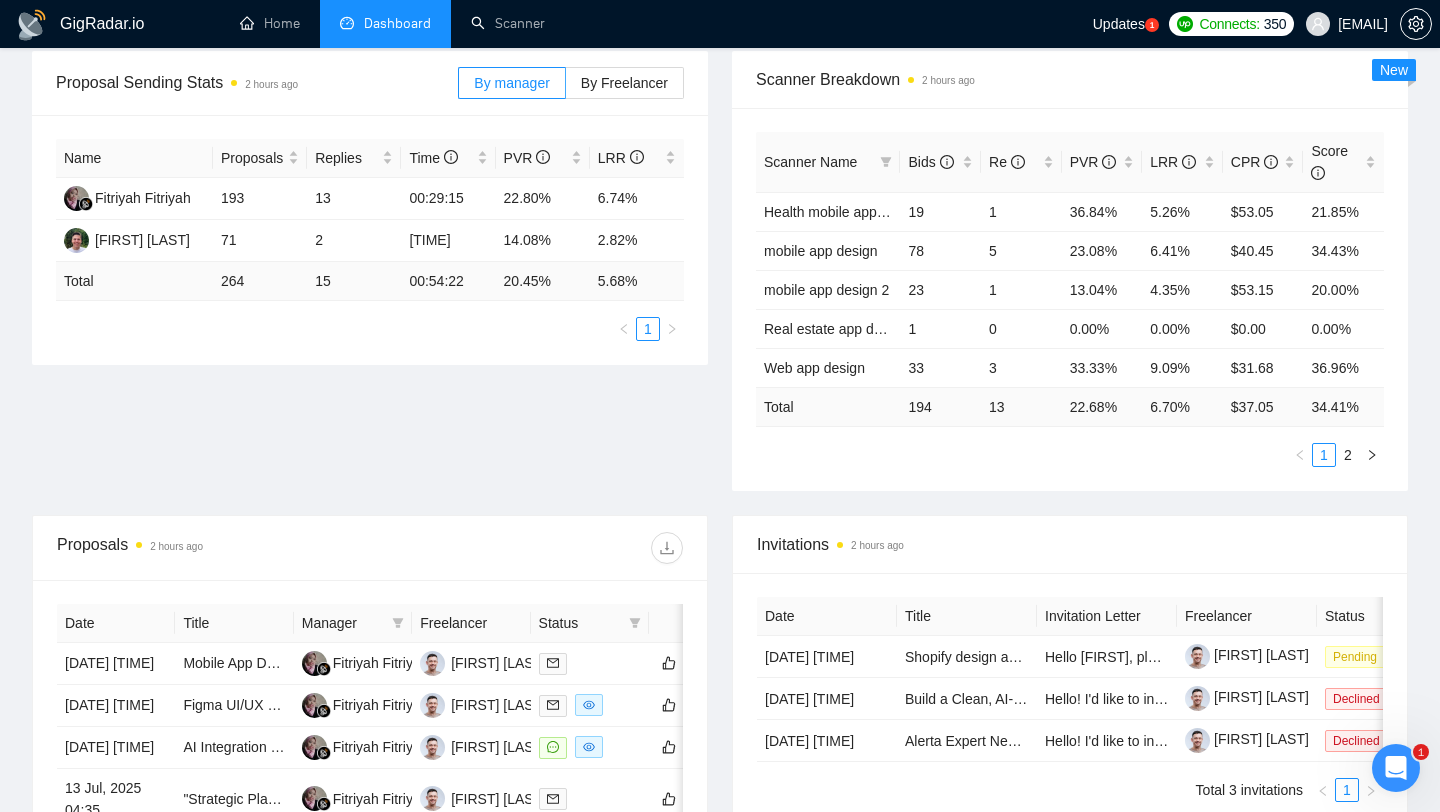 scroll, scrollTop: 117, scrollLeft: 0, axis: vertical 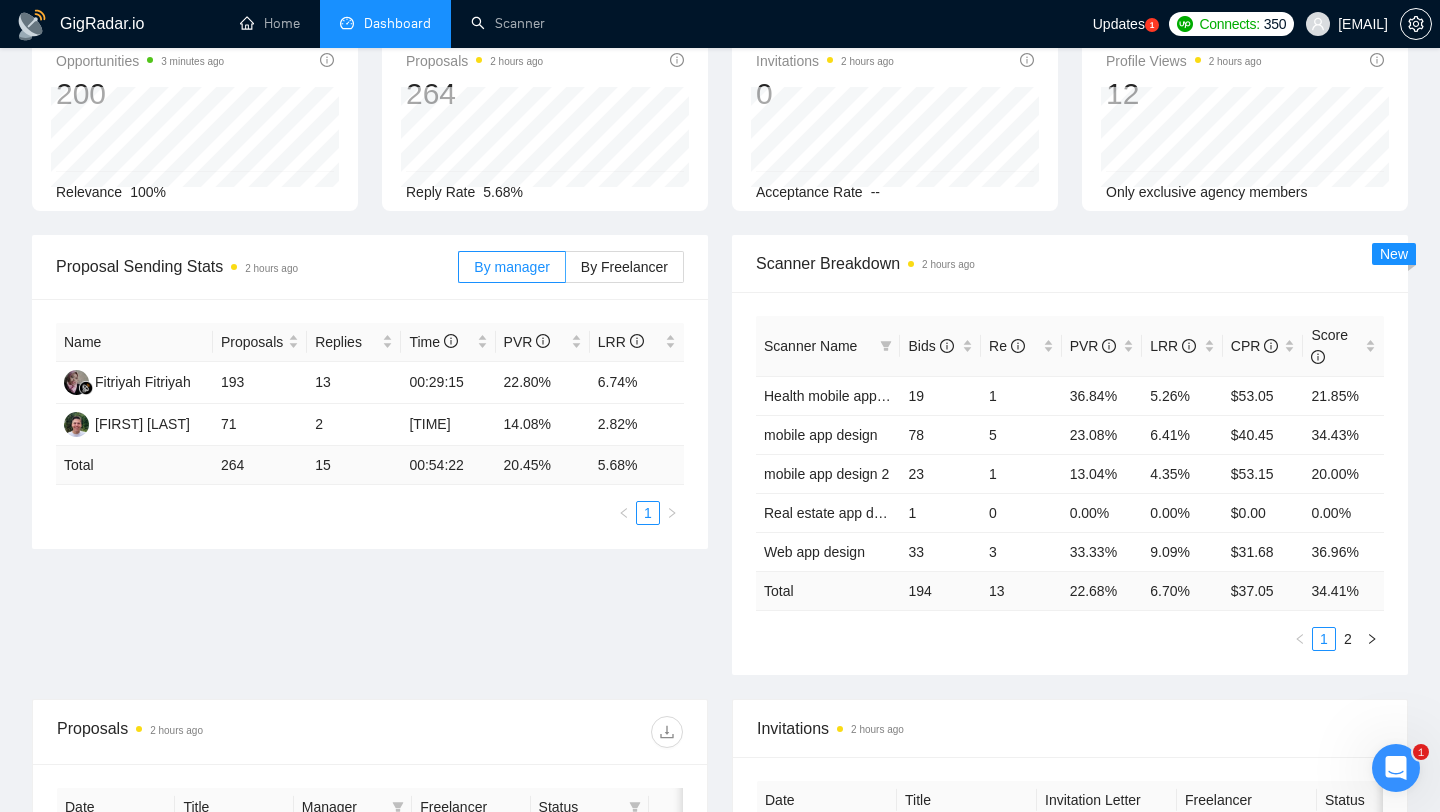 click on "New" at bounding box center [1394, 254] 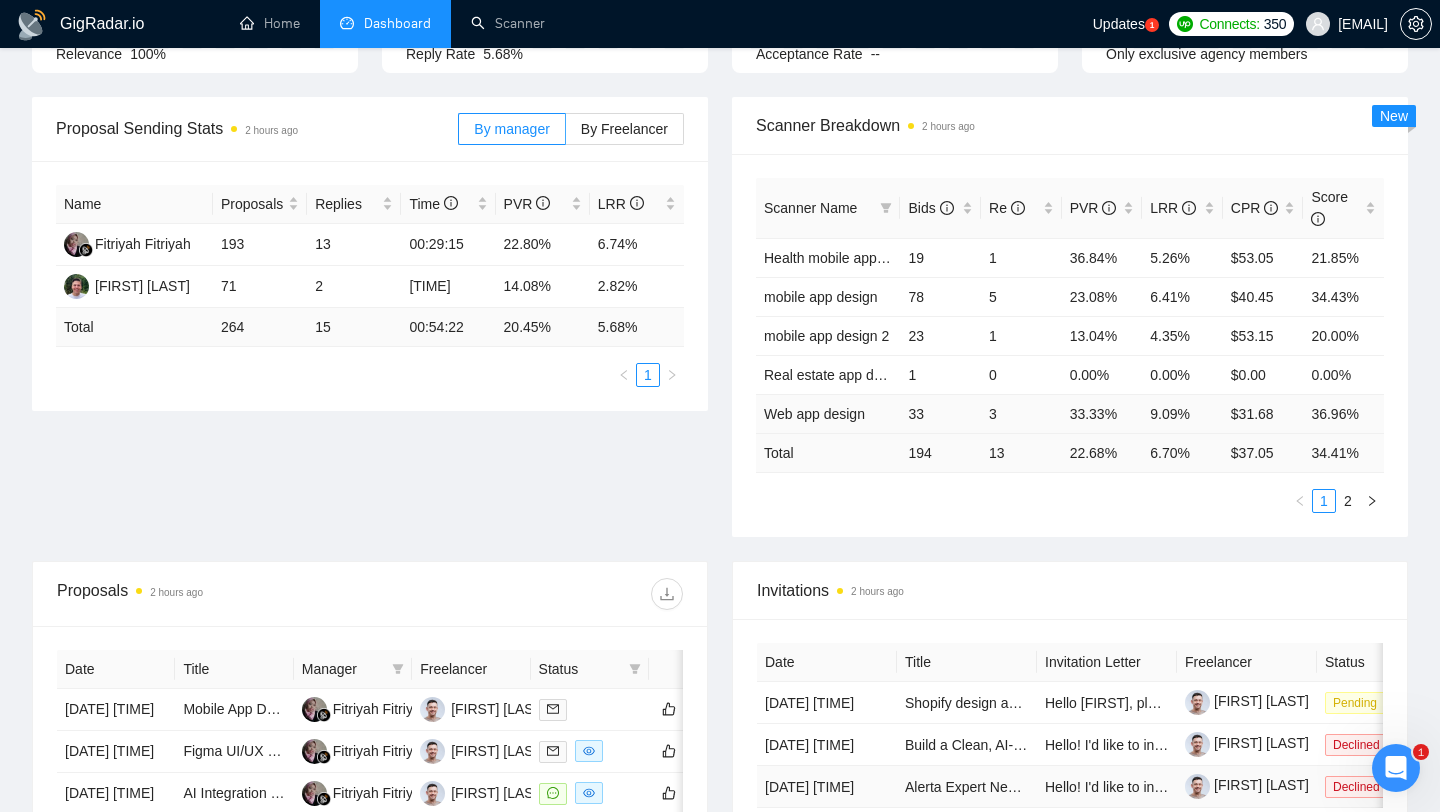 scroll, scrollTop: 0, scrollLeft: 0, axis: both 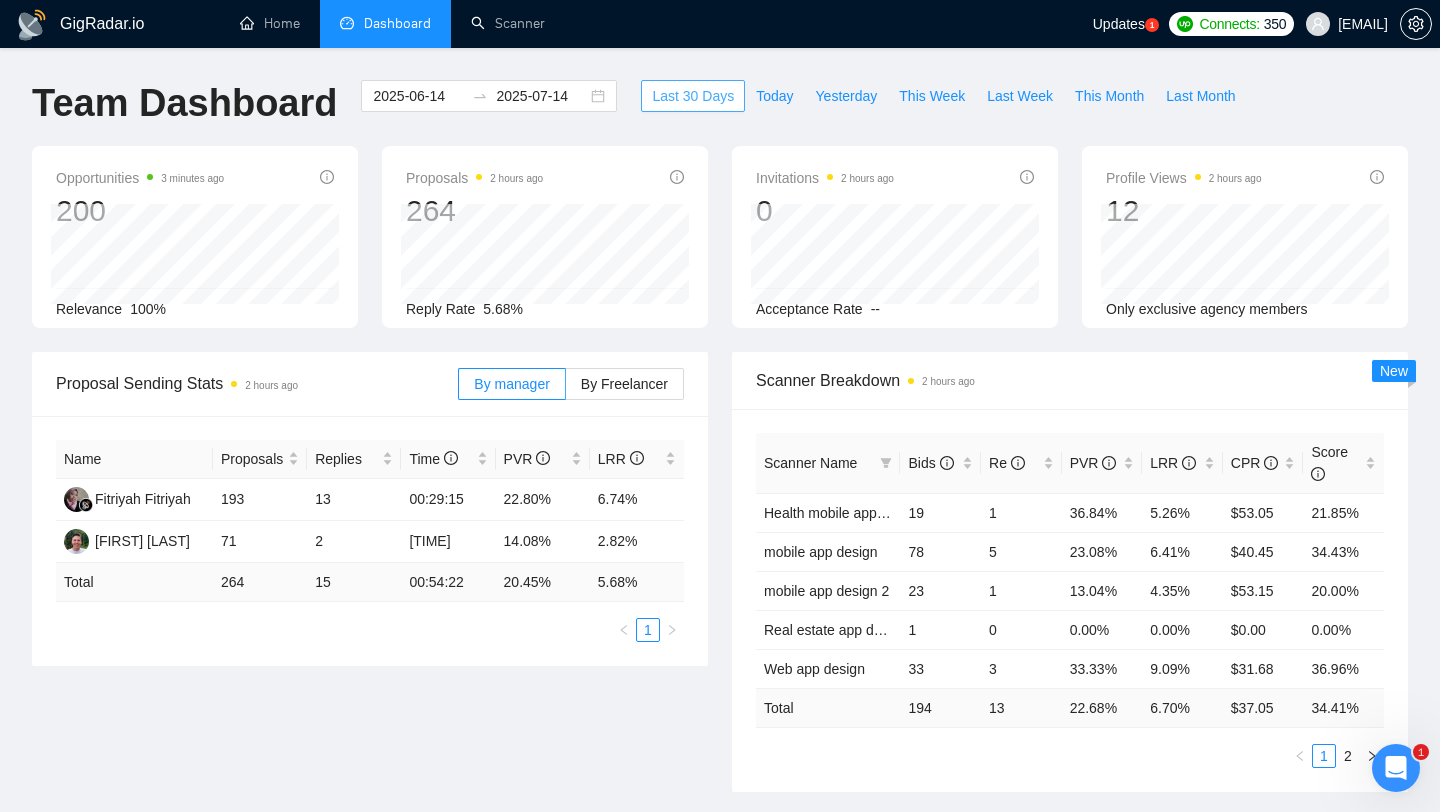 click on "Last 30 Days" at bounding box center [693, 96] 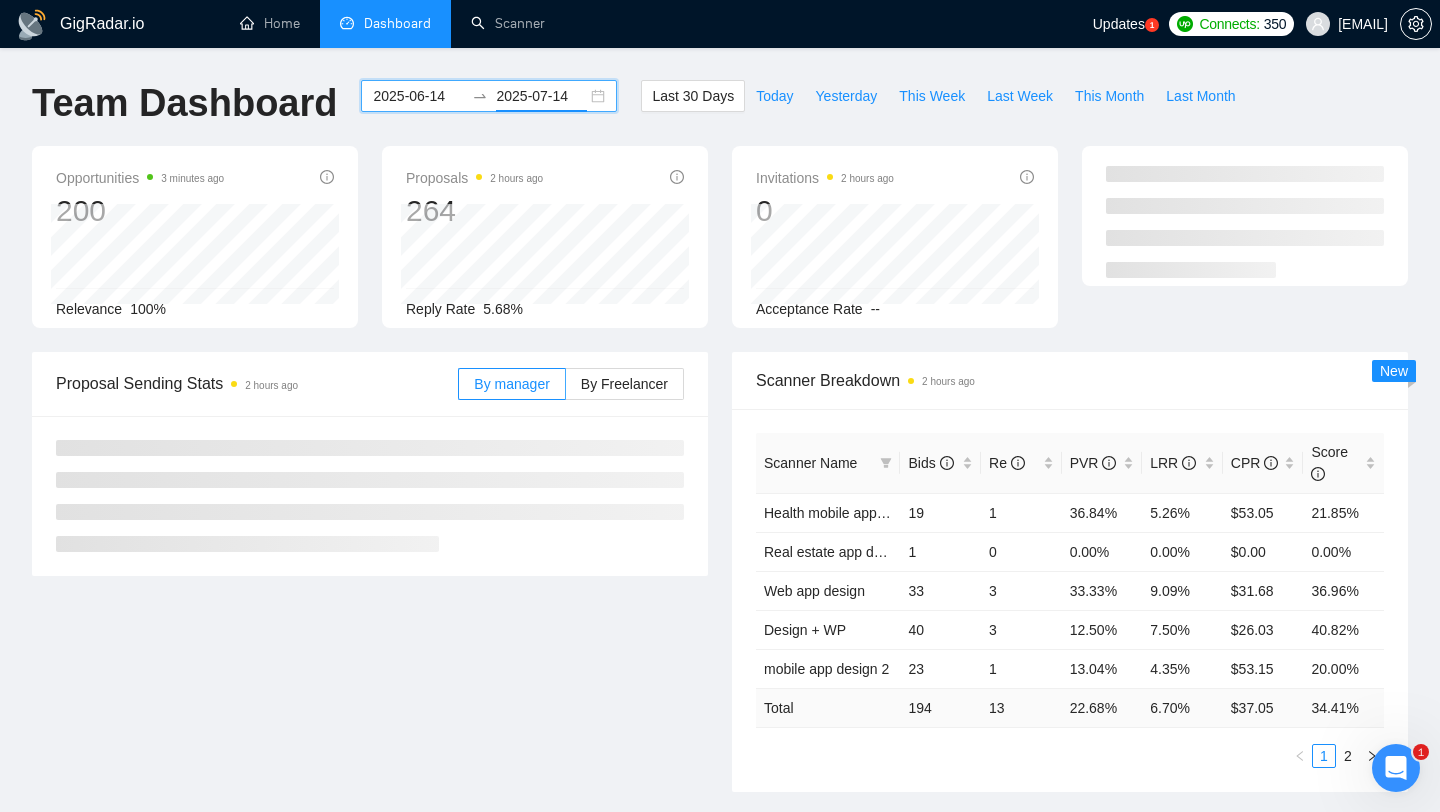 click on "2025-07-14" at bounding box center (541, 96) 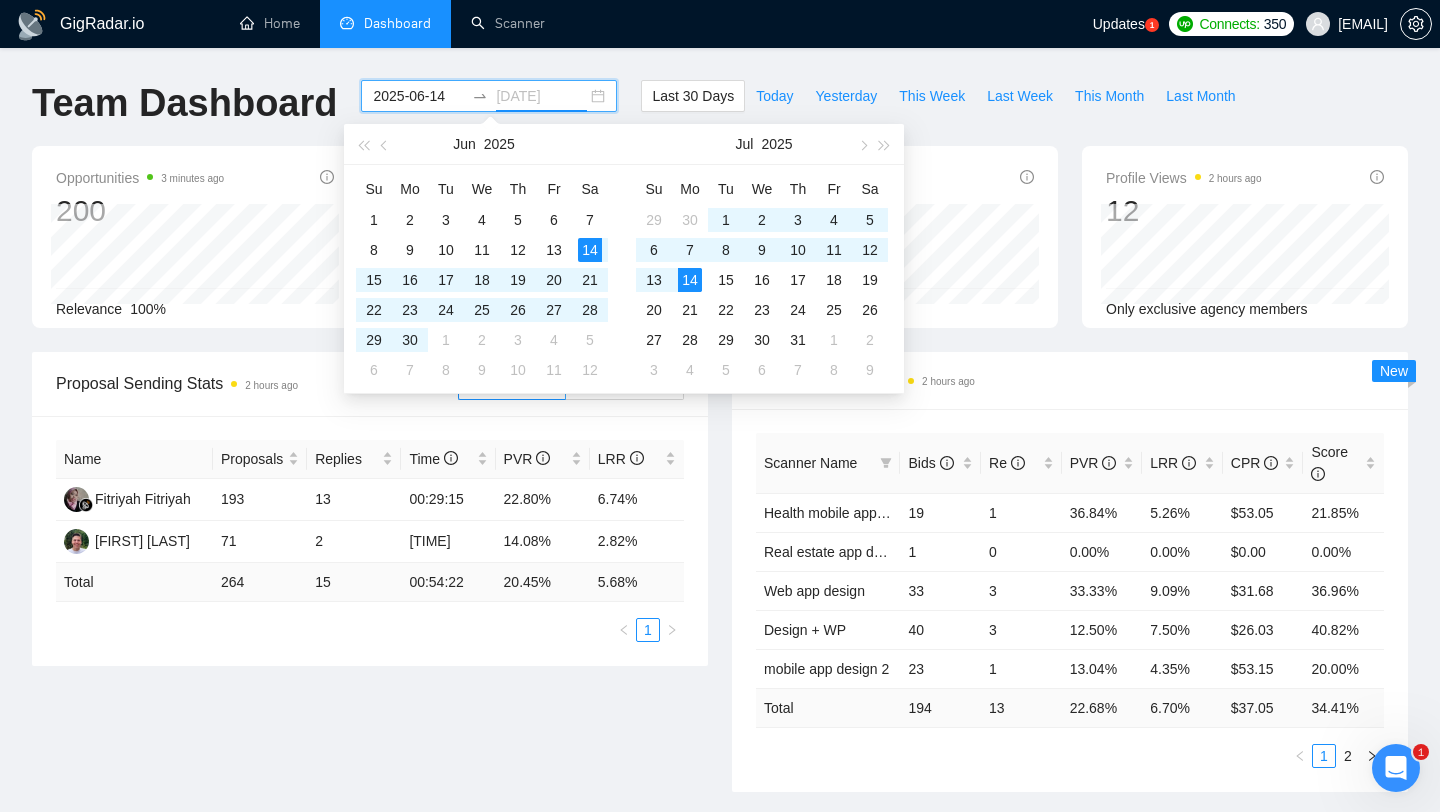 type on "2025-06-14" 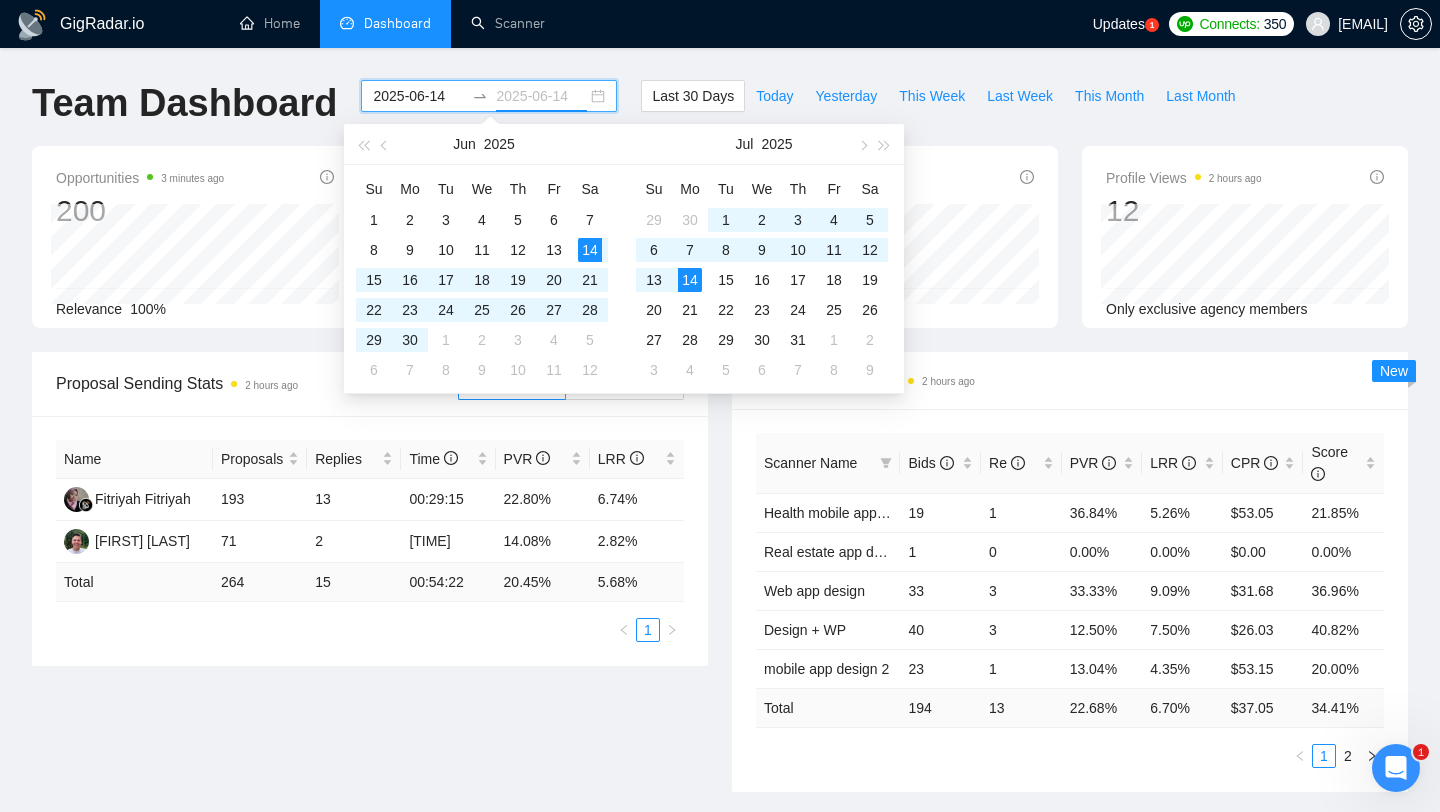 click on "14" at bounding box center [590, 250] 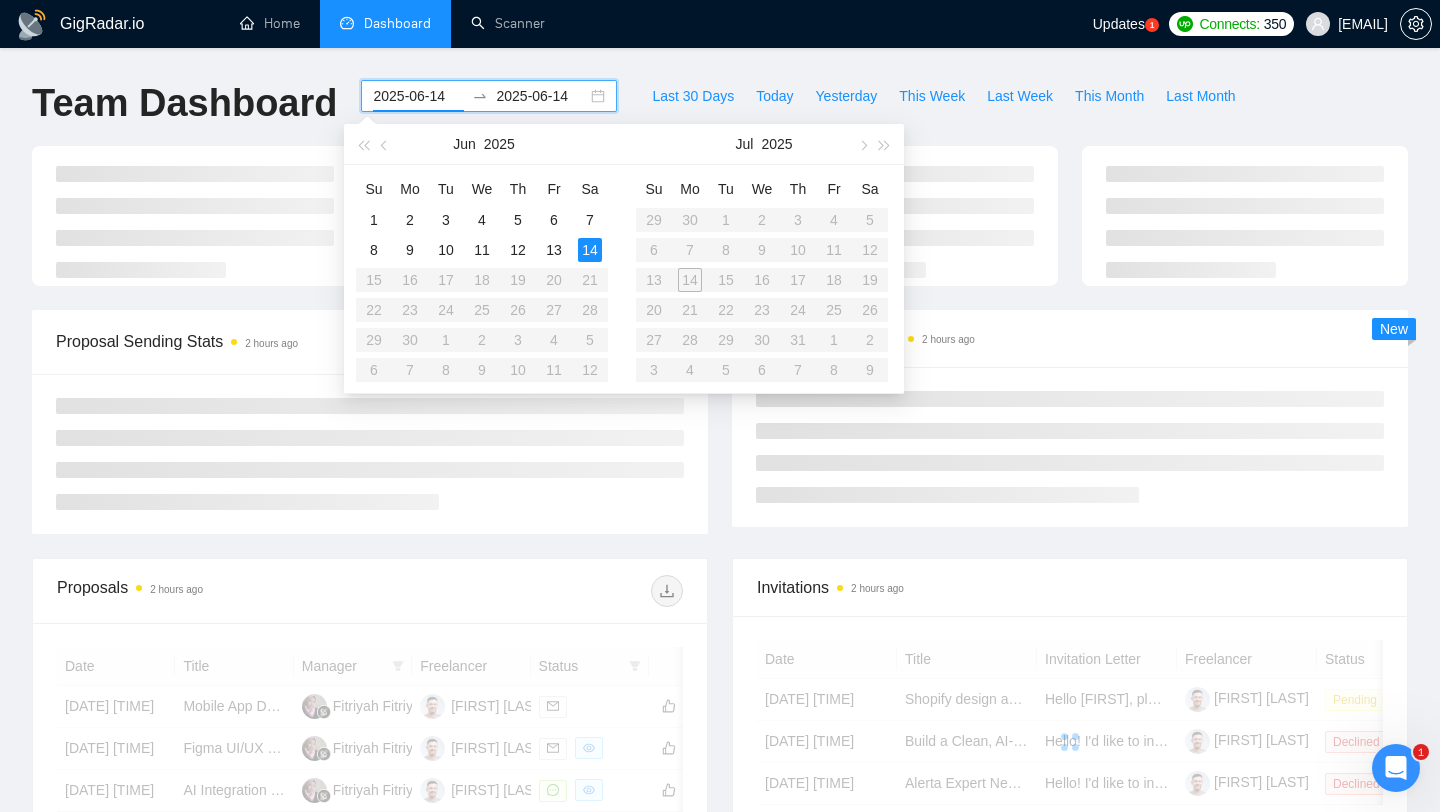 click on "Su Mo Tu We Th Fr Sa 29 30 1 2 3 4 5 6 7 8 9 10 11 12 13 14 15 16 17 18 19 20 21 22 23 24 25 26 27 28 29 30 31 1 2 3 4 5 6 7 8 9" at bounding box center [762, 279] 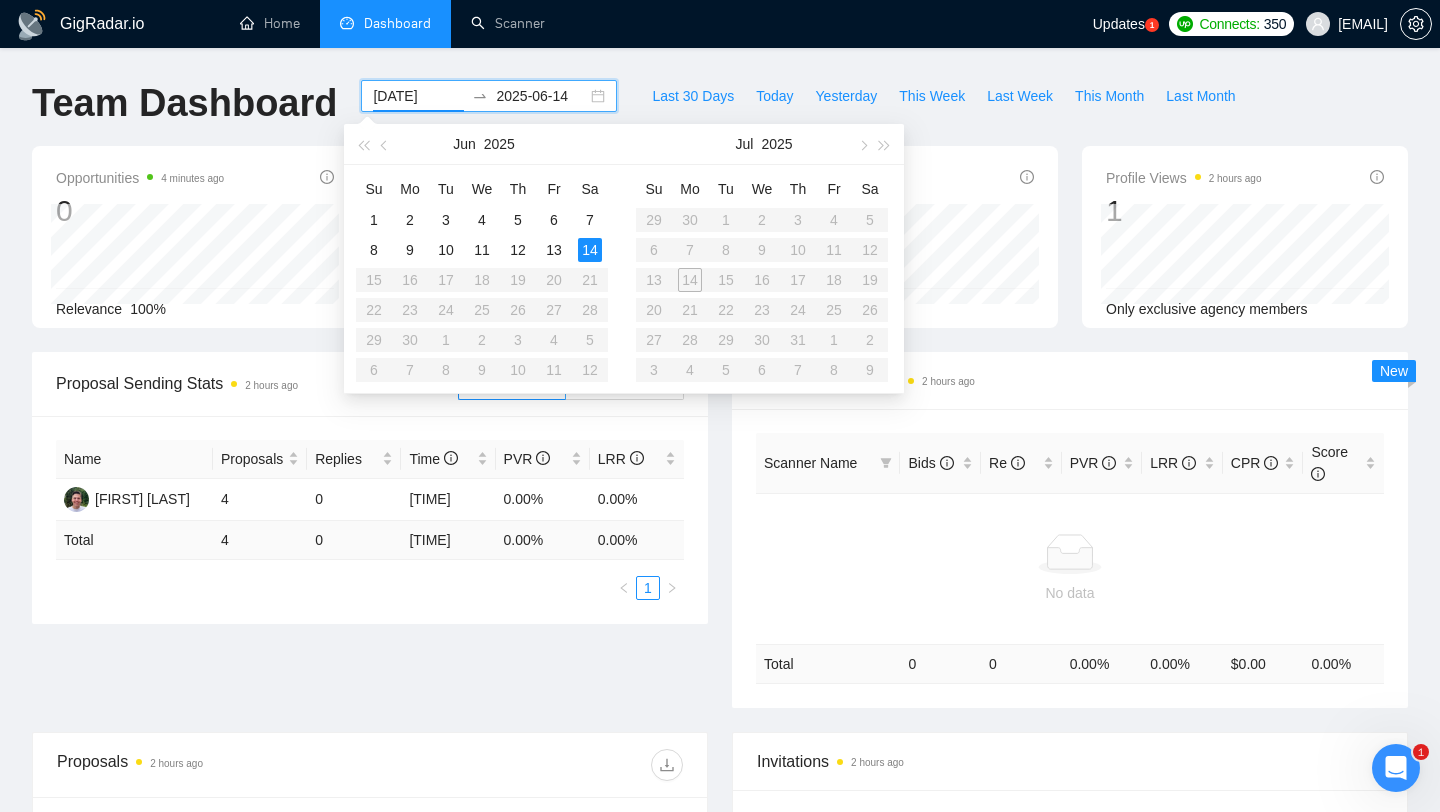 type on "2025-06-14" 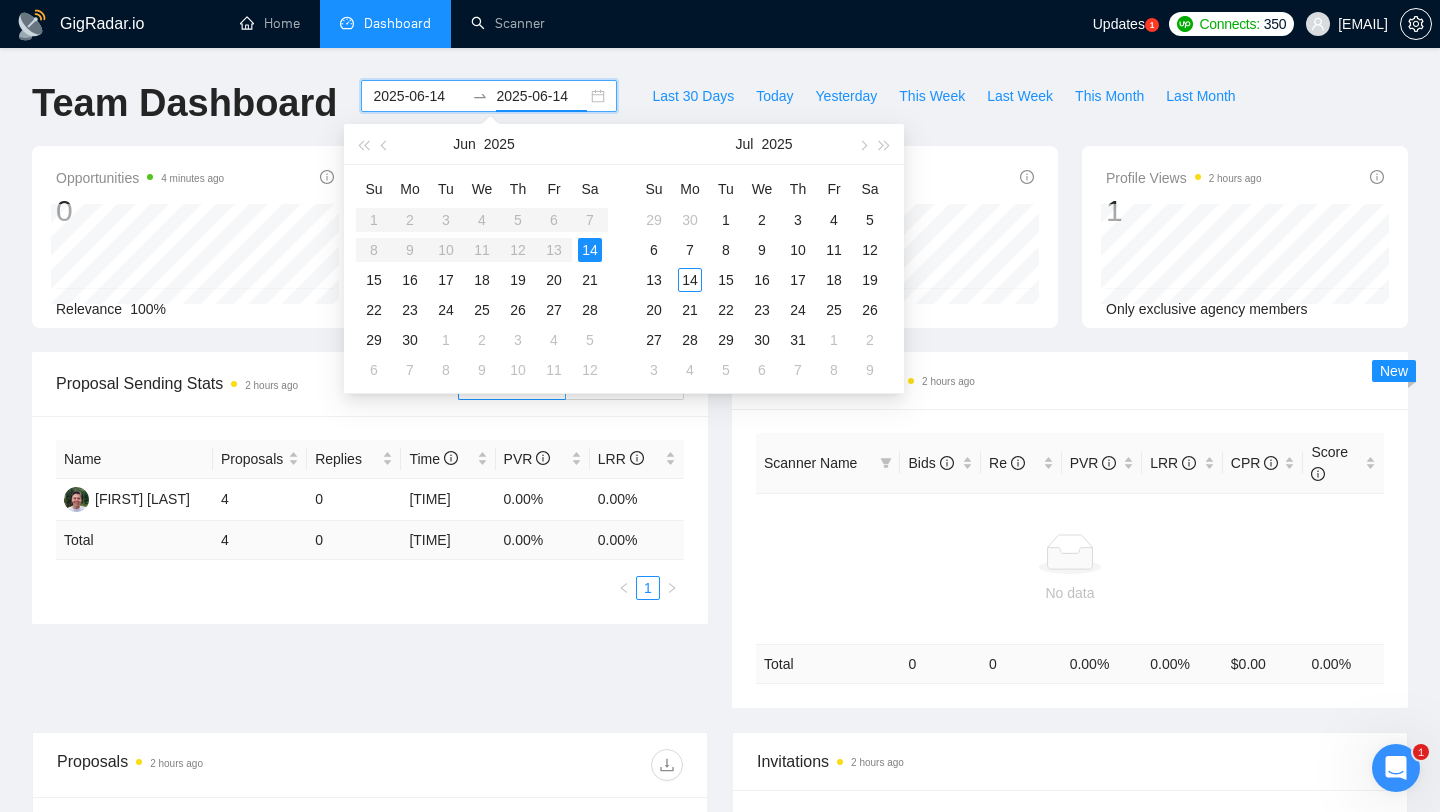 click on "2025-06-14" at bounding box center [541, 96] 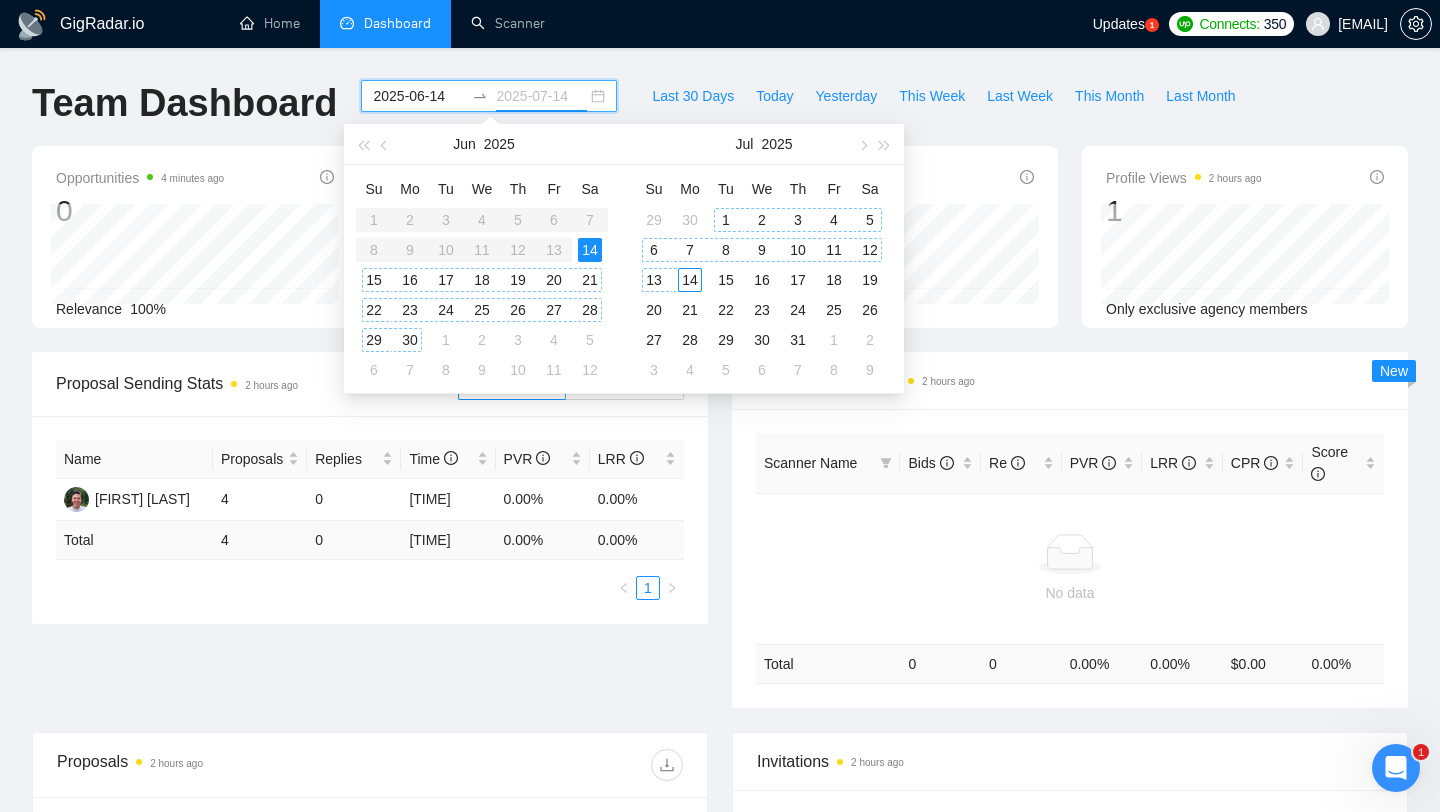 click on "14" at bounding box center [690, 280] 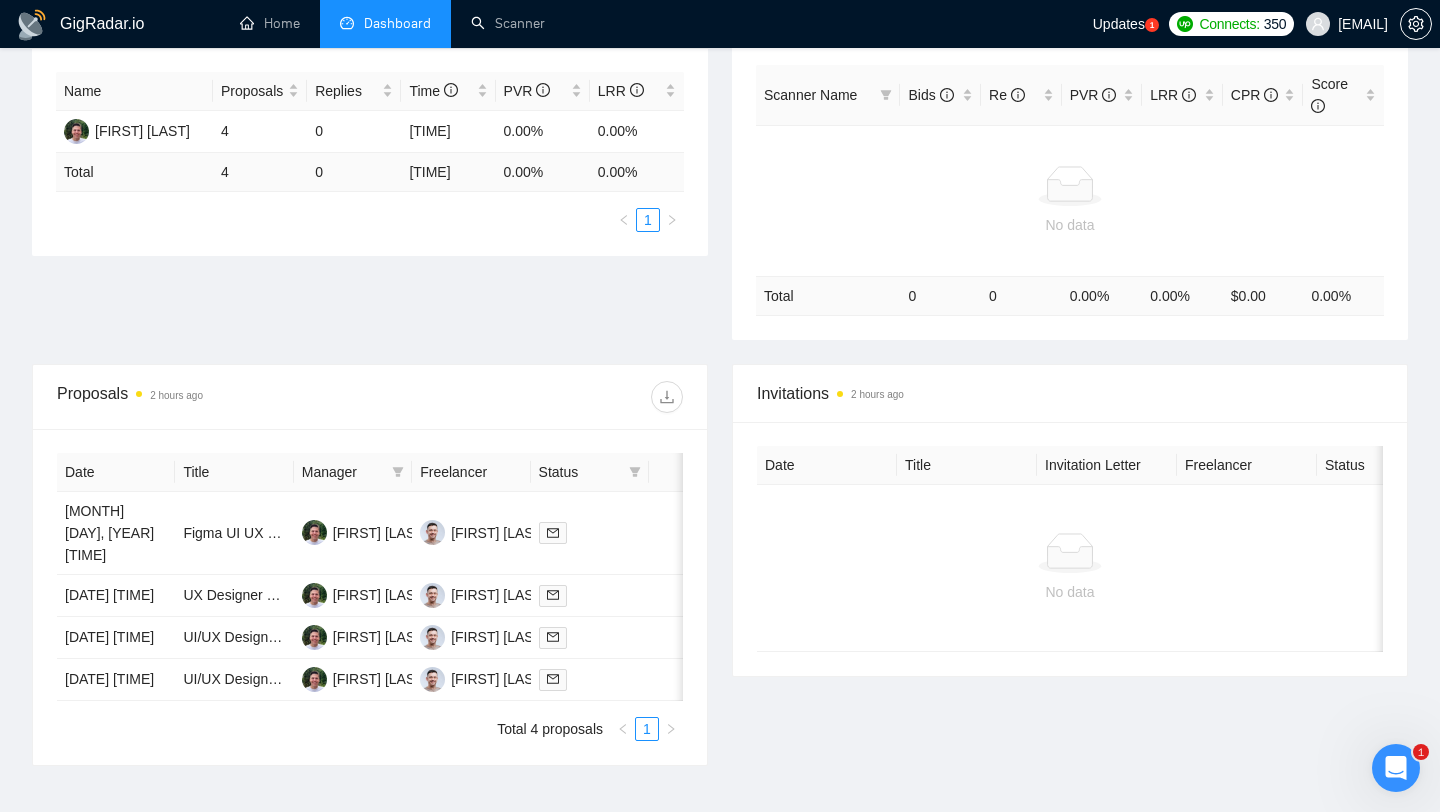 scroll, scrollTop: 0, scrollLeft: 0, axis: both 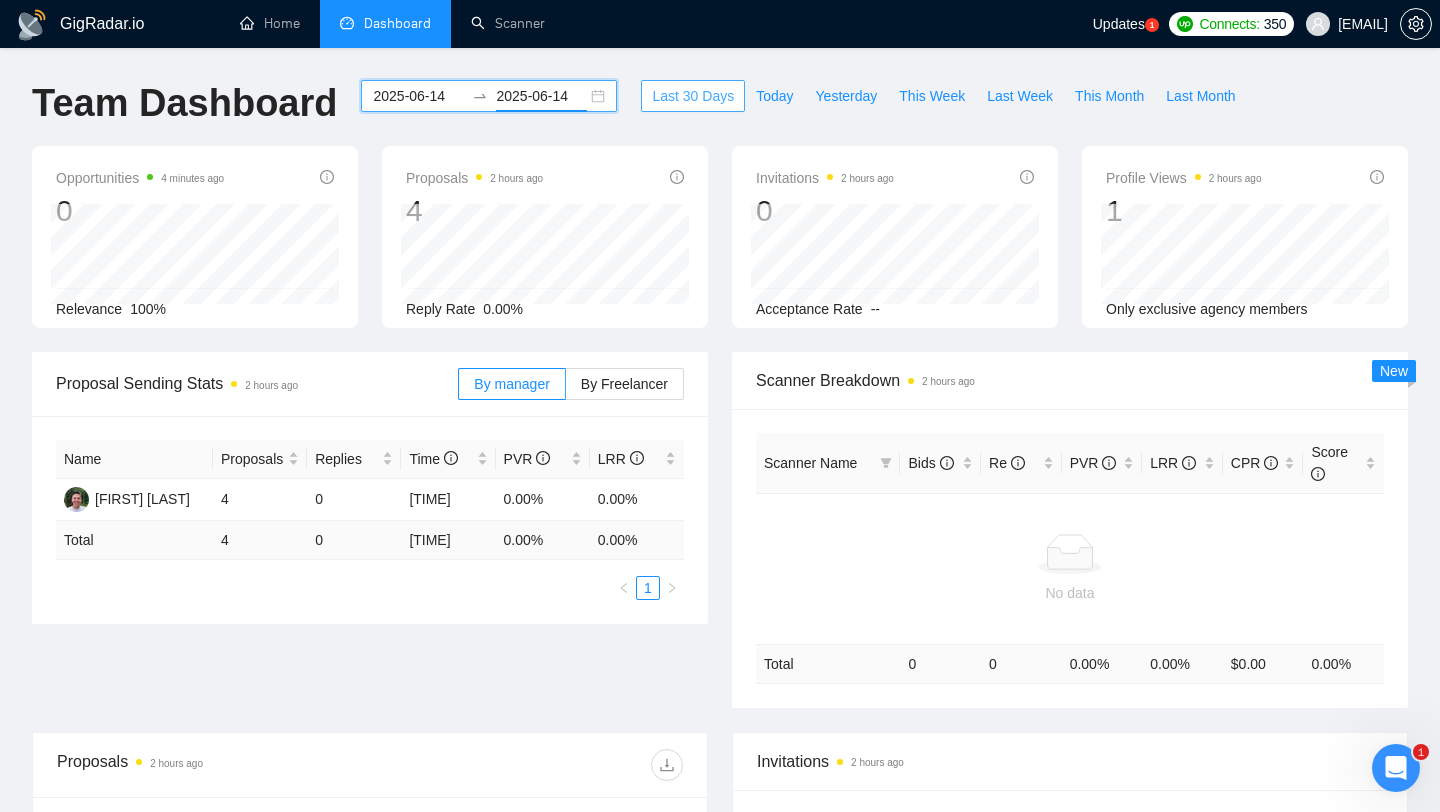 click on "Last 30 Days" at bounding box center [693, 96] 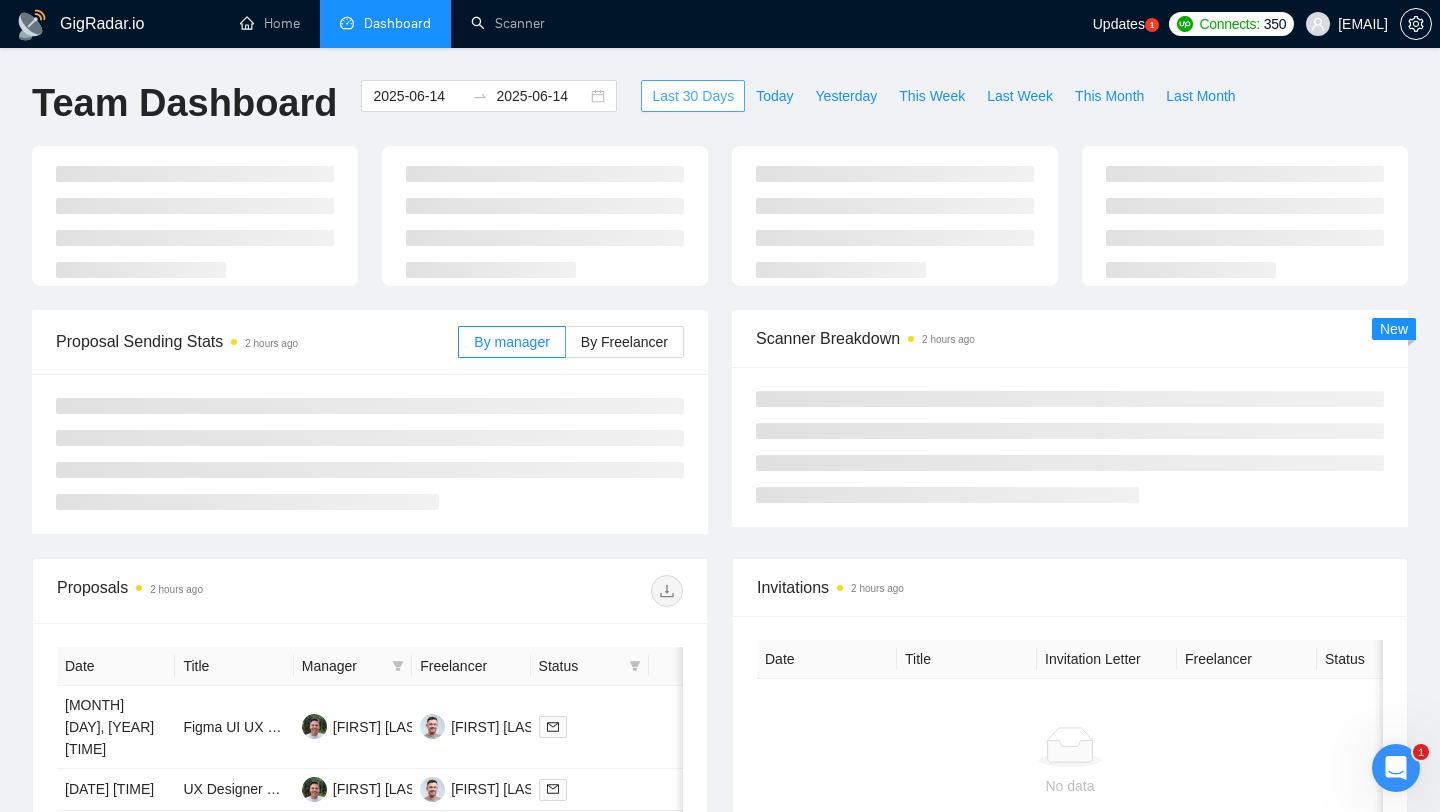 type on "2025-07-14" 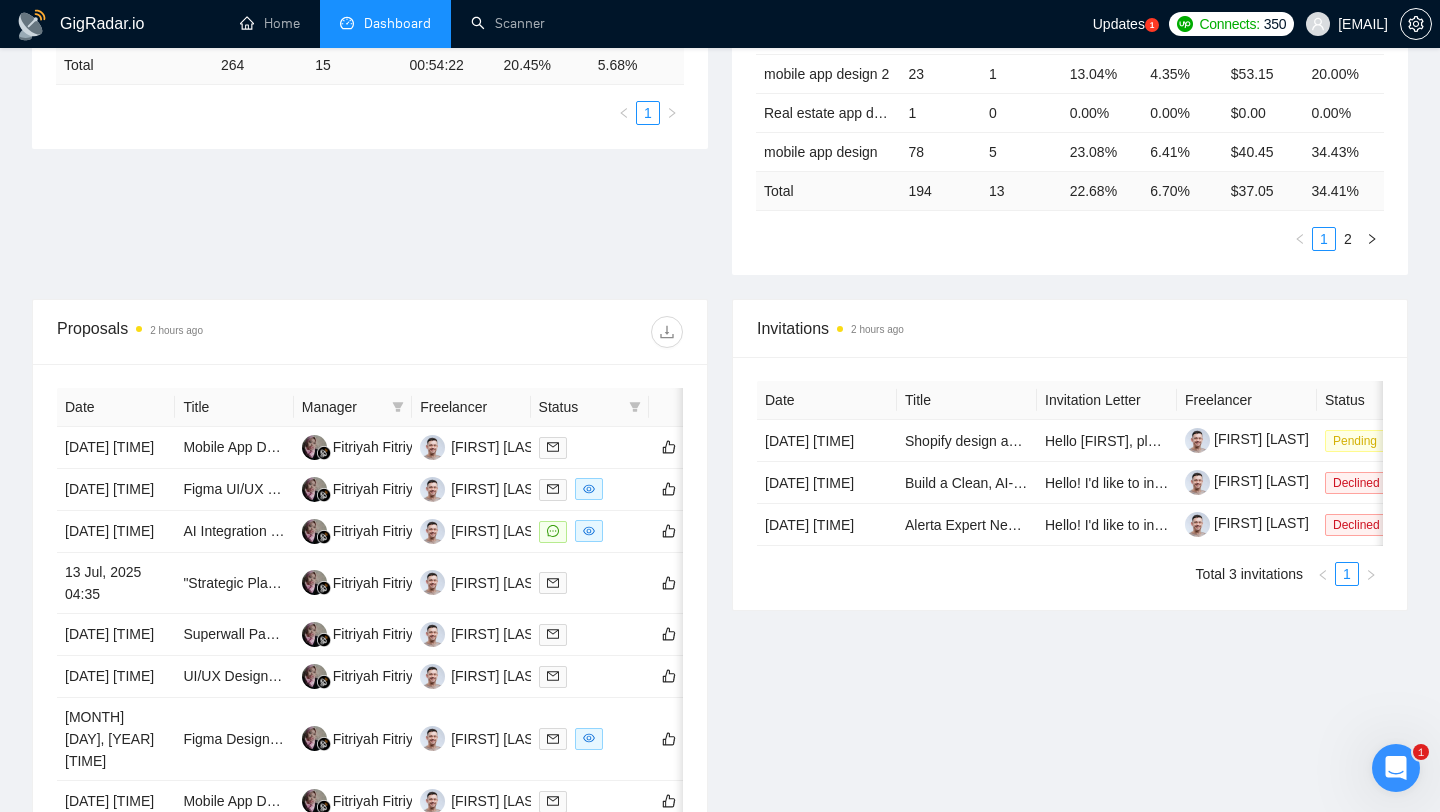 scroll, scrollTop: 586, scrollLeft: 0, axis: vertical 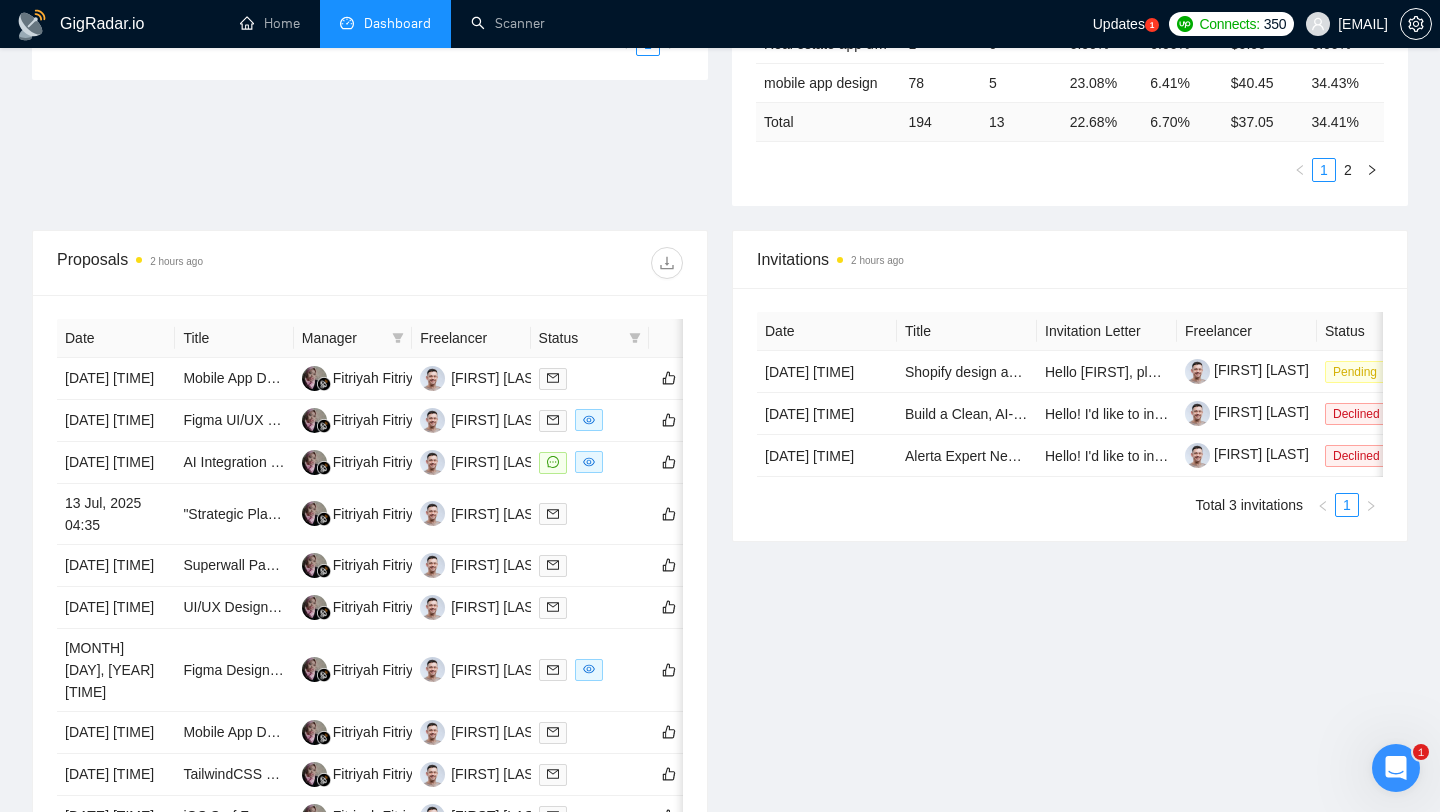 click at bounding box center [1396, 768] 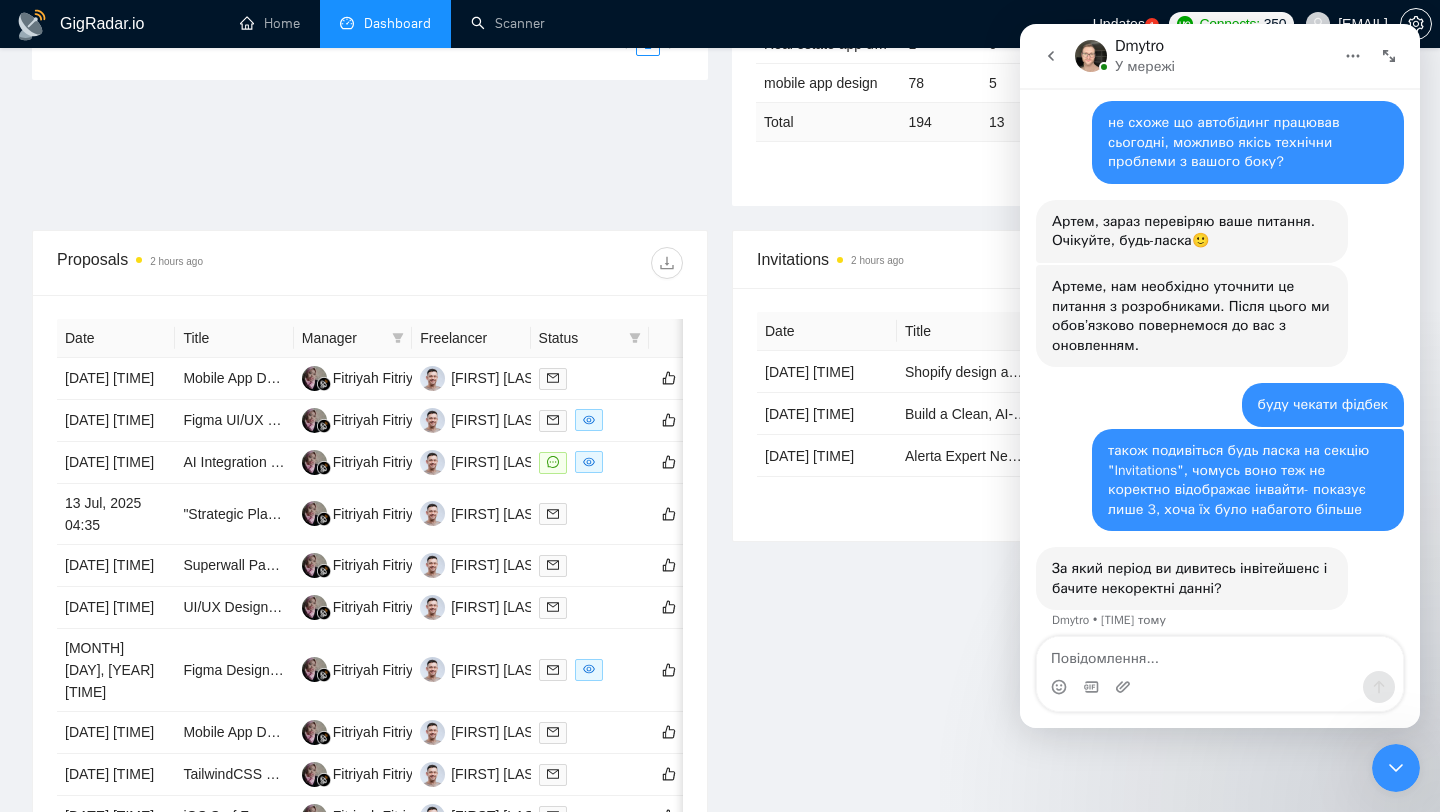 scroll, scrollTop: 1124, scrollLeft: 0, axis: vertical 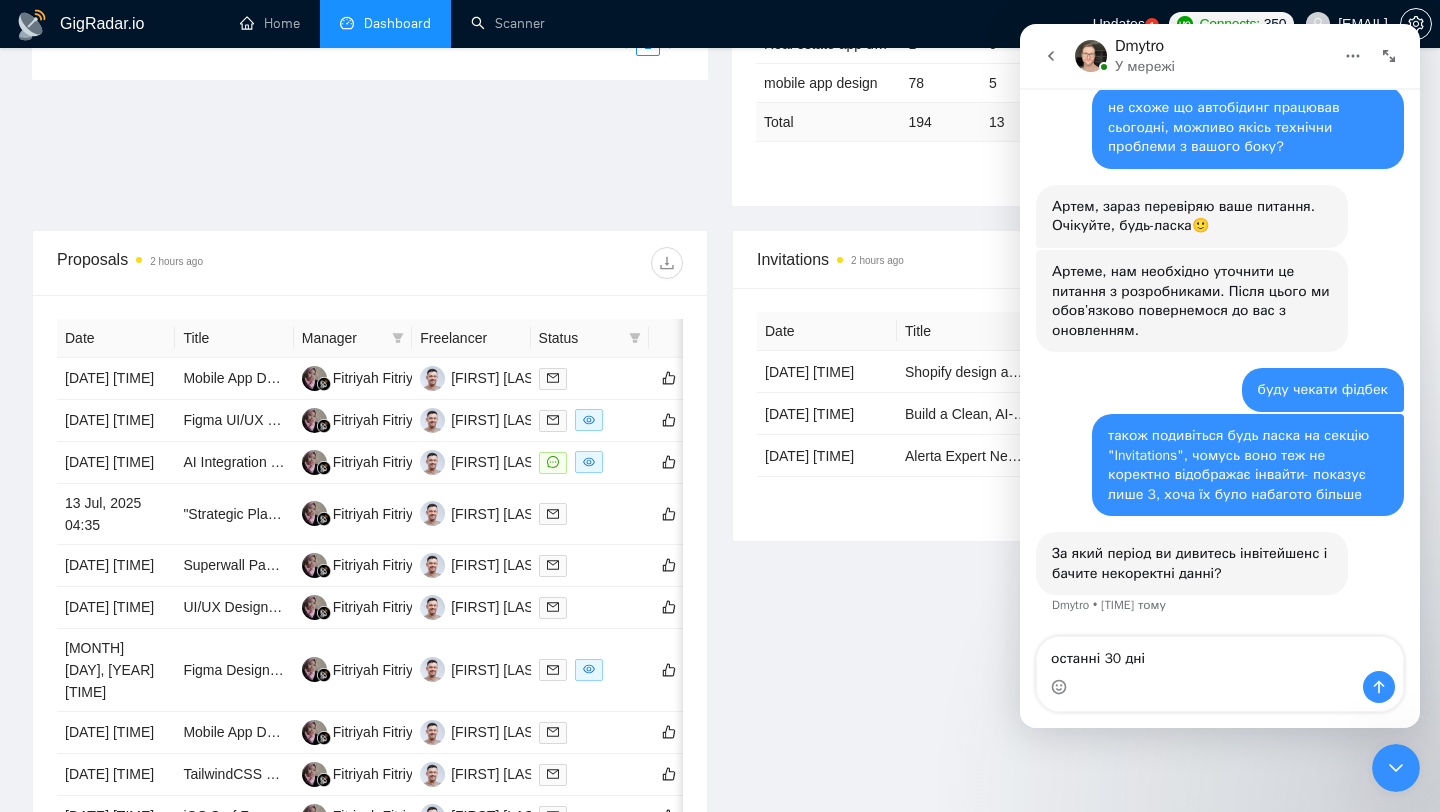 type on "останні 30 днів" 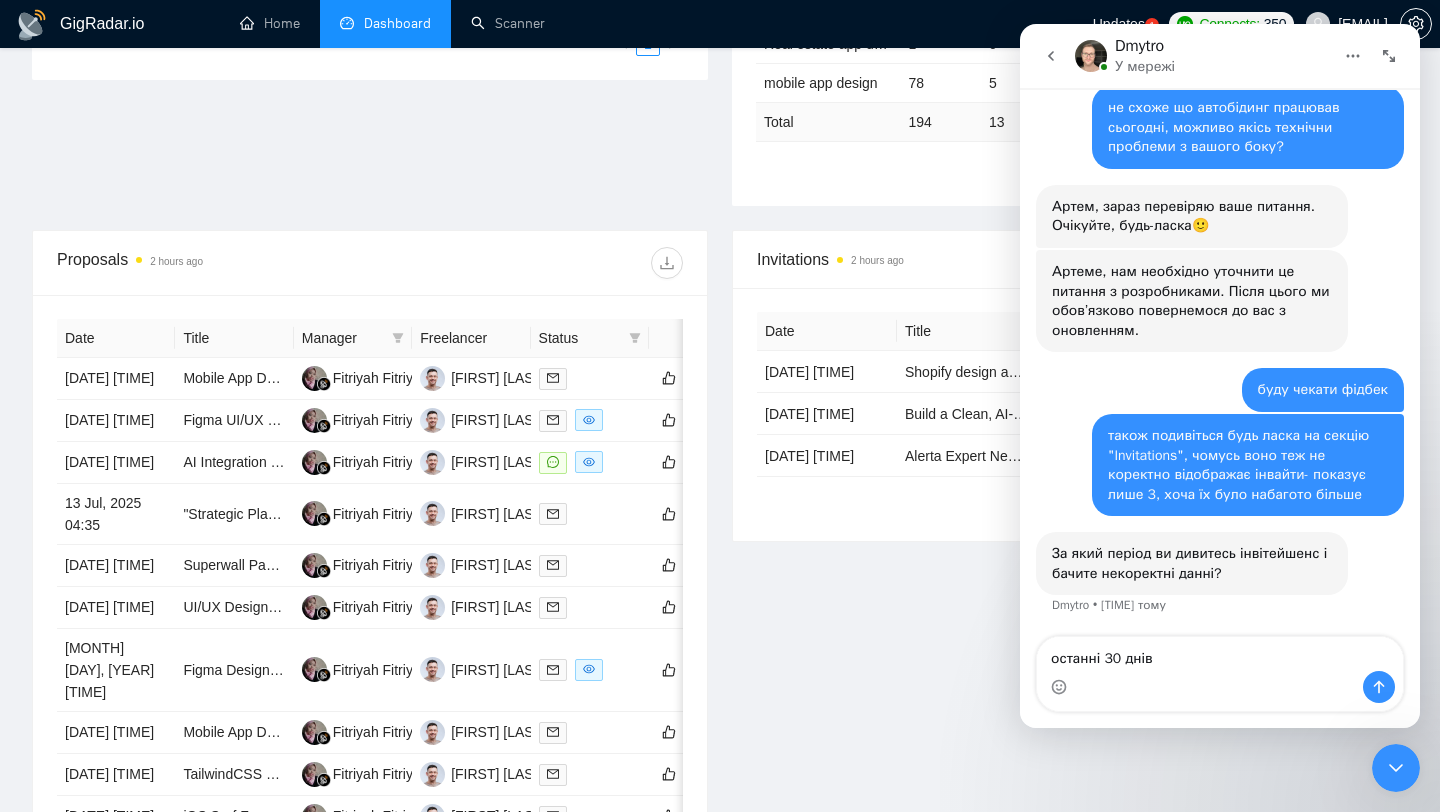 type 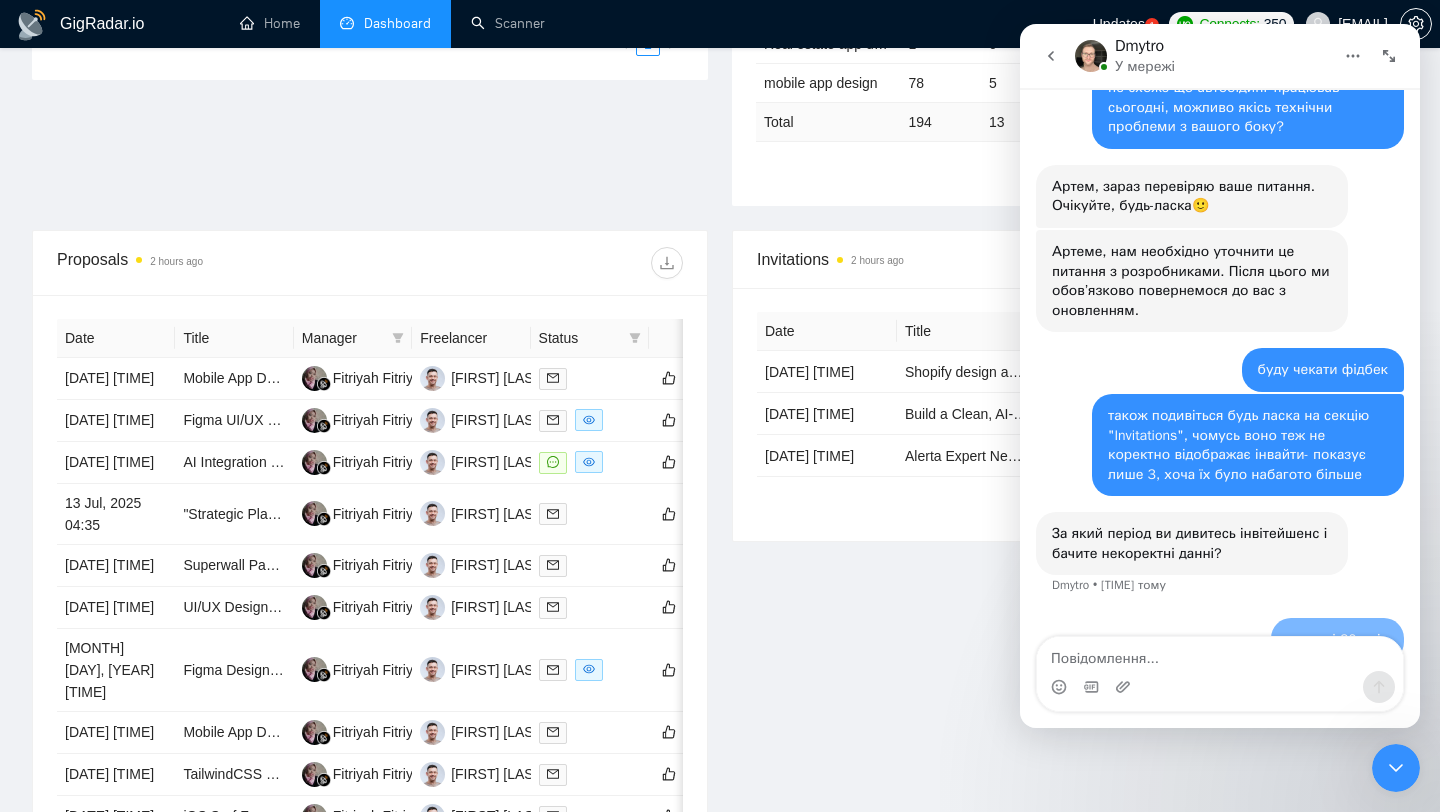 scroll, scrollTop: 1183, scrollLeft: 0, axis: vertical 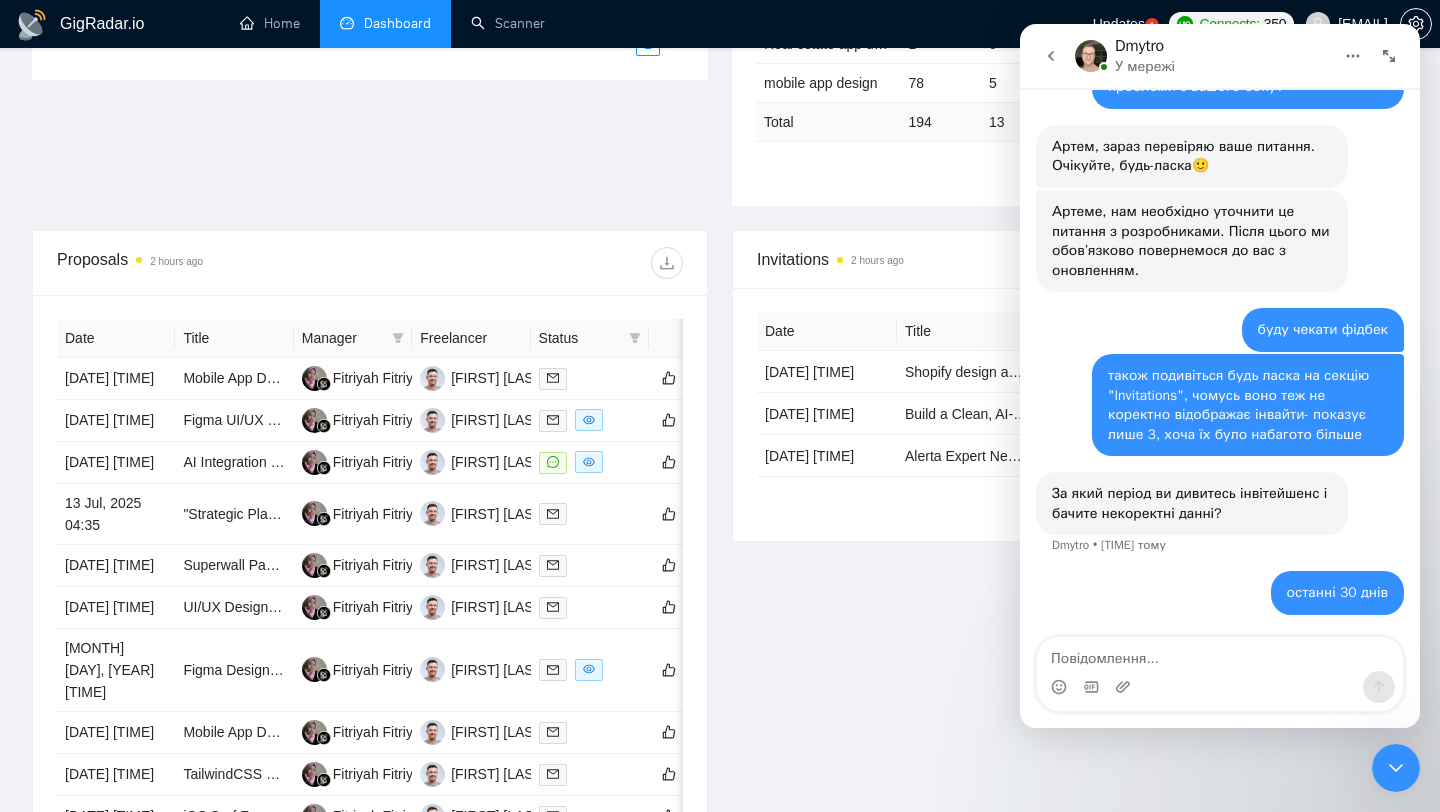 click on "Invitations [TIME] ago Date Title Invitation Letter Freelancer Status           [DATE] [TIME] Shopify design and development Hello [FIRST], please let me know if you are able to help! [FIRST] [LAST] Pending [DATE] [TIME] Build a Clean, AI-Powered Legal Simulation App (MVP - Mobile Only) Hello!
I'd like to invite you to take a look at the job I've posted. Please submit a proposal if you're available and interested.
[FIRST] [LAST] [FIRST] Declined [DATE] [TIME] Alerta Expert Needed – L2/L3 Monitoring & Alerting Systems Hello!
I'd like to invite you to take a look at the job I've posted. Please submit a proposal if you're available and interested.
[FIRST] [LAST] [FIRST] Declined Total 3 invitations 1" at bounding box center [1070, 566] 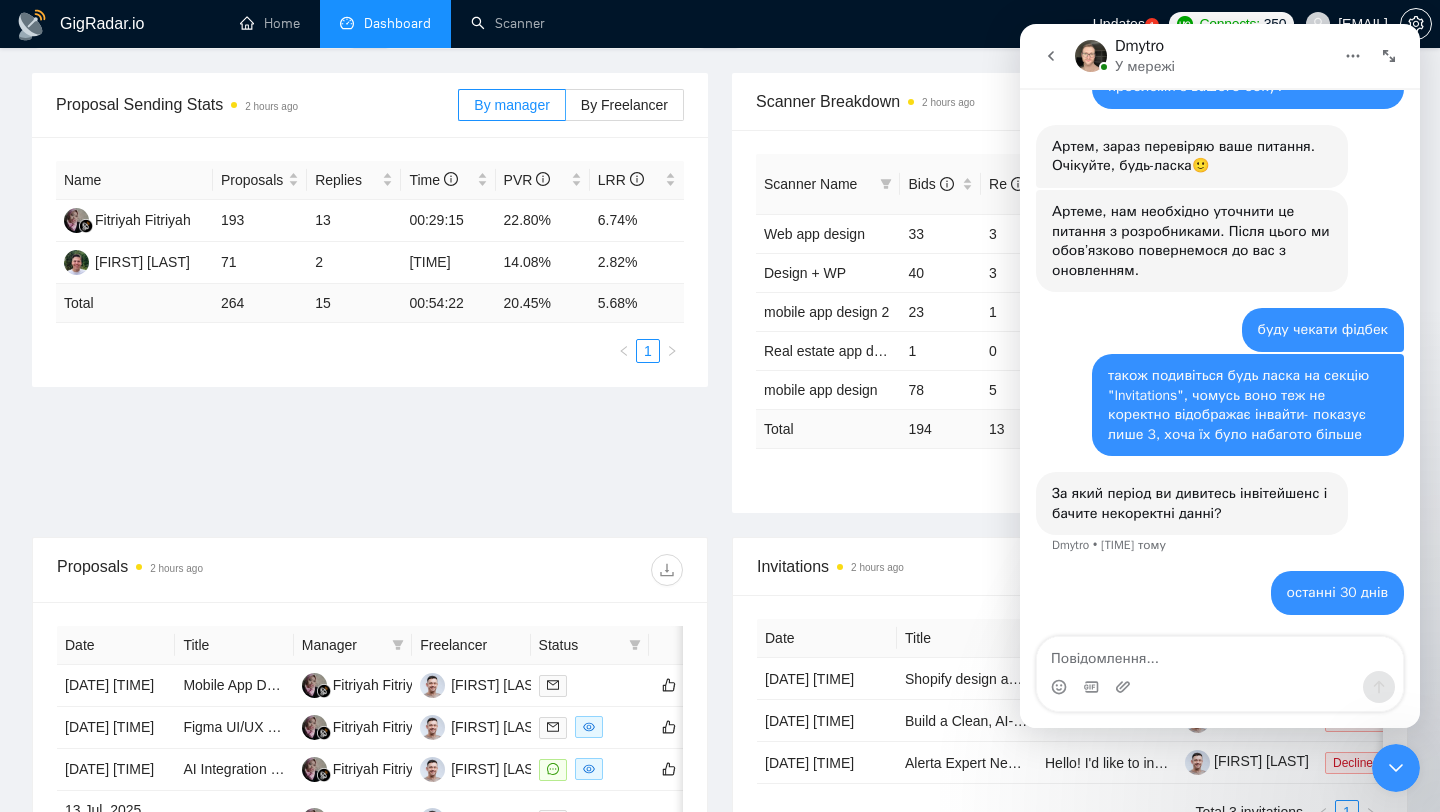 scroll, scrollTop: 0, scrollLeft: 0, axis: both 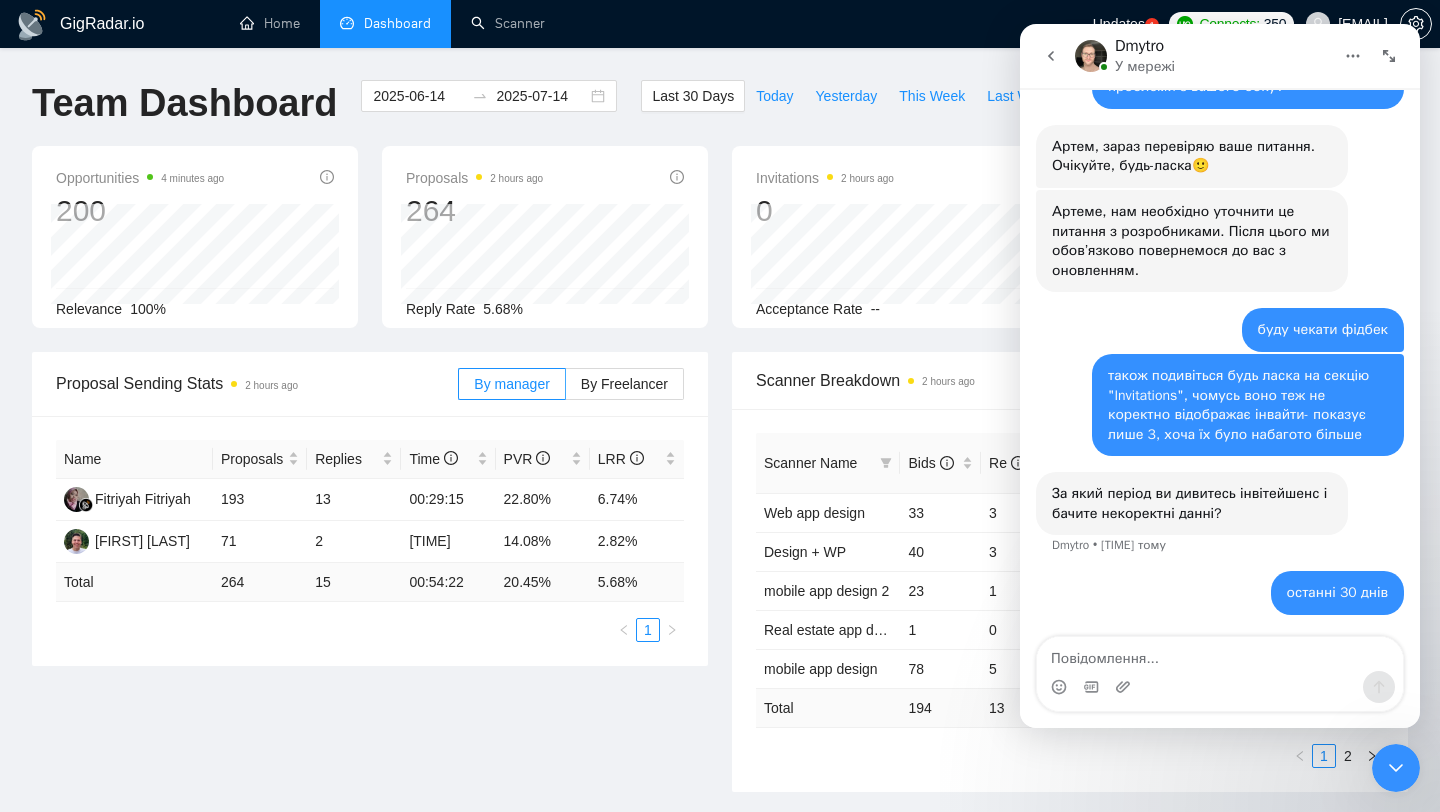 click 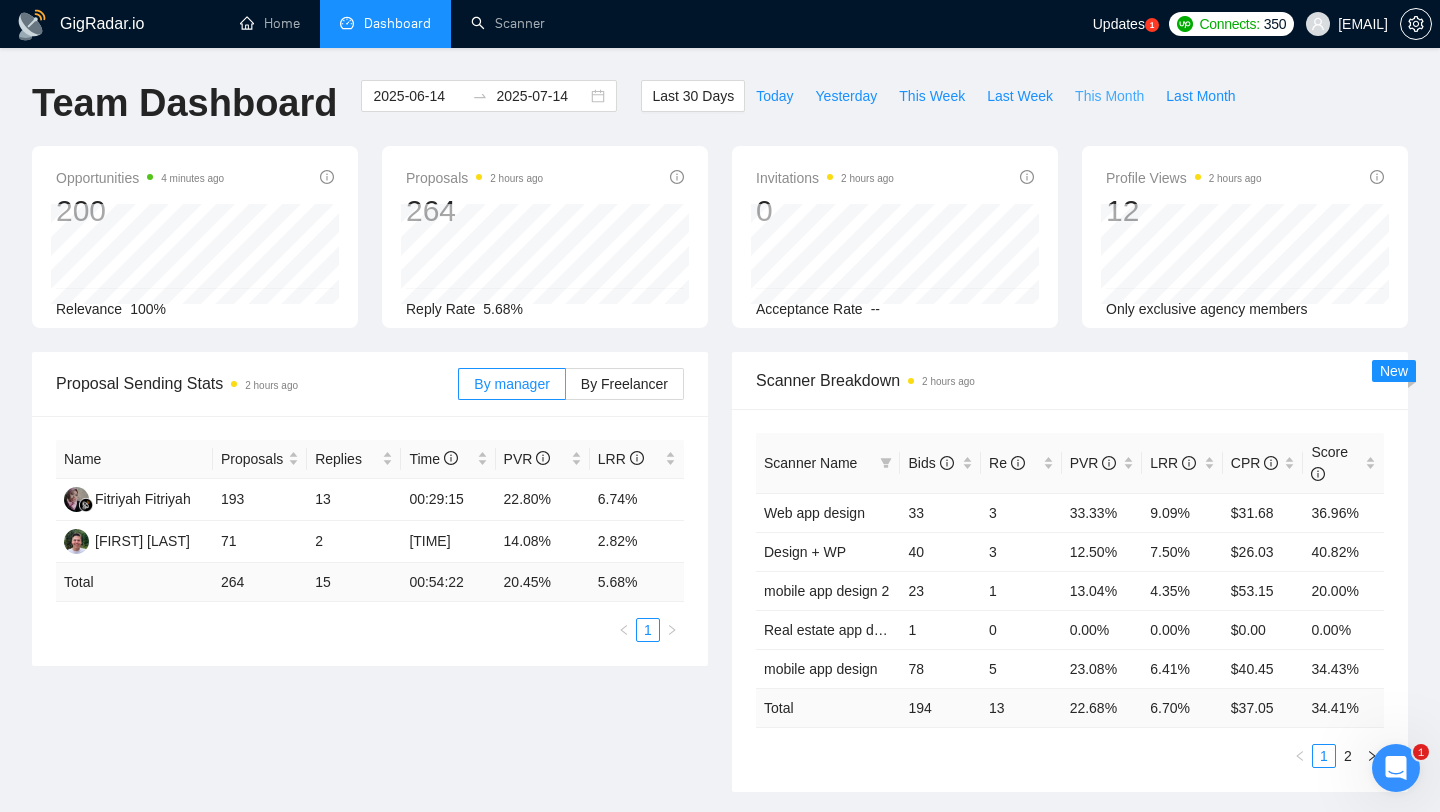 click on "This Month" at bounding box center (1109, 96) 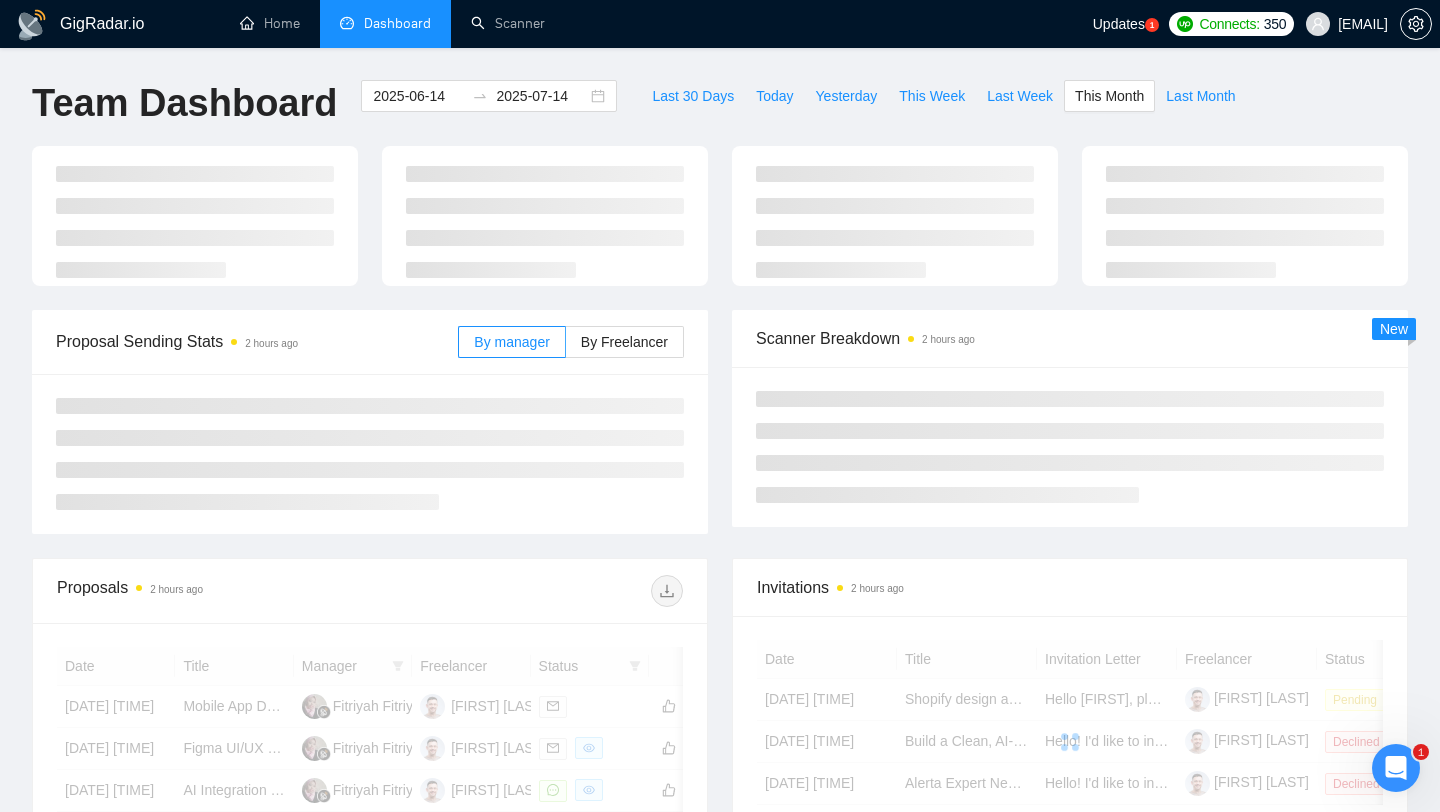 type on "[DATE]" 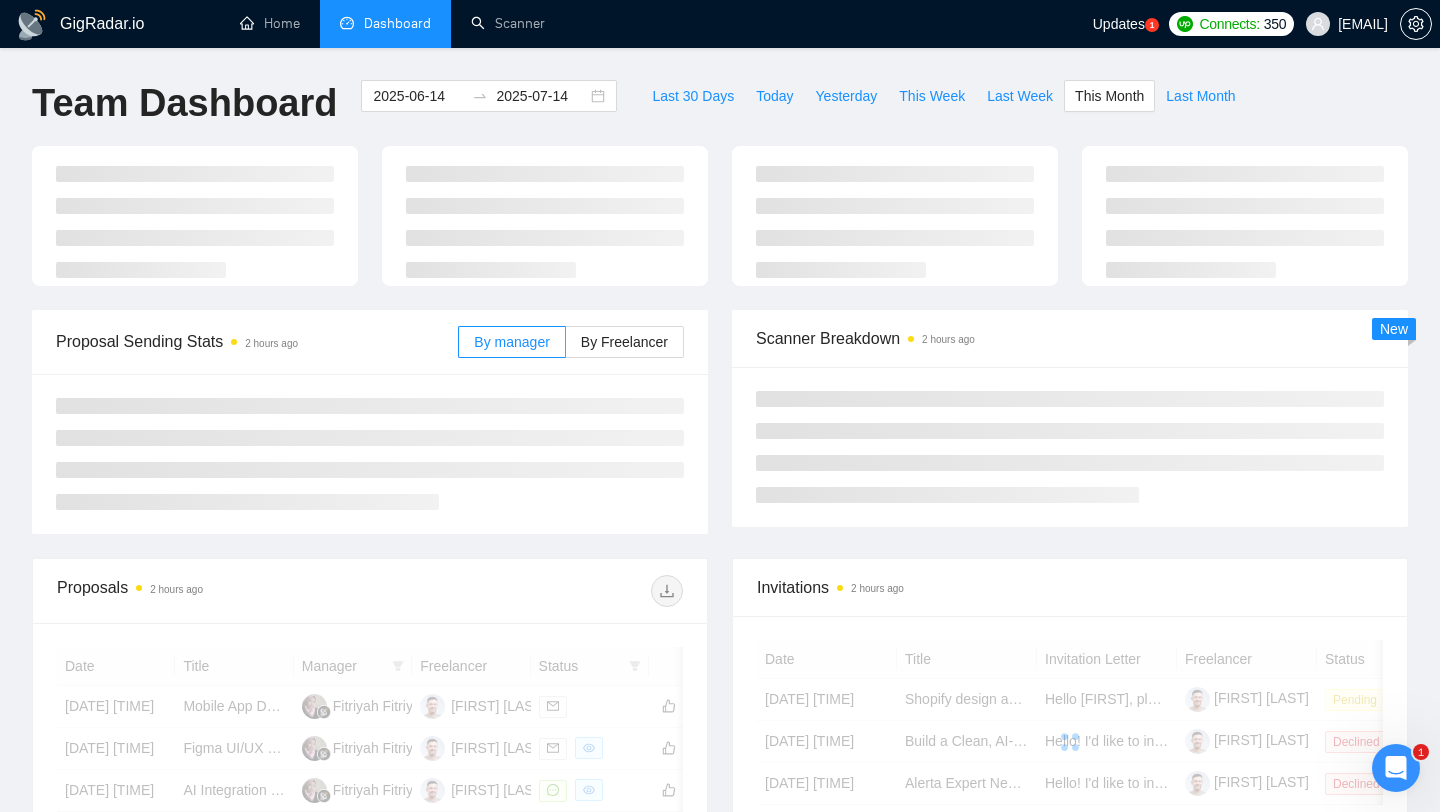 type on "[DATE]" 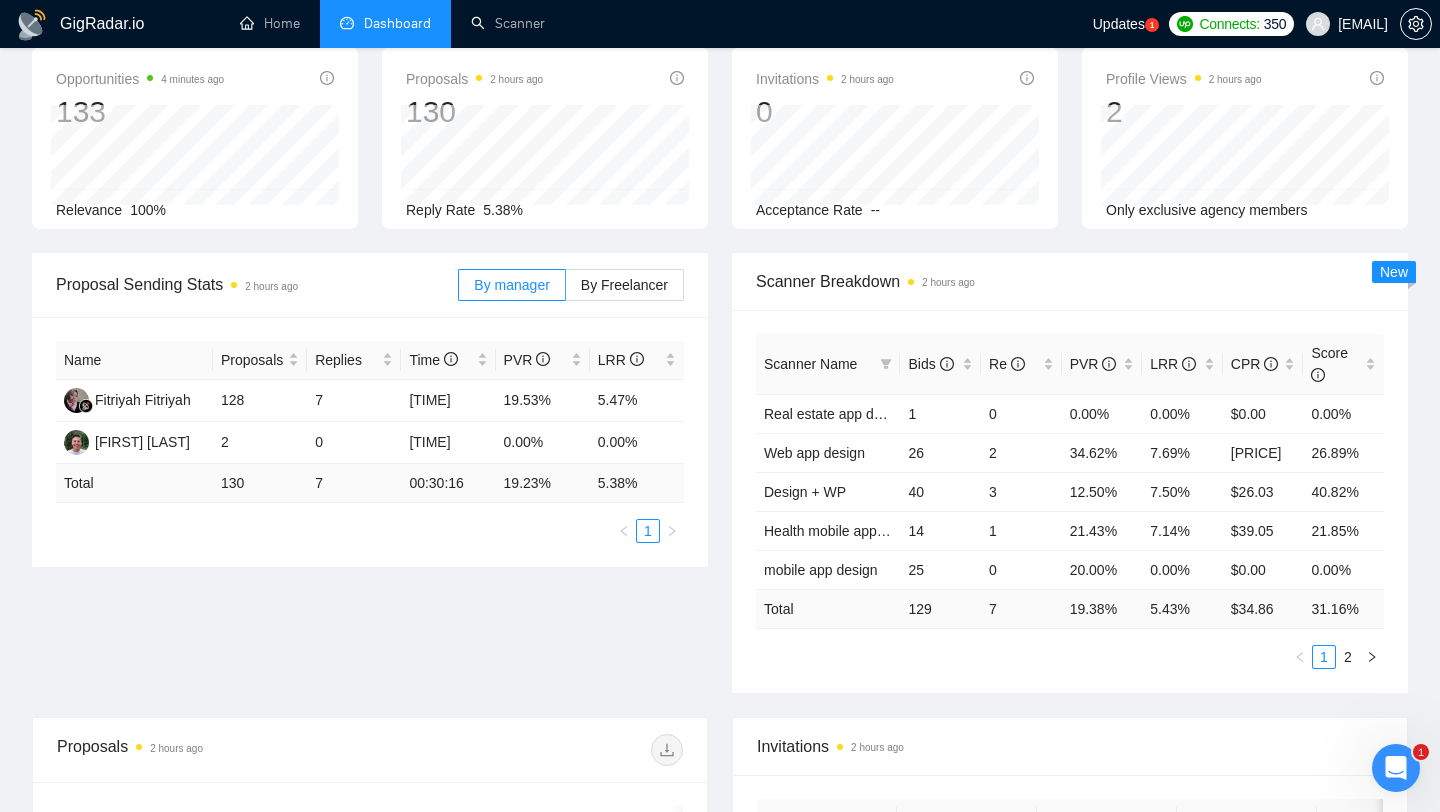 scroll, scrollTop: 0, scrollLeft: 0, axis: both 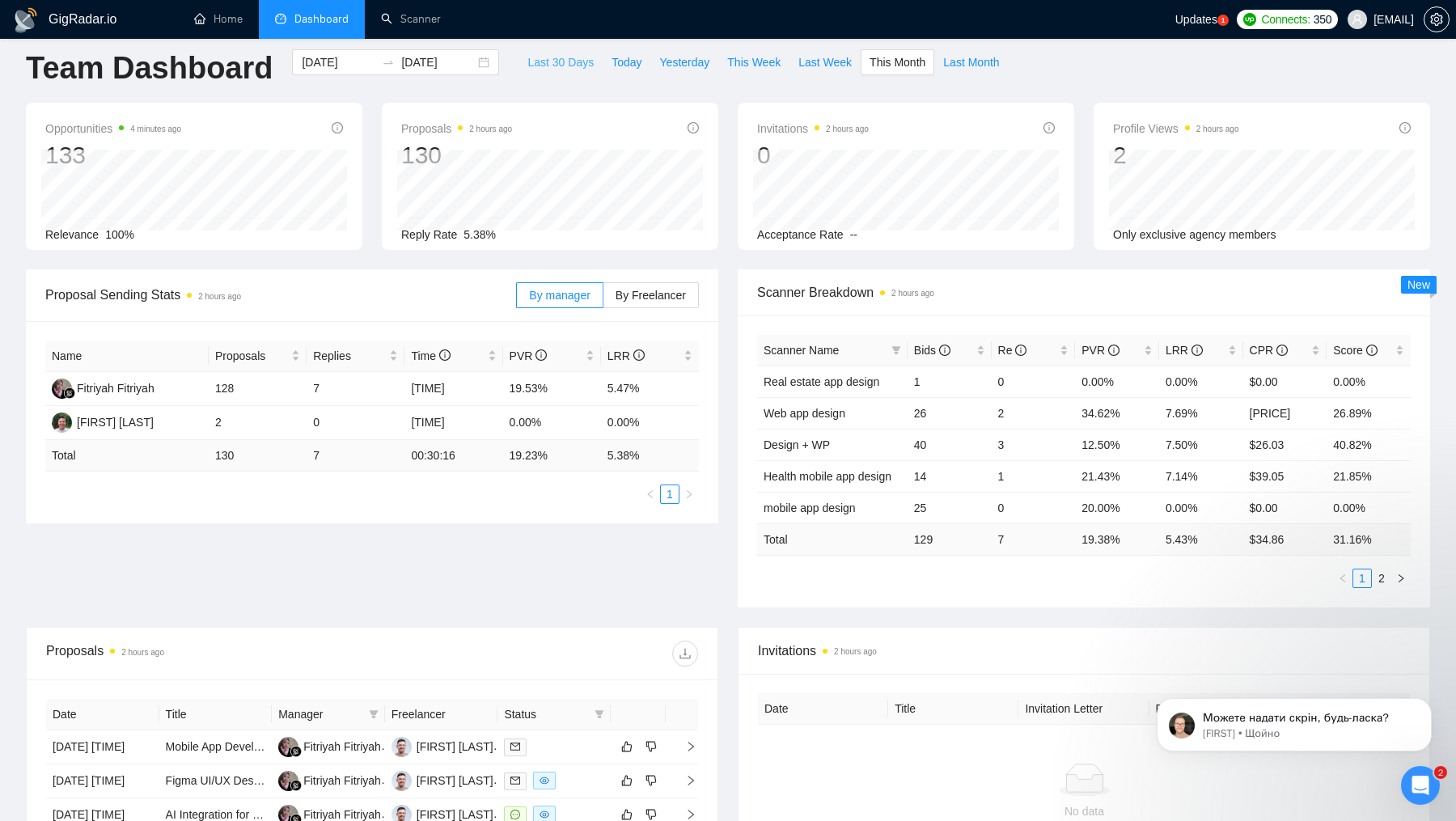 click on "Last 30 Days" at bounding box center (561, 62) 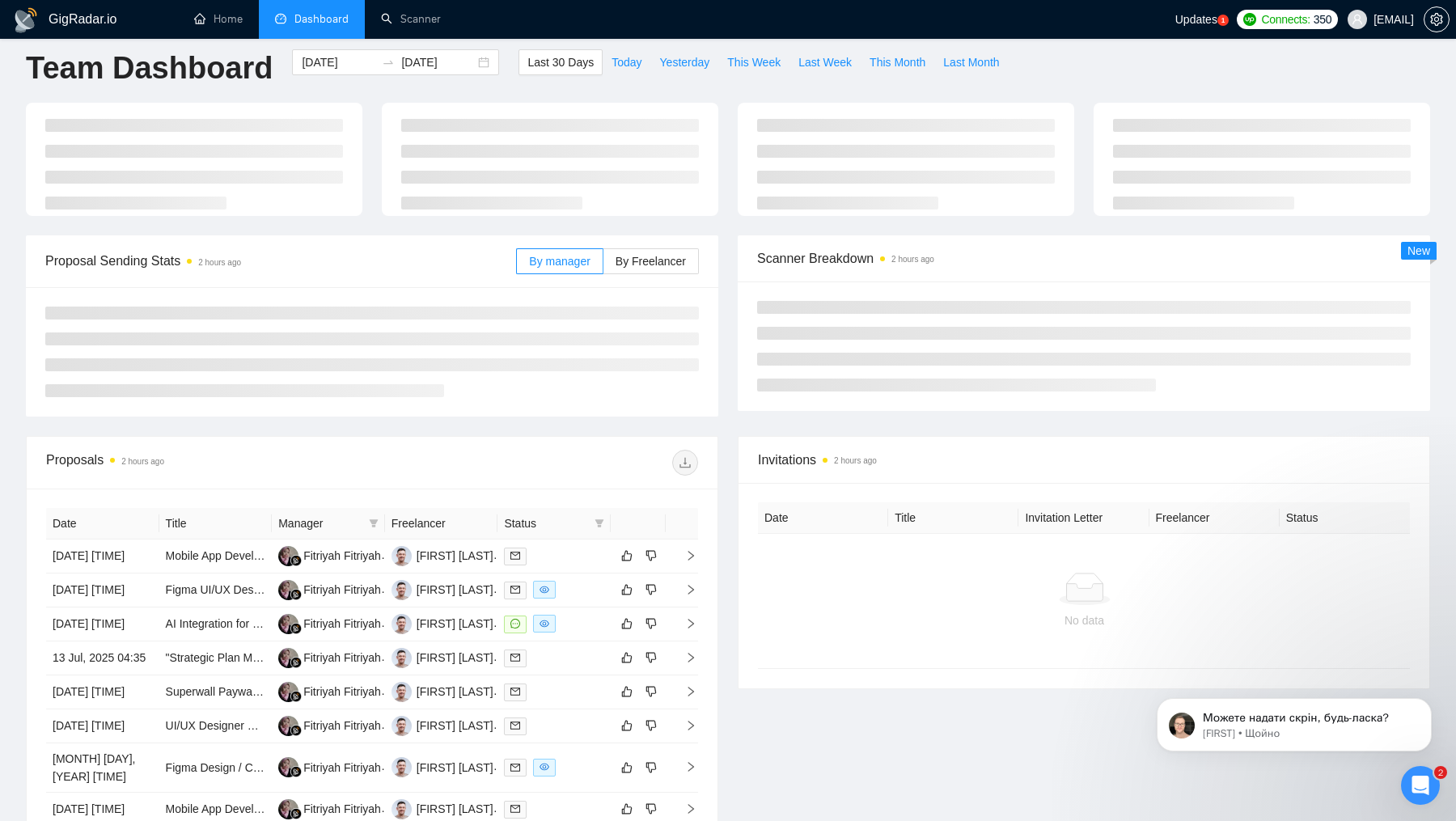 type on "2025-06-14" 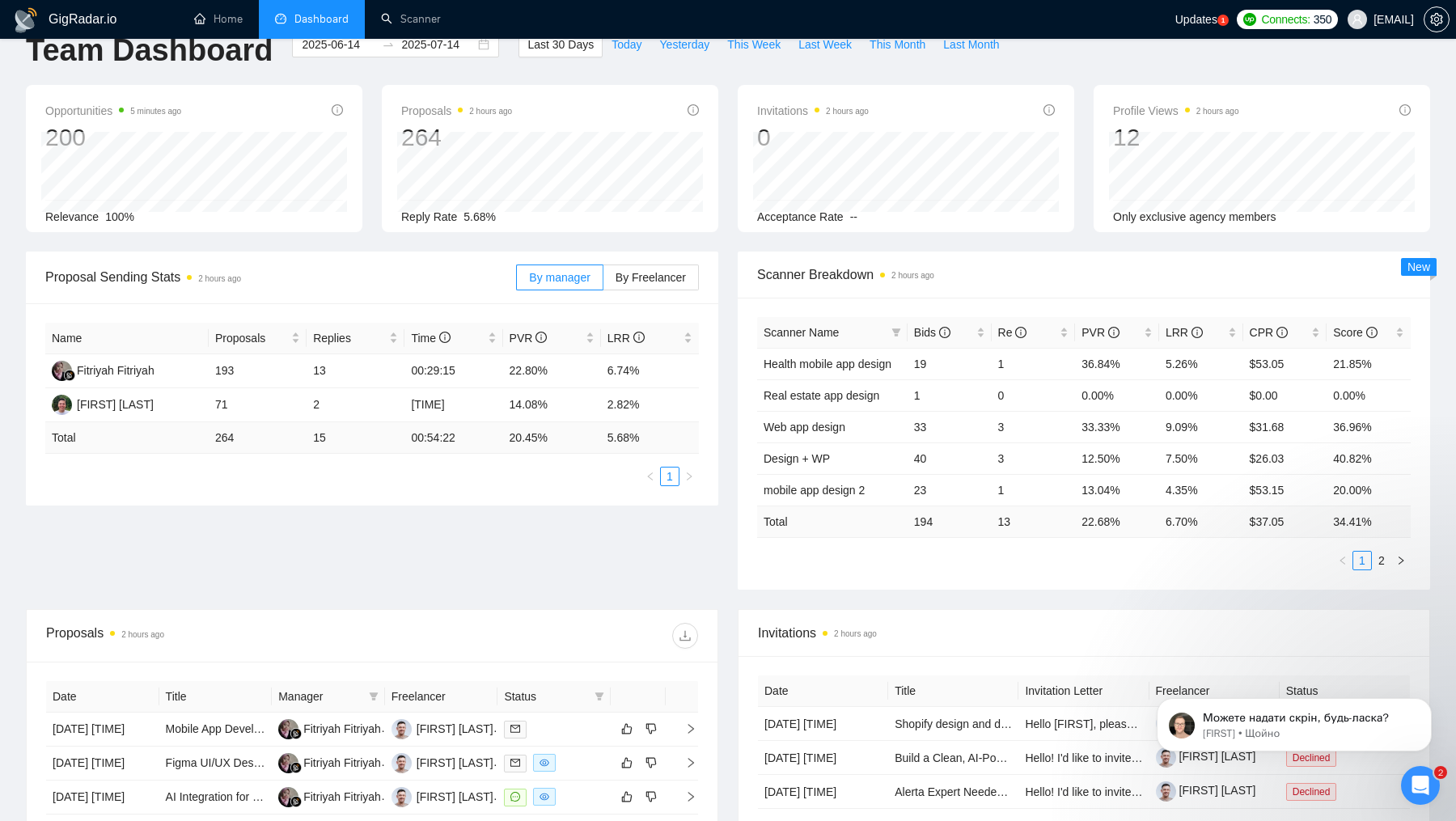 scroll, scrollTop: 36, scrollLeft: 0, axis: vertical 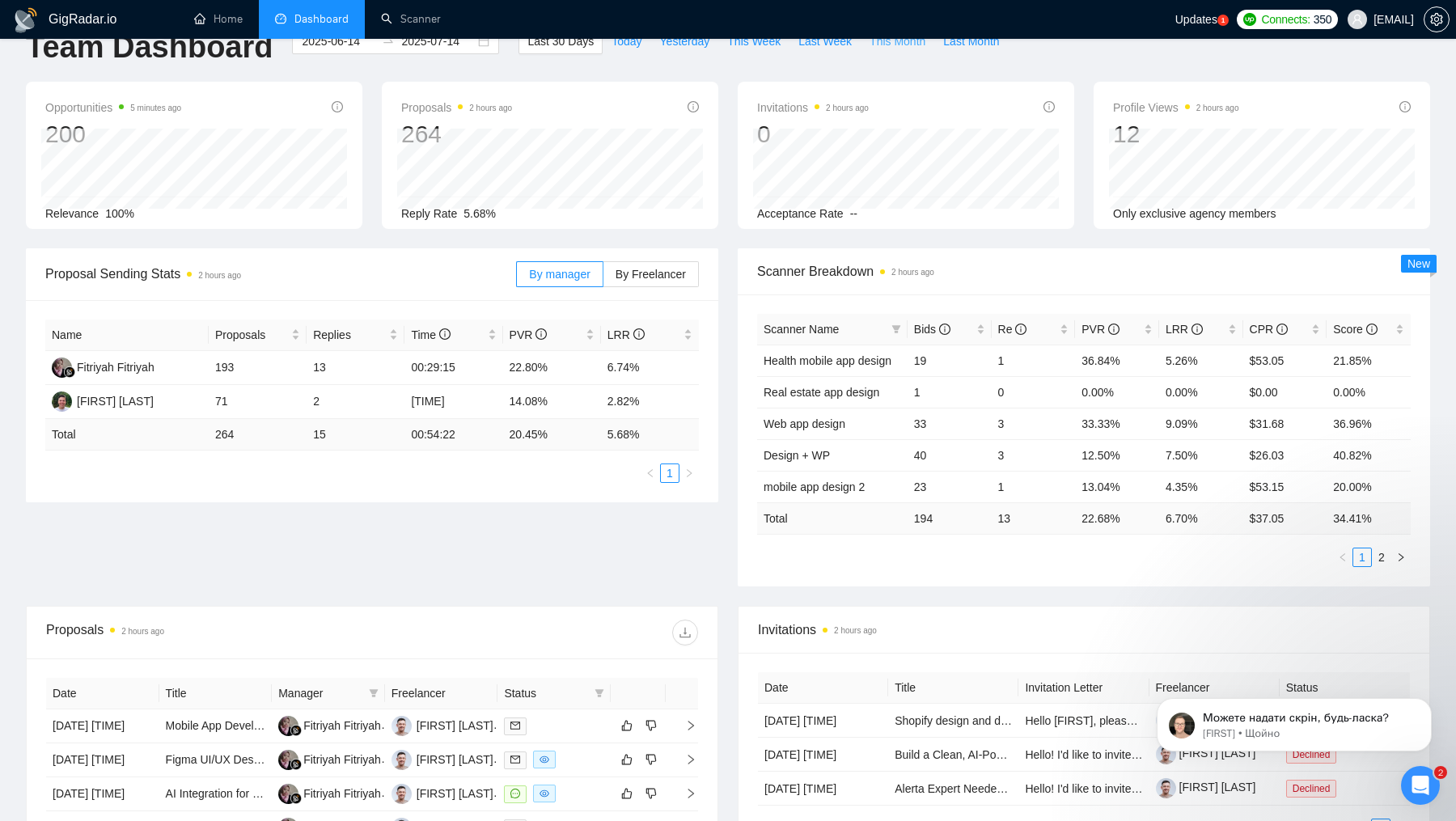 drag, startPoint x: 894, startPoint y: 44, endPoint x: 914, endPoint y: 64, distance: 28.284271 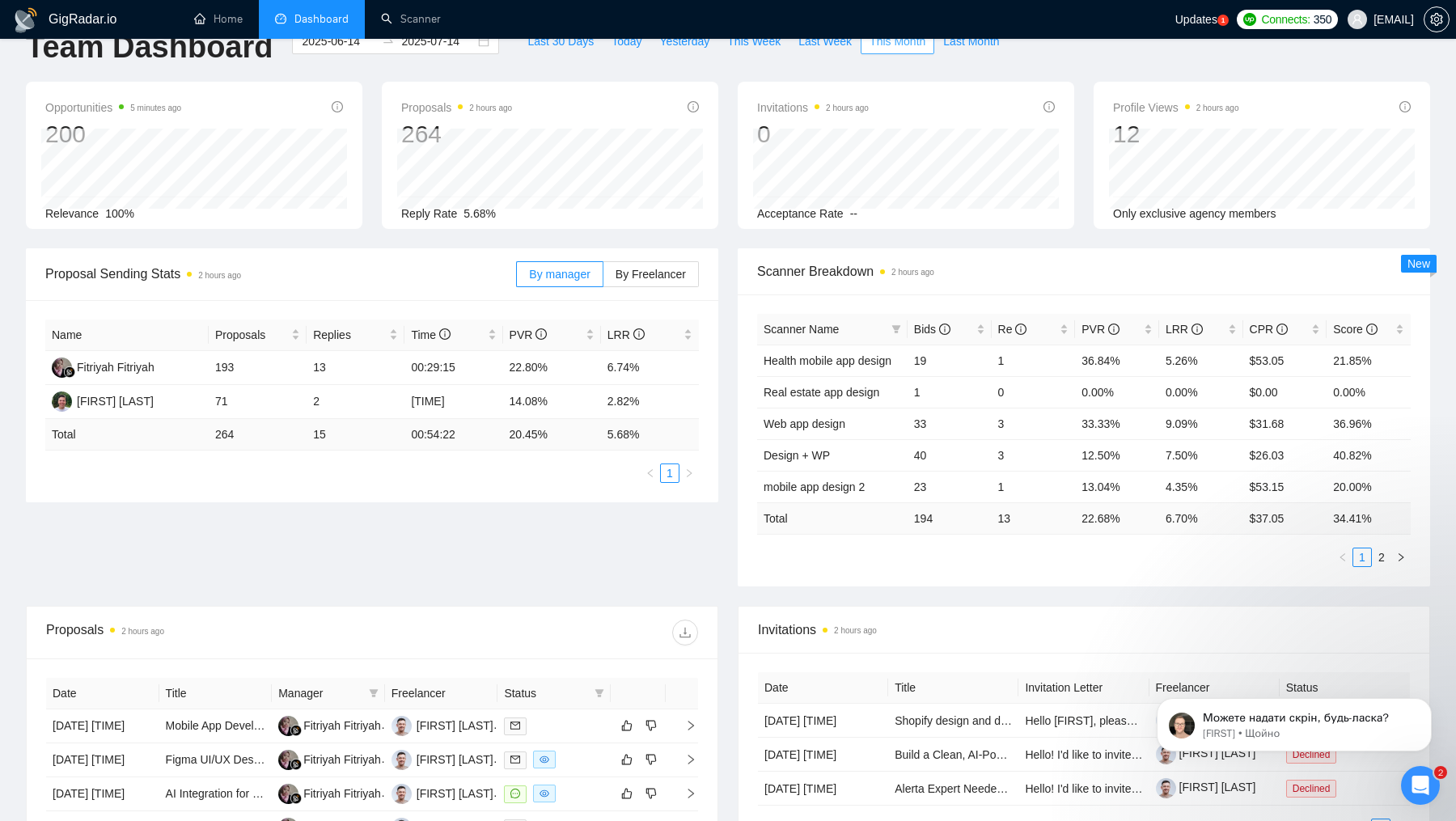 type on "[DATE]" 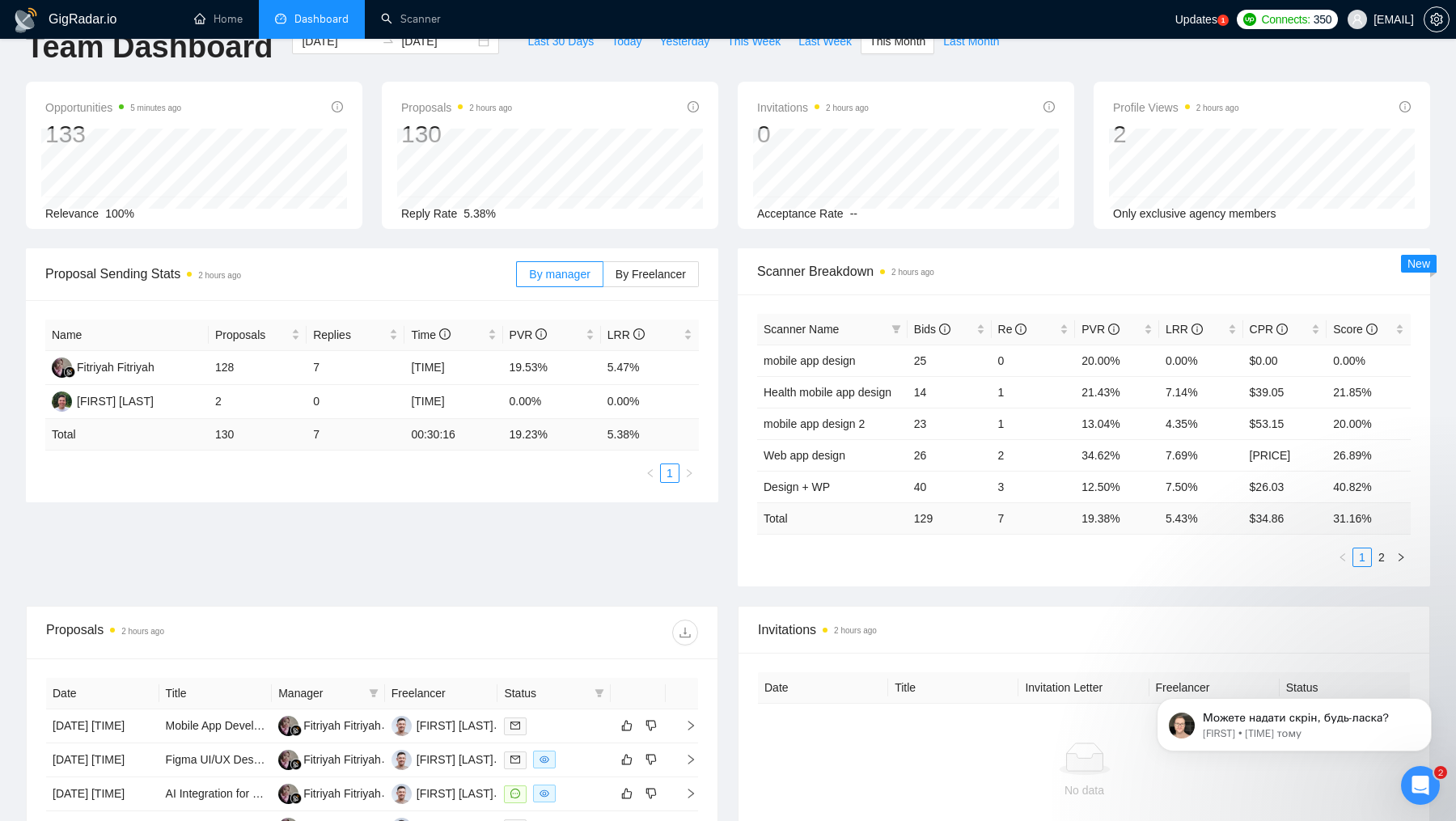 click at bounding box center [1420, 785] 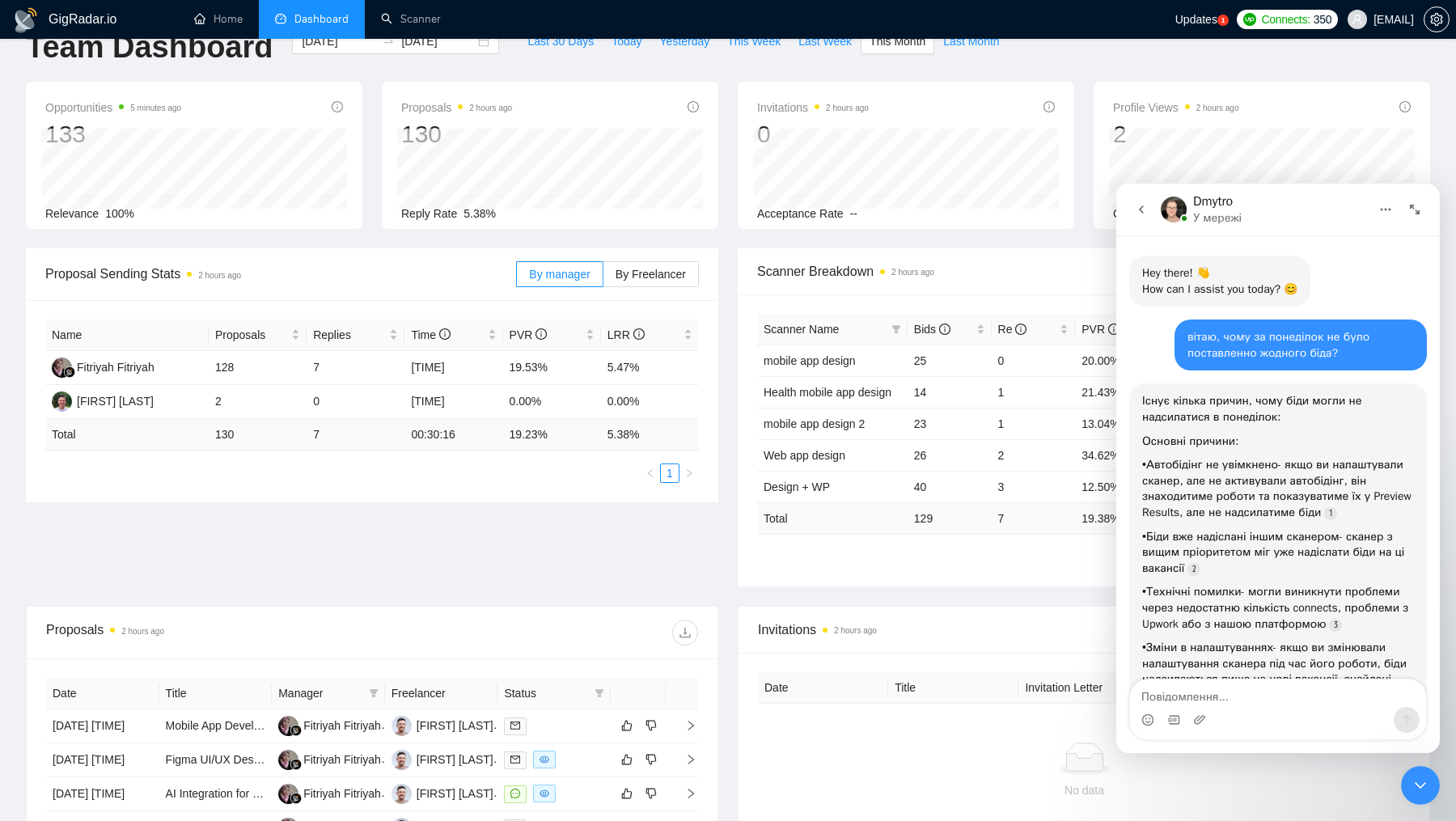 scroll, scrollTop: 75, scrollLeft: 0, axis: vertical 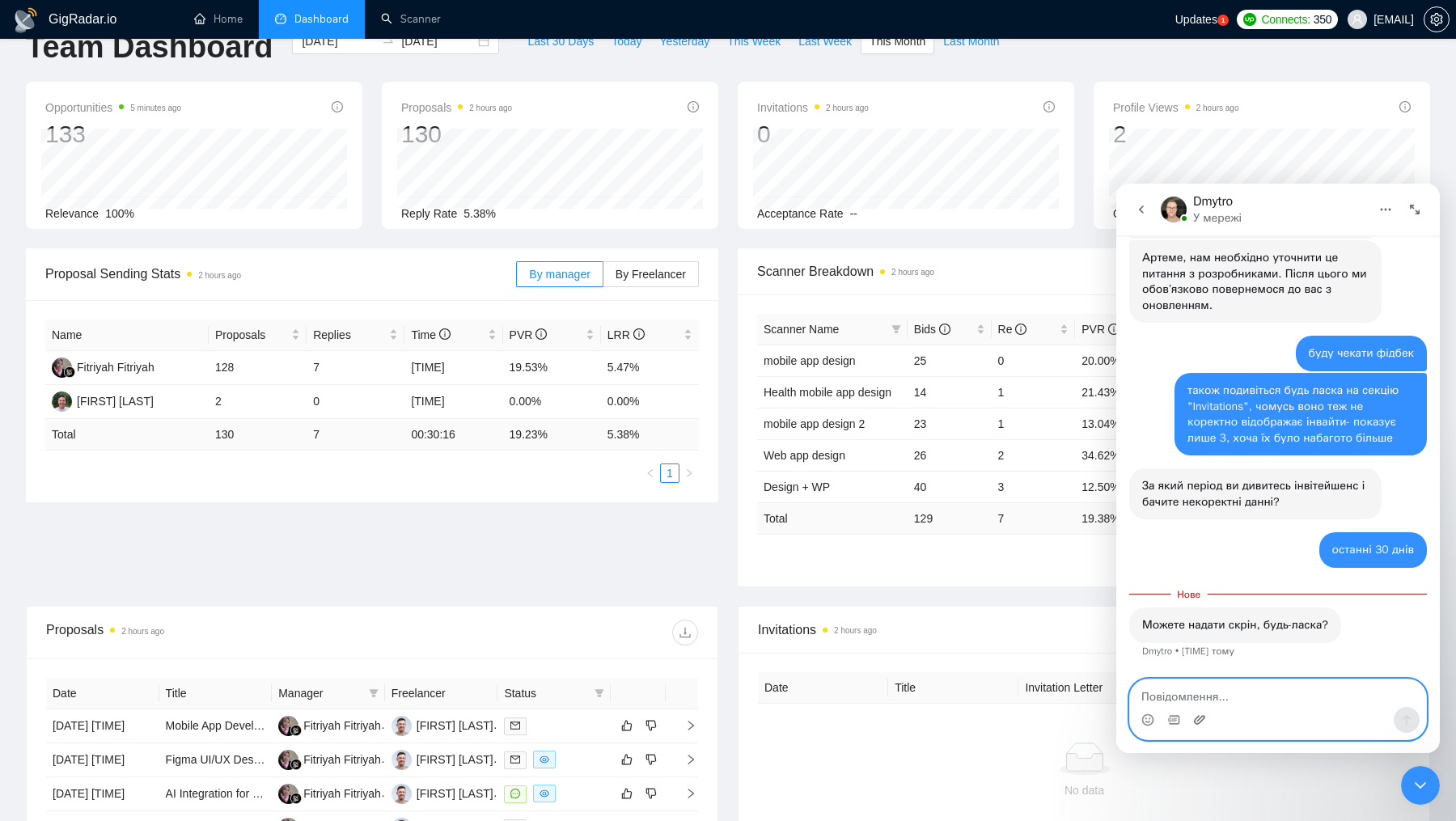 click 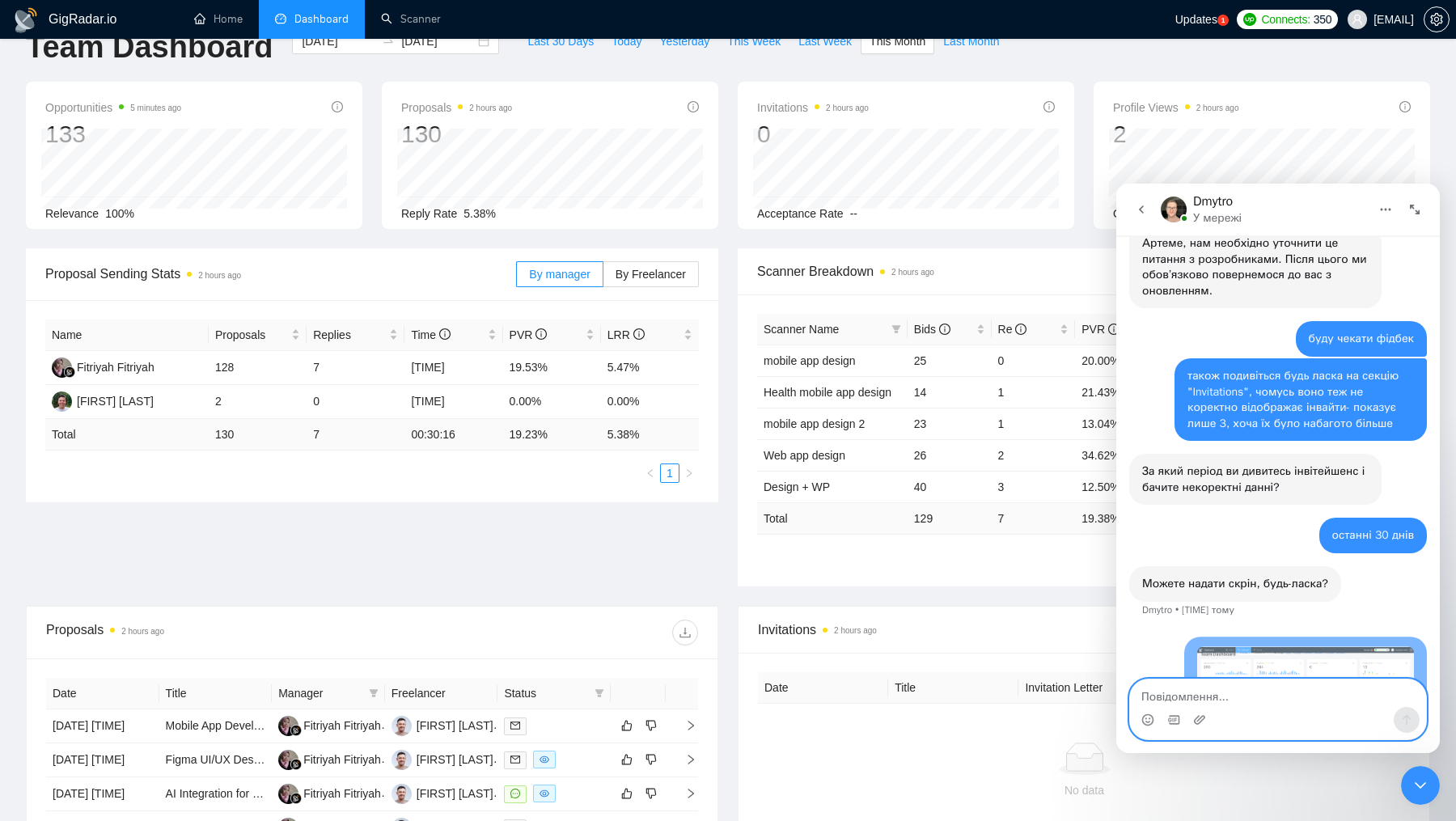 scroll, scrollTop: 2, scrollLeft: 0, axis: vertical 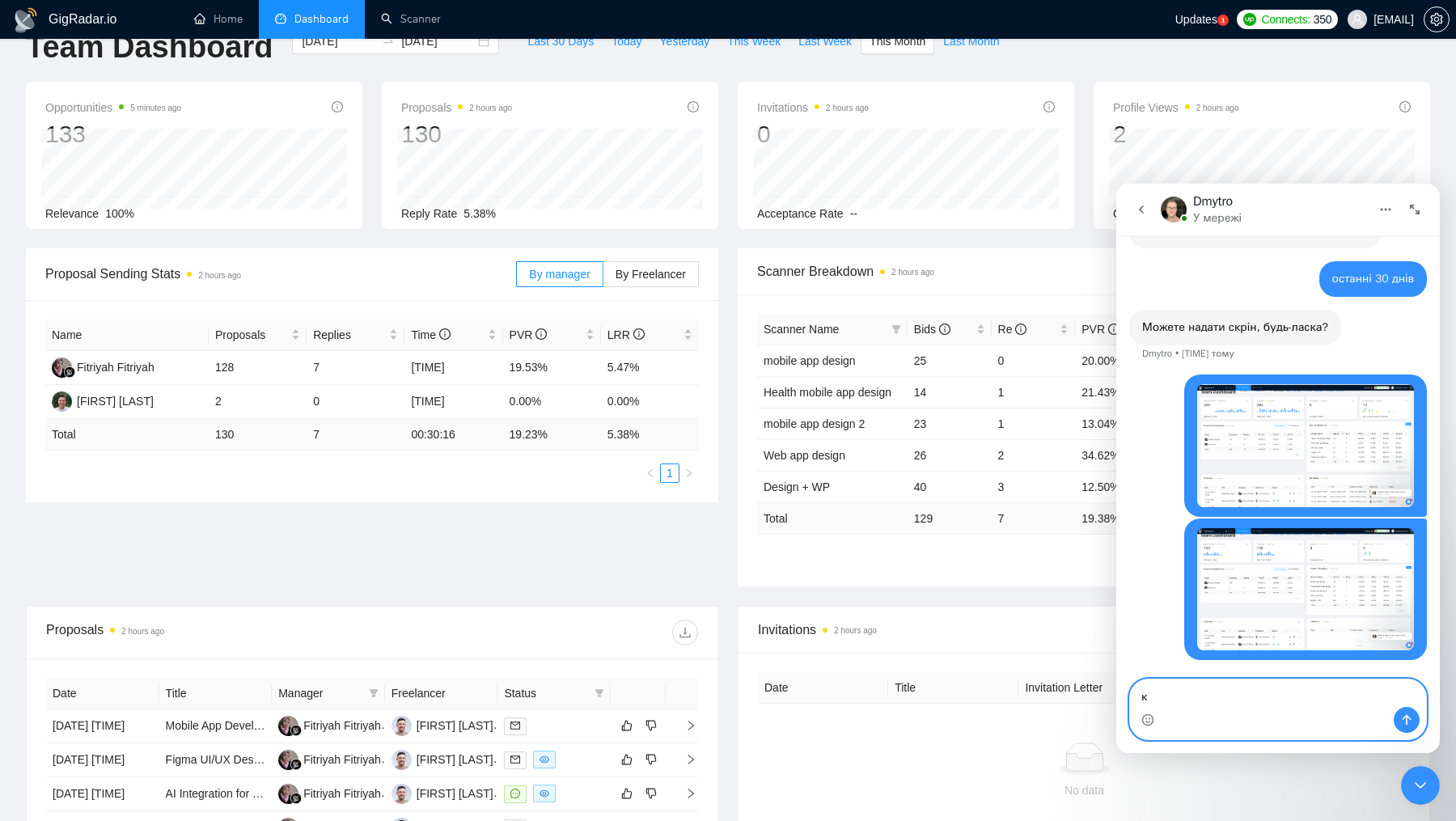 type on "к" 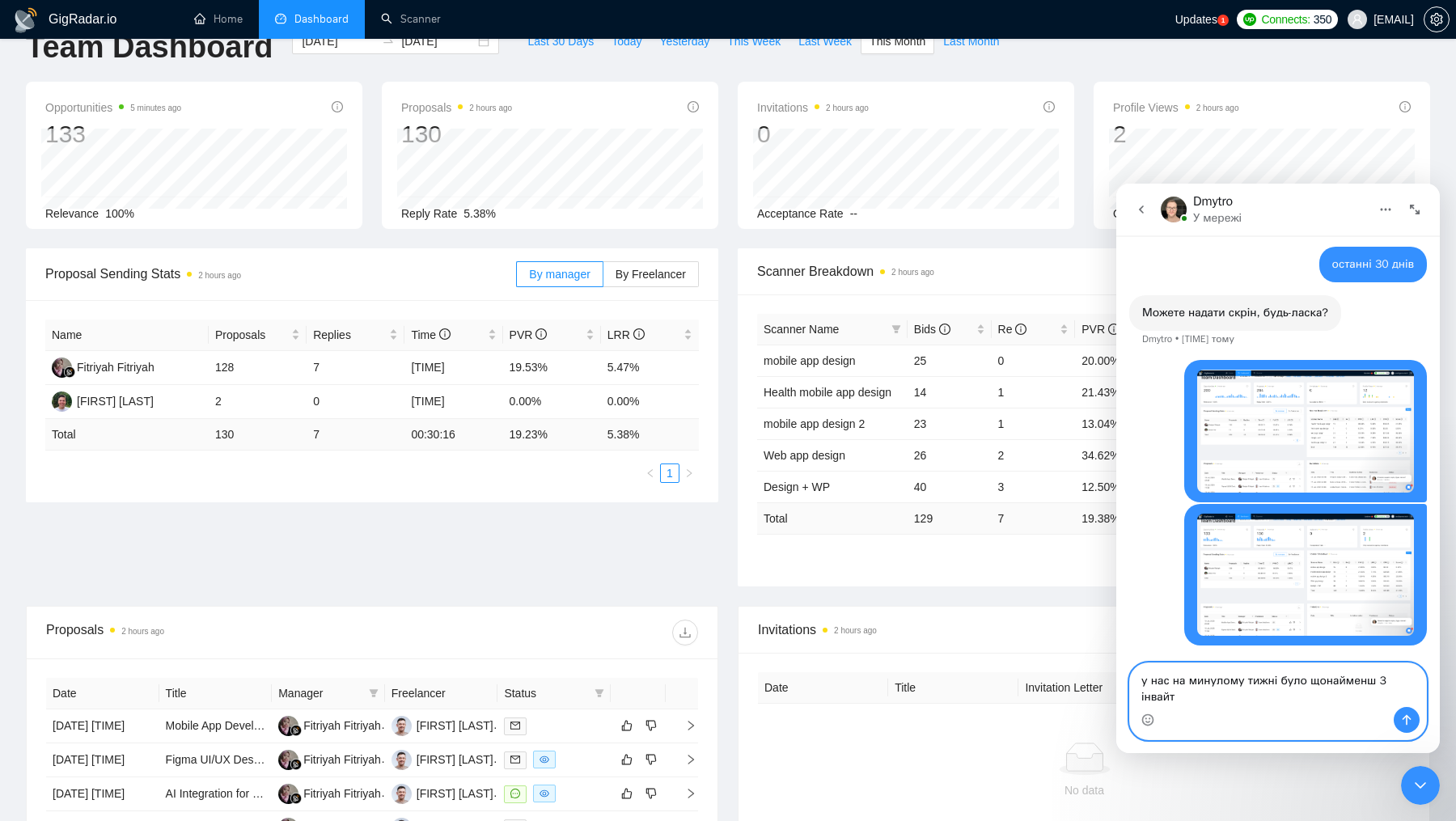 type on "у нас на минулому тижні було щонайменш 3 інвайта" 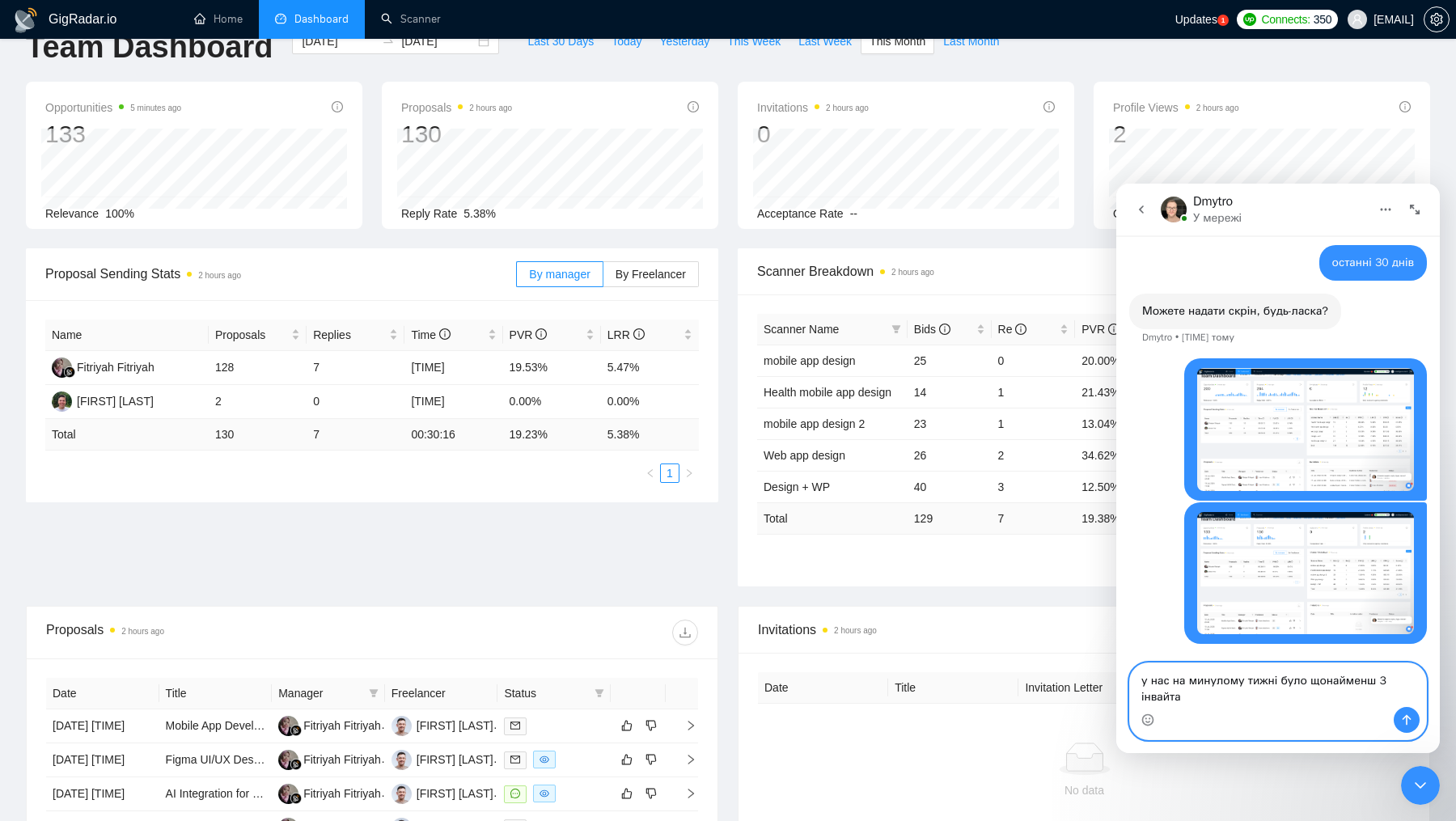 type 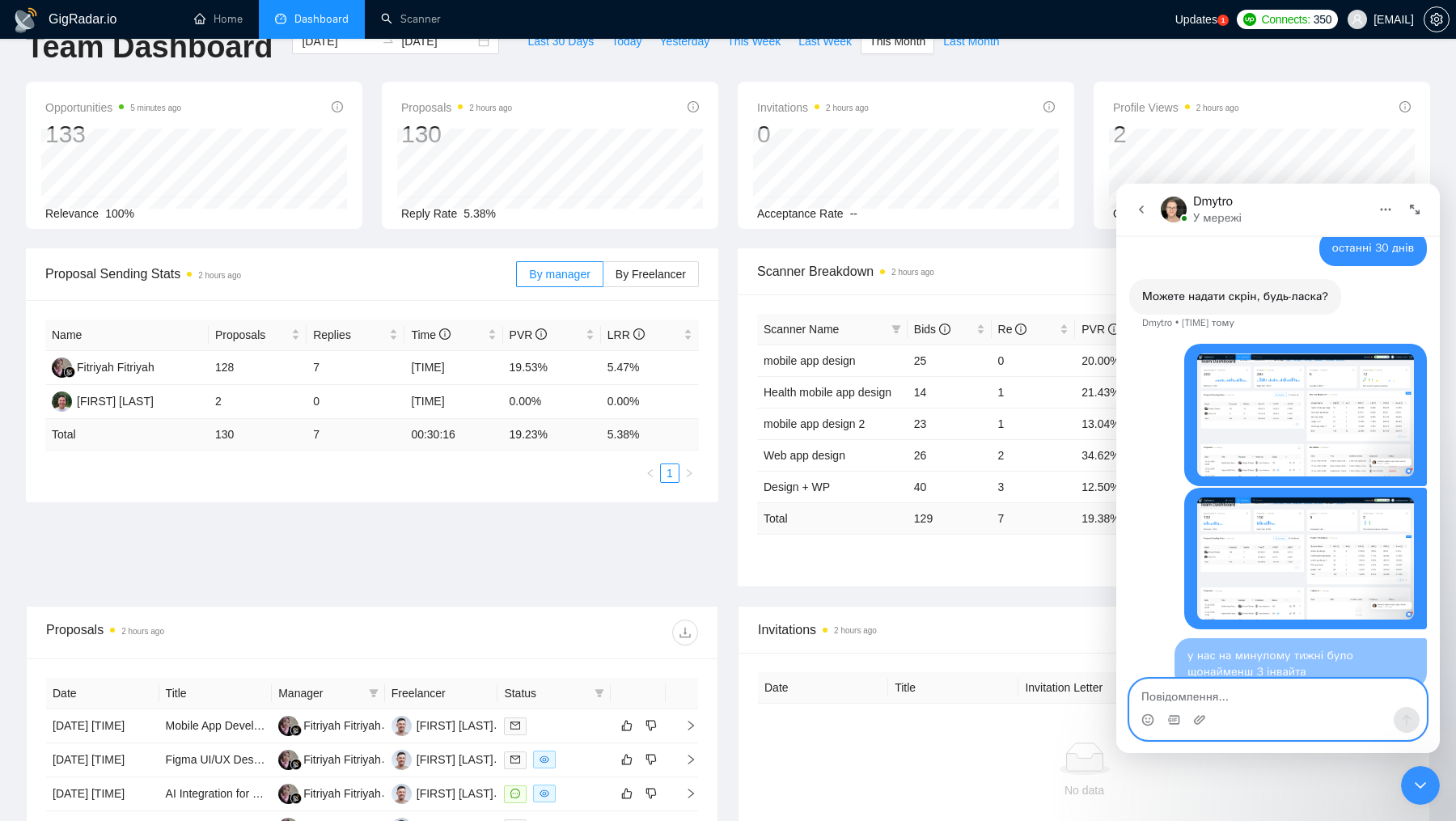 scroll, scrollTop: 1356, scrollLeft: 0, axis: vertical 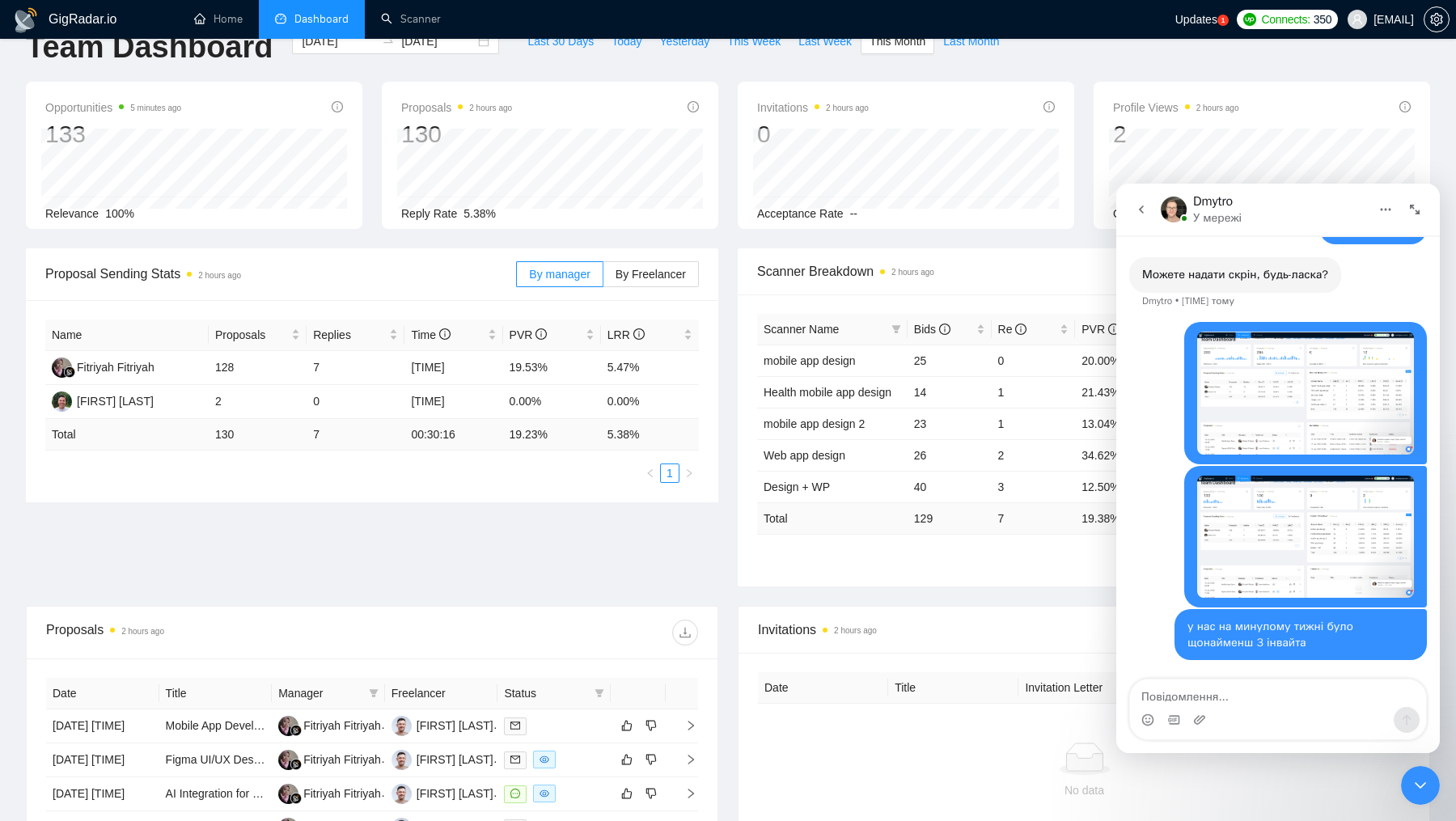 click on "Proposal Sending Stats [TIME] ago By manager By Freelancer Name Proposals Replies Time   PVR   LRR   Fitriyah Fitriyah 128 7 00:28:11 19.53% 5.47% Artem Yur 2 0 02:43:30 0.00% 0.00% Total 130 7 00:30:16 19.23 % 5.38 % 1 Scanner Breakdown [TIME] ago Scanner Name Bids   Re   PVR   LRR   CPR   Score   mobile app design 25 0 20.00% 0.00% $0.00 0.00% Health mobile app design 14 1 21.43% 7.14% $39.05 21.85% mobile app design 2 23 1 13.04% 4.35% $53.15 20.00% Web app design 26 2 34.62% 7.69% $36.85 26.89% Design + WP 40 3 12.50% 7.50% $26.03 40.82% Total 129 7 19.38 % 5.43 % $ 34.86 31.16 % 1 2 New" at bounding box center [728, 427] 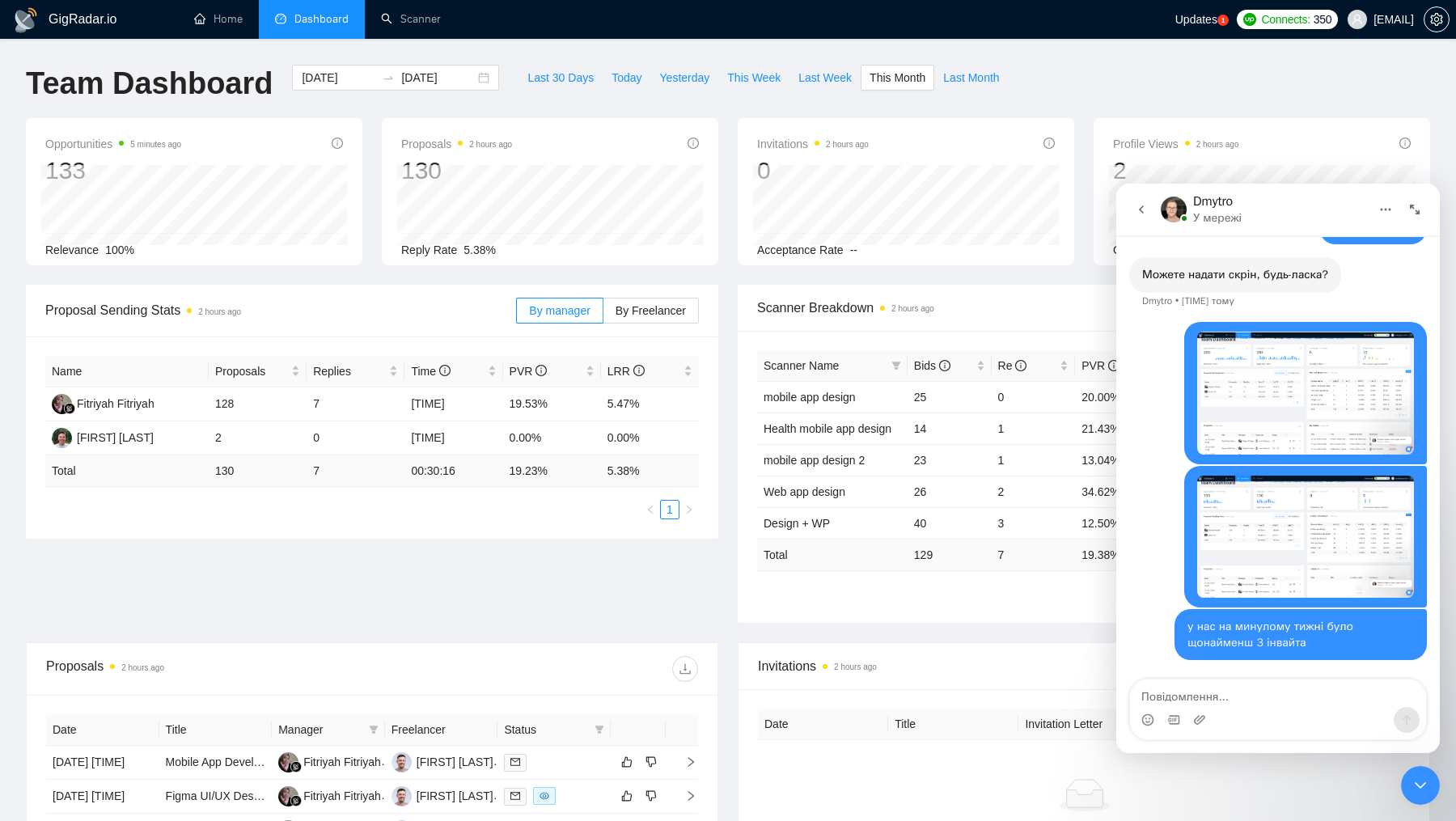click at bounding box center (1174, 209) 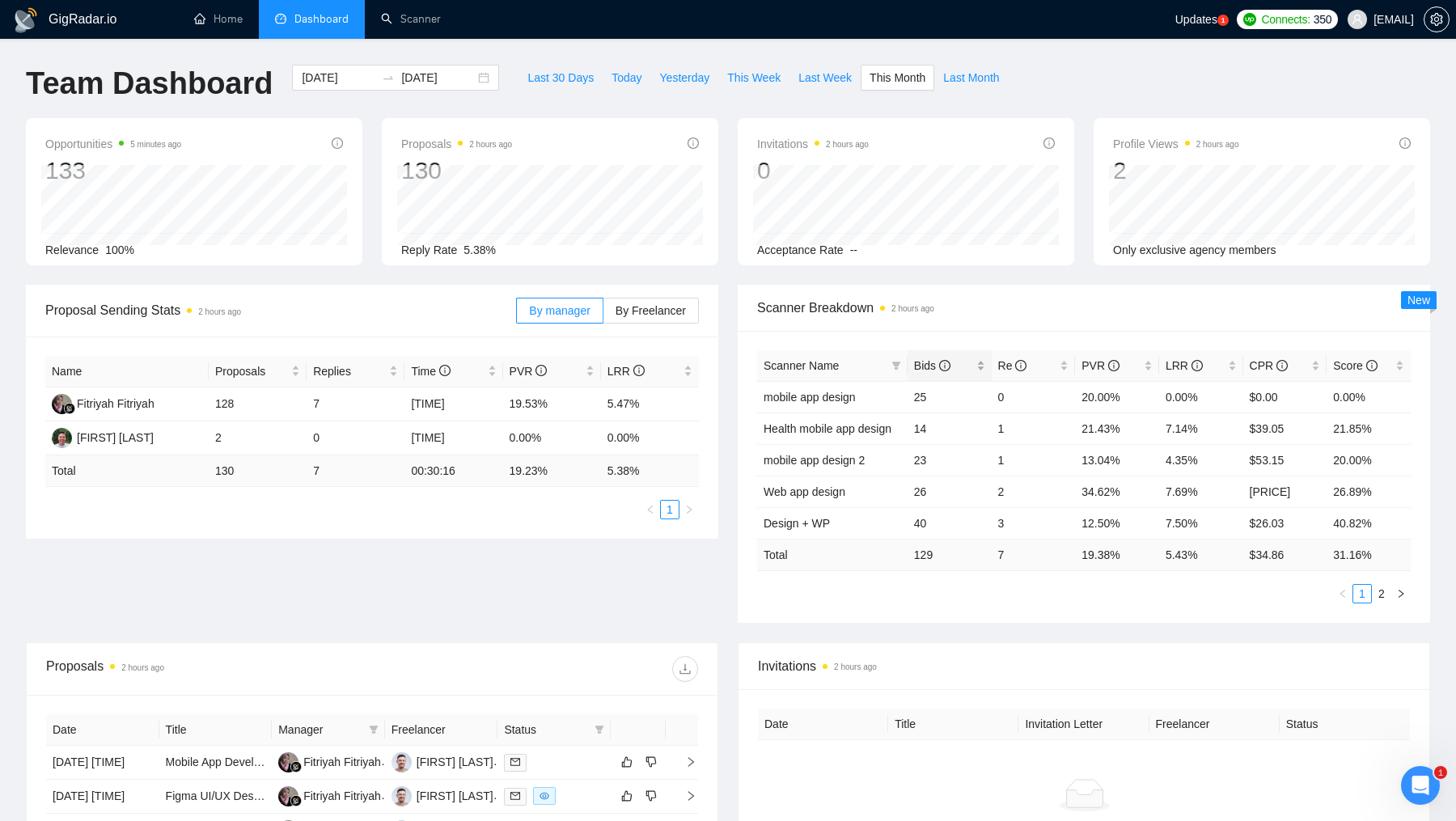 scroll, scrollTop: 1418, scrollLeft: 0, axis: vertical 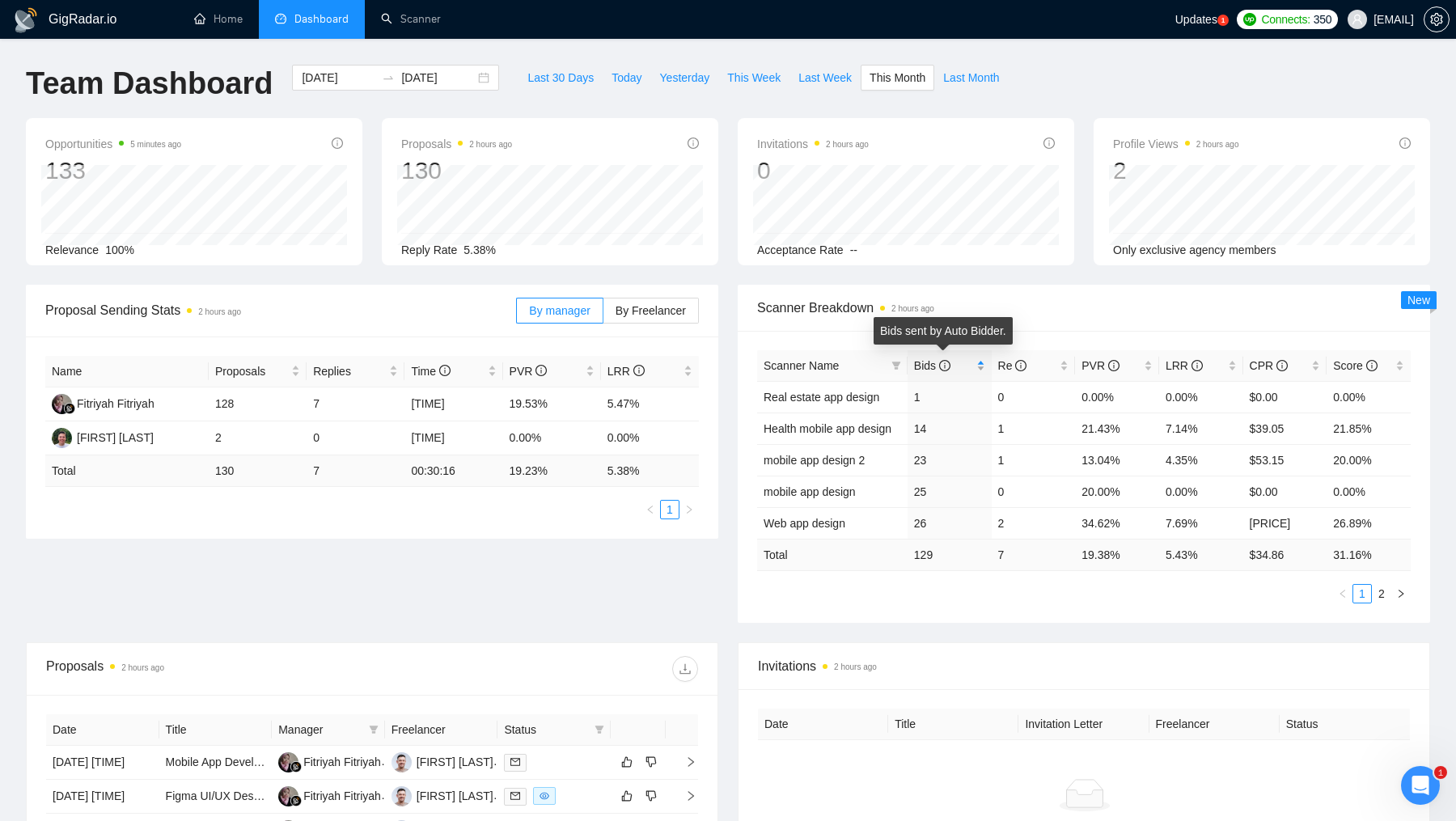 click 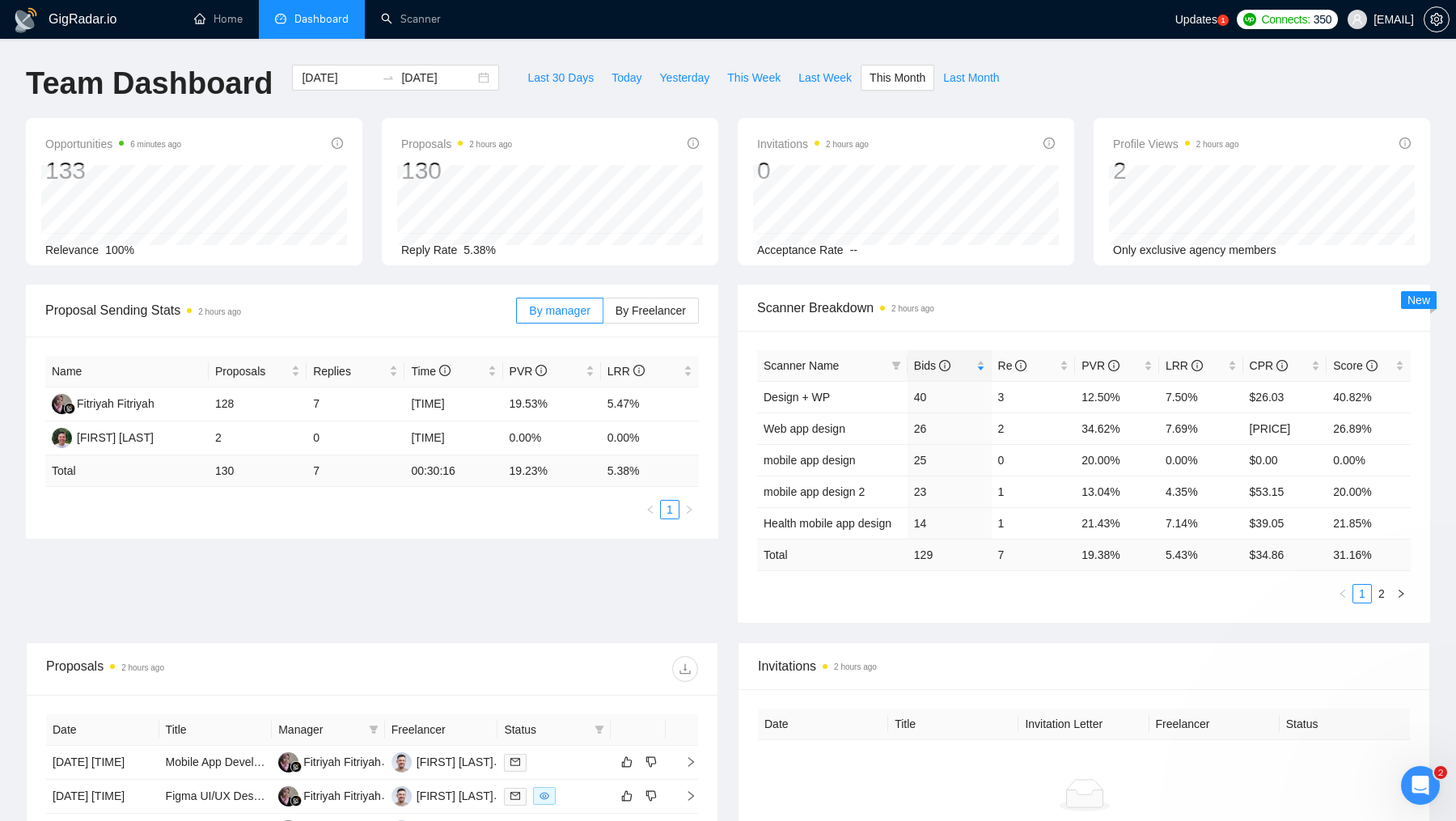 scroll, scrollTop: 1404, scrollLeft: 0, axis: vertical 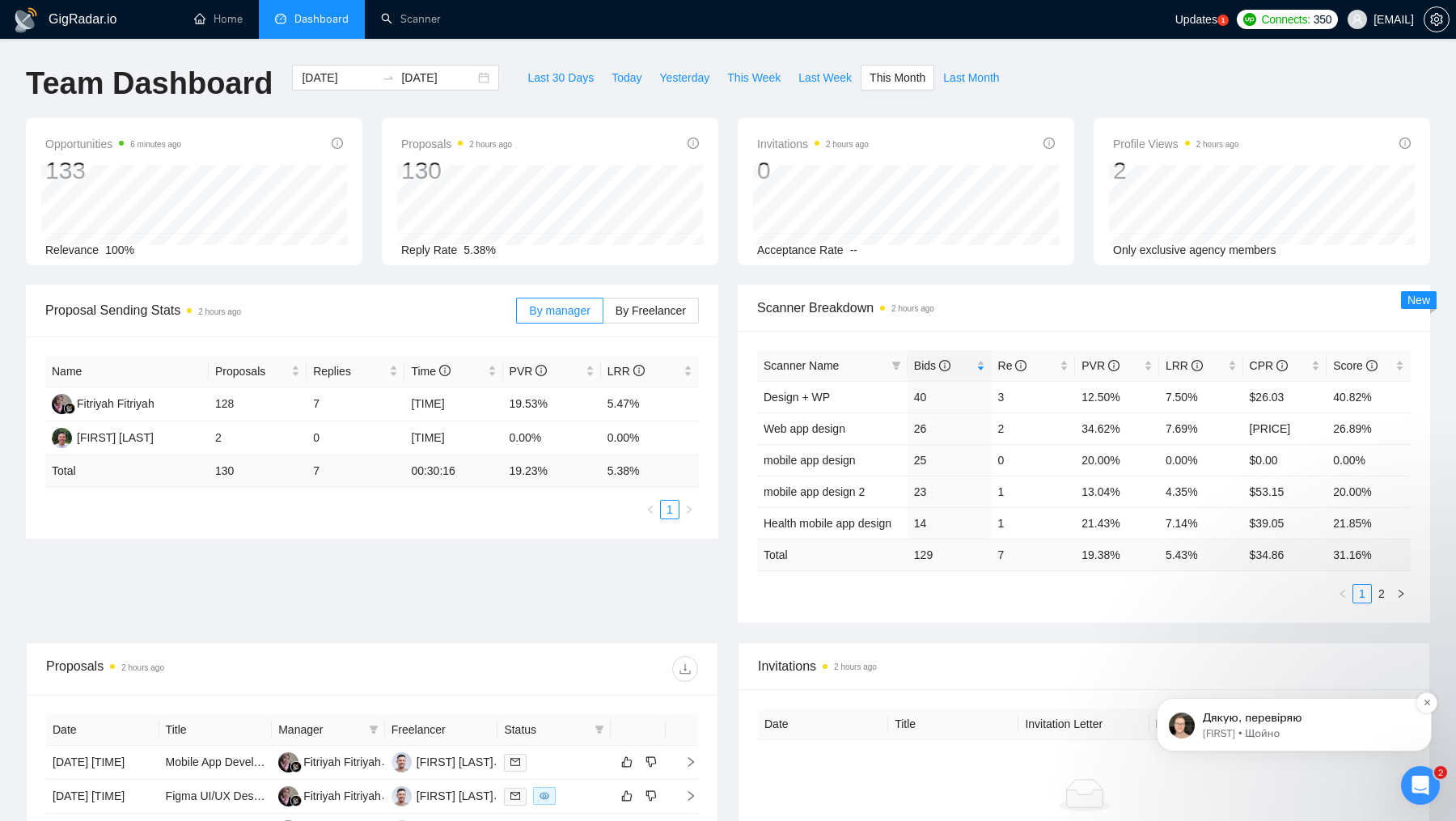 click on "[FIRST] • Щойно" at bounding box center [1307, 734] 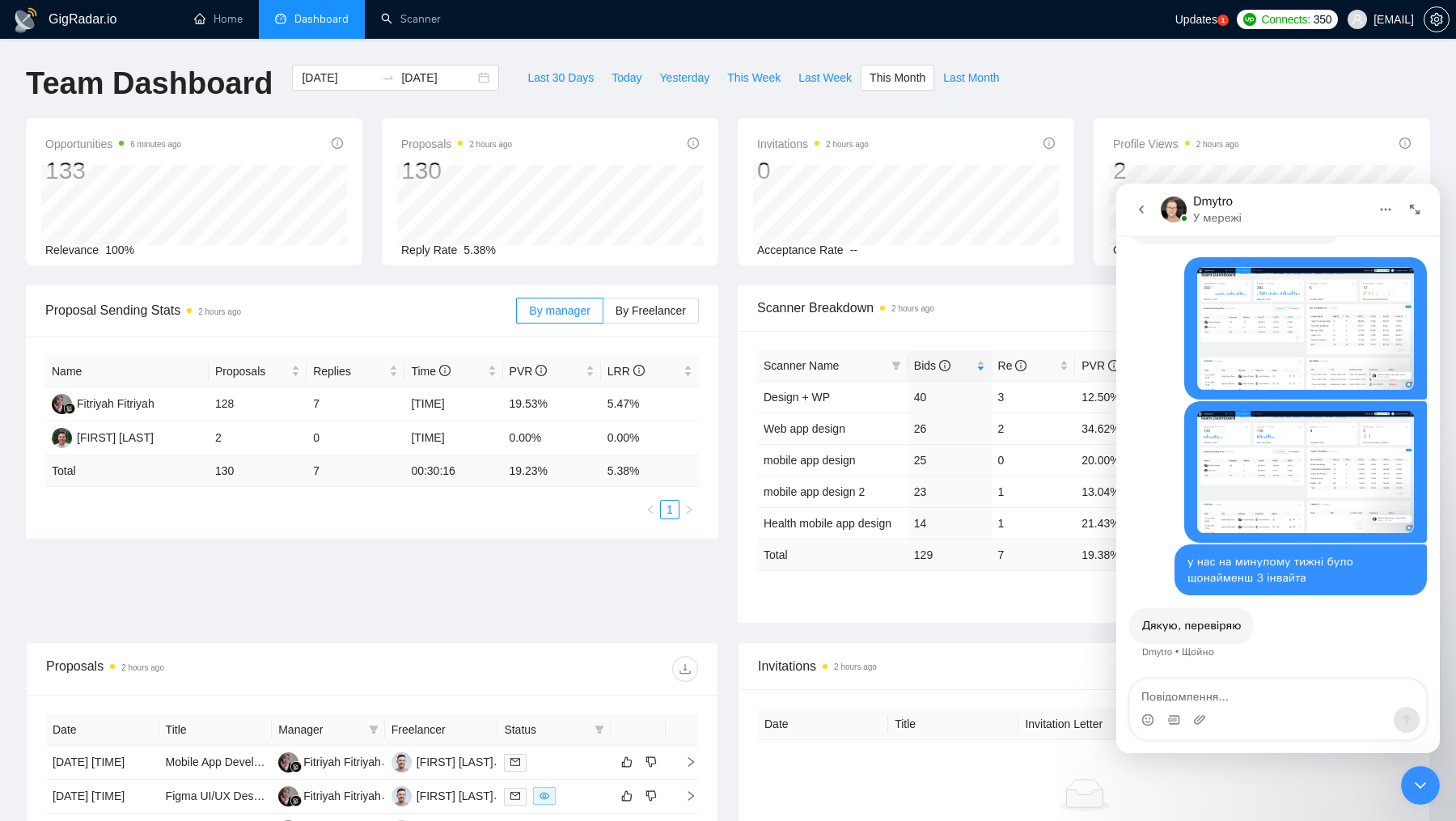 scroll, scrollTop: 0, scrollLeft: 0, axis: both 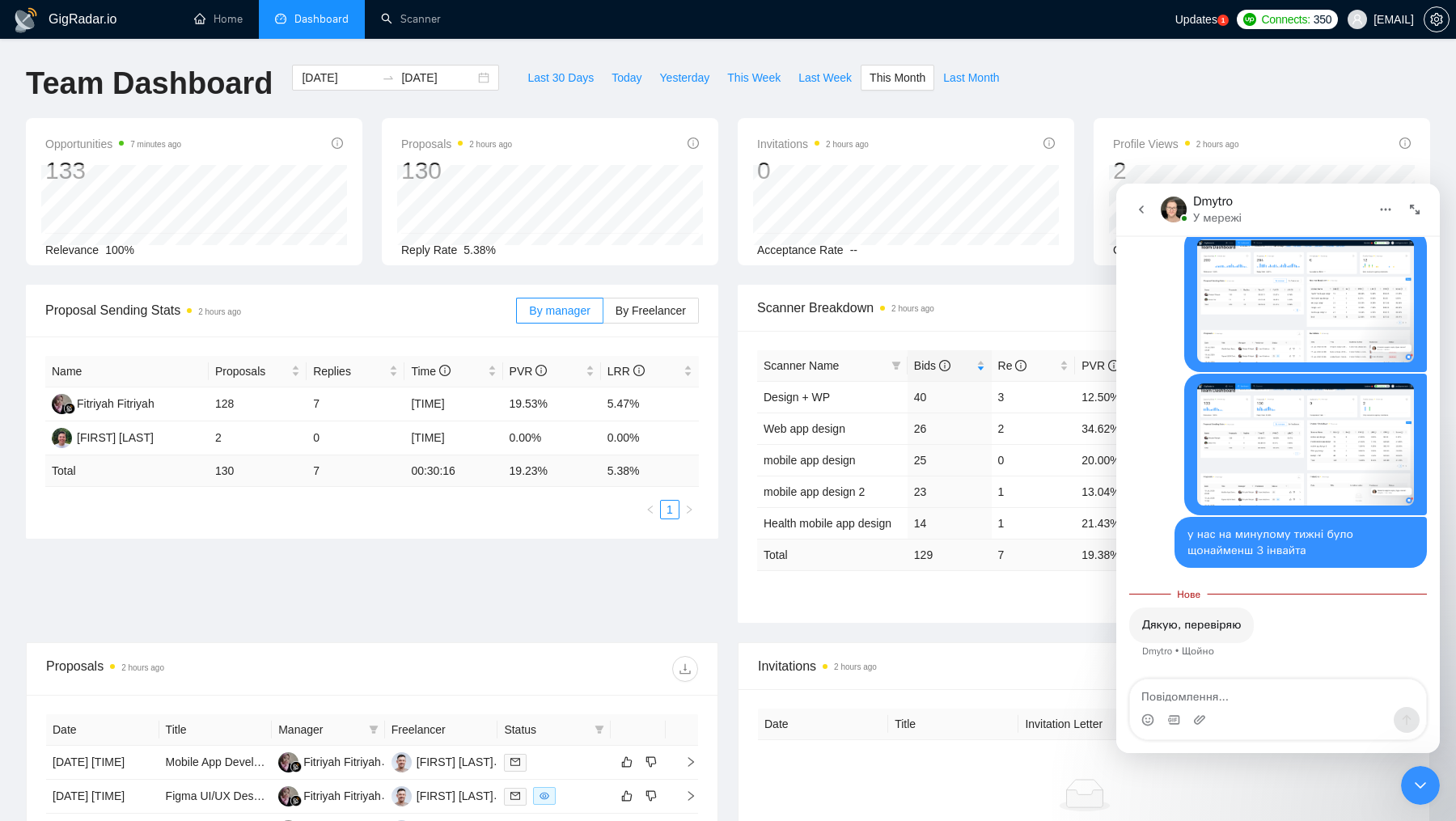click on "Proposal Sending Stats [TIME] ago By manager By Freelancer Name Proposals Replies Time   PVR   LRR   Fitriyah Fitriyah 128 7 00:28:11 19.53% 5.47% Artem Yur 2 0 02:43:30 0.00% 0.00% Total 130 7 00:30:16 19.23 % 5.38 % 1 Scanner Breakdown [TIME] ago Scanner Name Bids   Re   PVR   LRR   CPR   Score   Design + WP 40 3 12.50% 7.50% $26.03 40.82% Web app design 26 2 34.62% 7.69% $36.85 26.89% mobile app design 25 0 20.00% 0.00% $0.00 0.00% mobile app design 2 23 1 13.04% 4.35% $53.15 20.00% Health mobile app design 14 1 21.43% 7.14% $39.05 21.85% Total 129 7 19.38 % 5.43 % $ 34.86 31.16 % 1 2 New" at bounding box center (728, 463) 